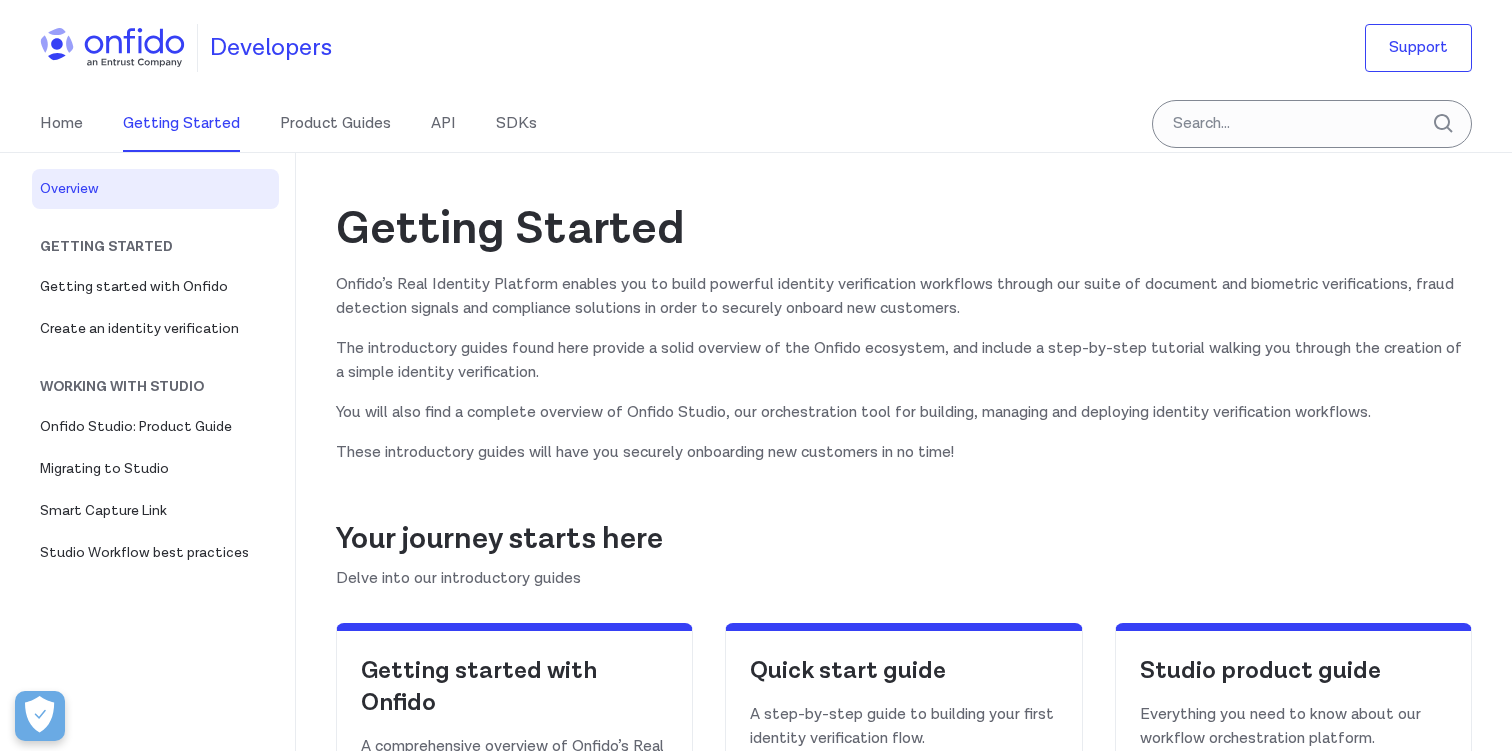 scroll, scrollTop: 307, scrollLeft: 0, axis: vertical 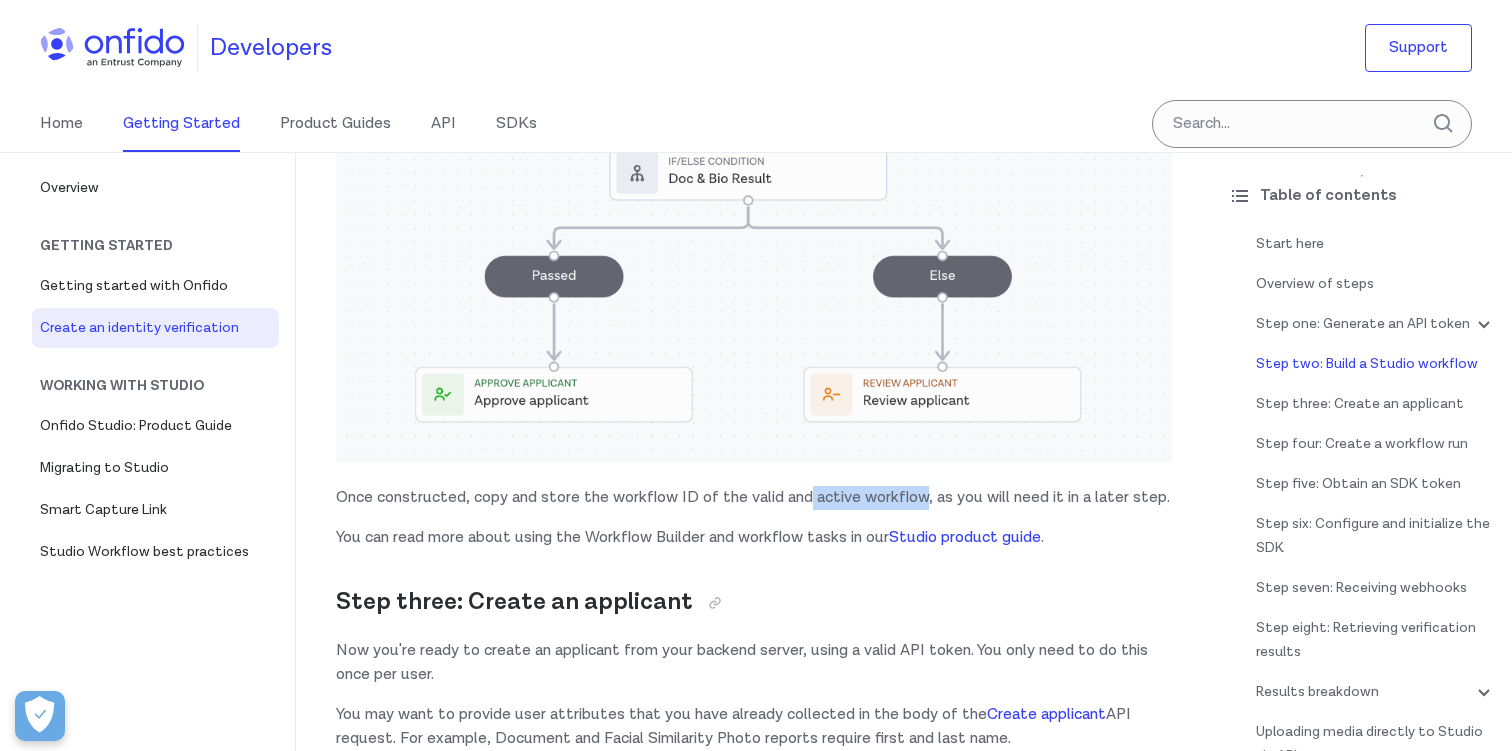 drag, startPoint x: 814, startPoint y: 520, endPoint x: 924, endPoint y: 520, distance: 110 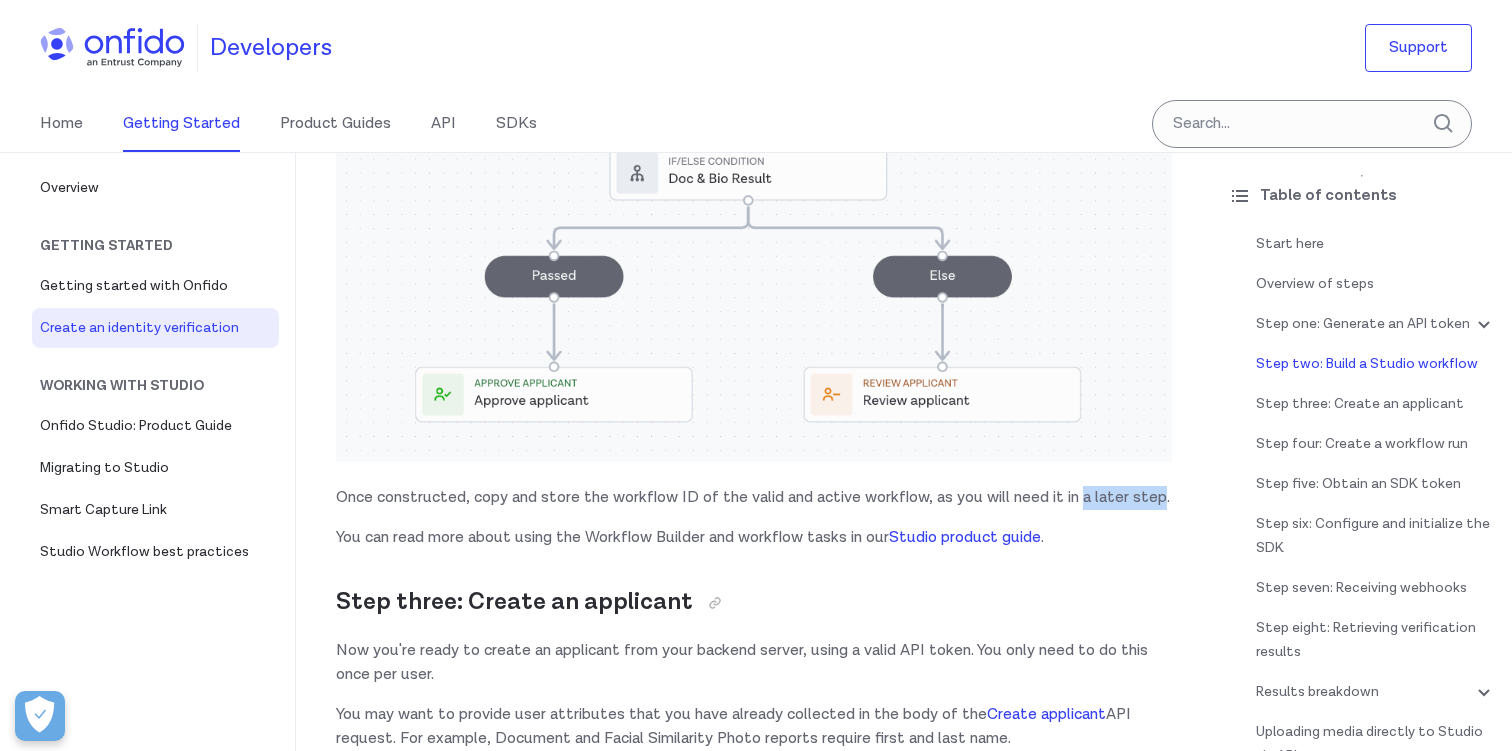 drag, startPoint x: 1083, startPoint y: 524, endPoint x: 1163, endPoint y: 523, distance: 80.00625 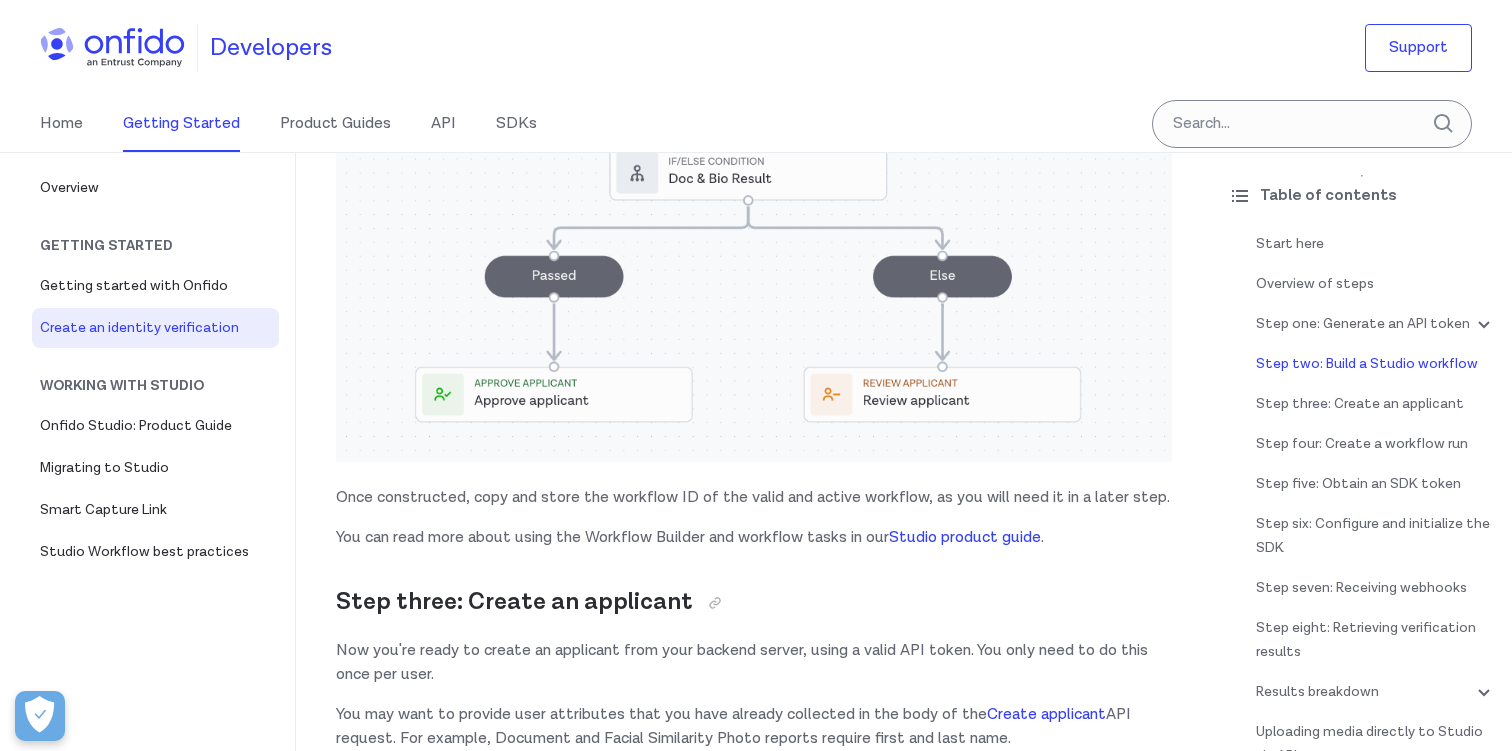 click on "You can read more about using the Workflow Builder and workflow tasks in our  Studio product guide ." at bounding box center (754, 538) 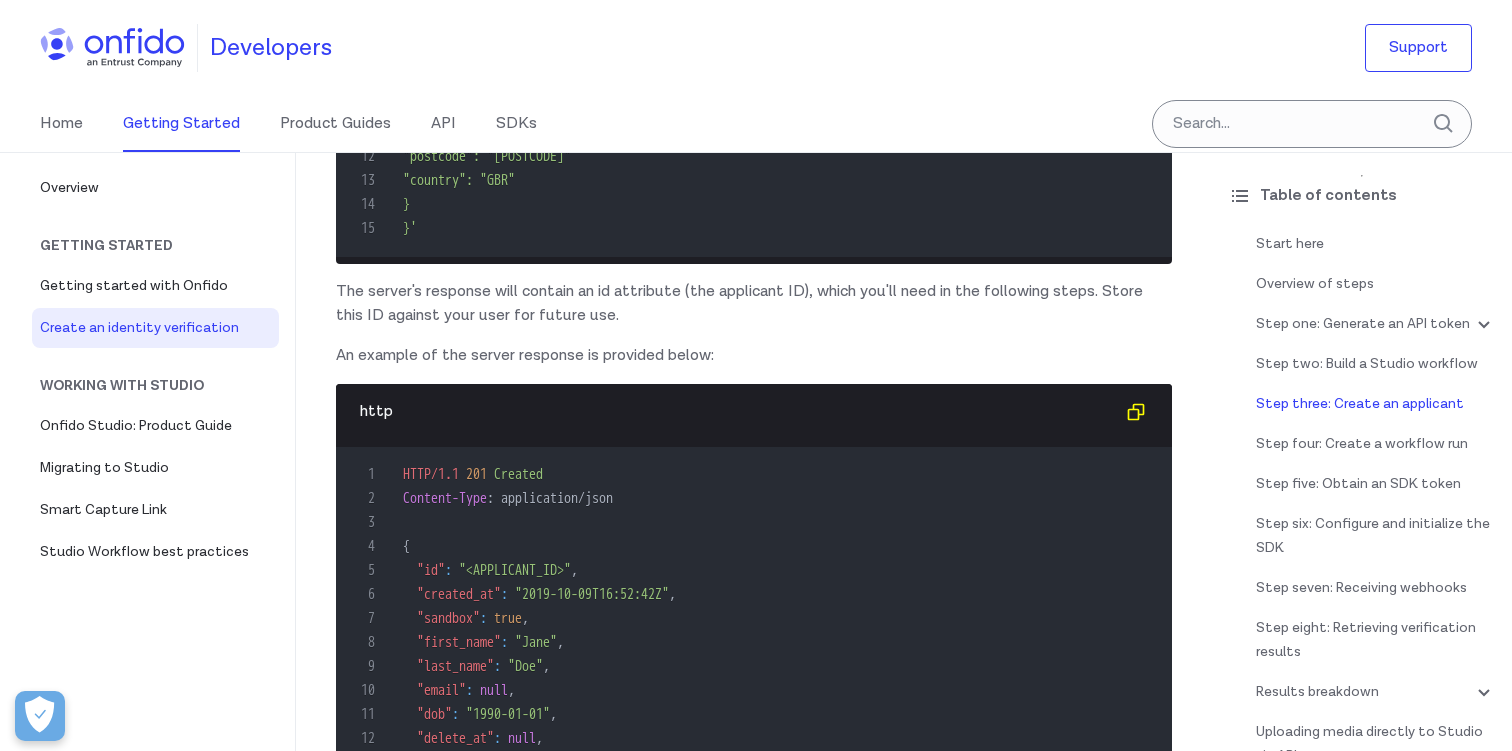 scroll, scrollTop: 3920, scrollLeft: 0, axis: vertical 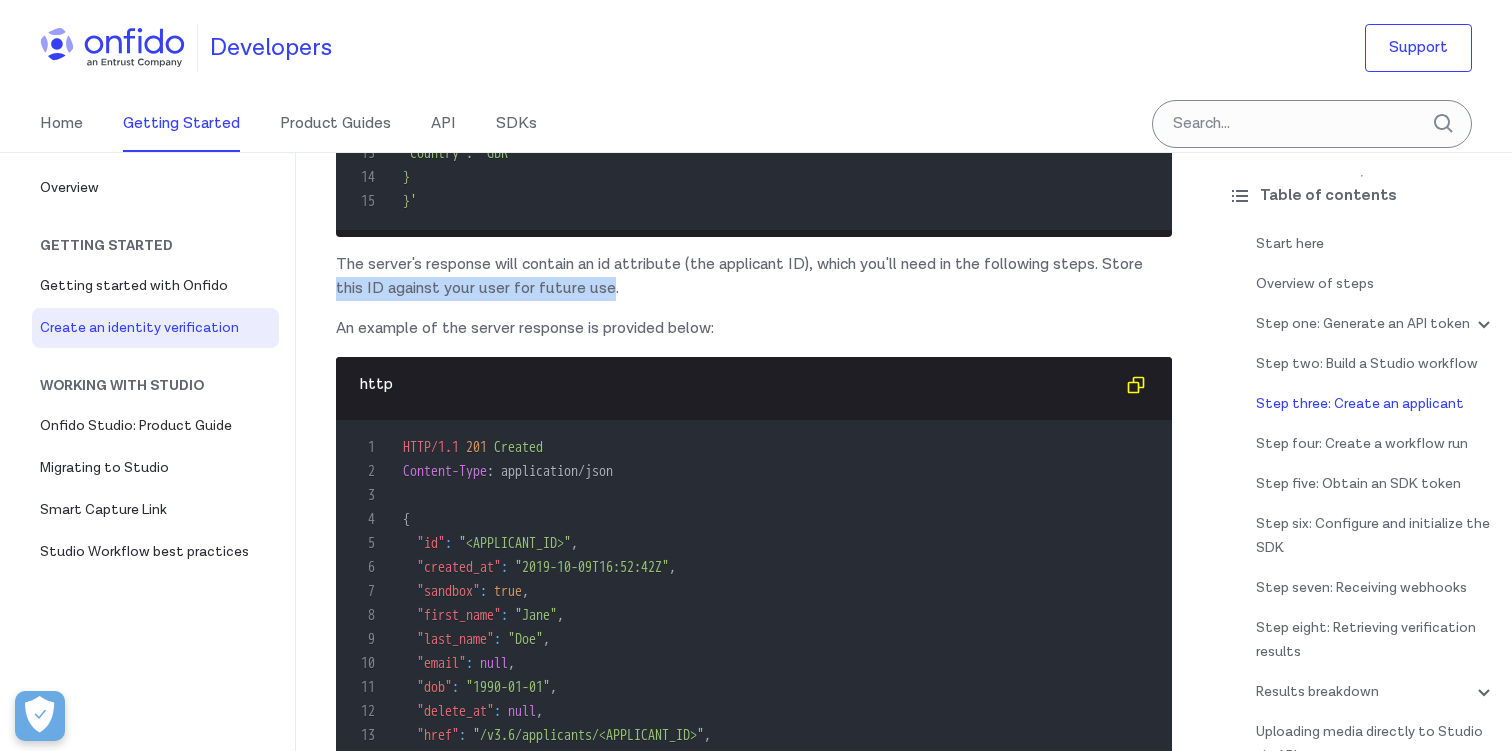 drag, startPoint x: 338, startPoint y: 314, endPoint x: 608, endPoint y: 313, distance: 270.00186 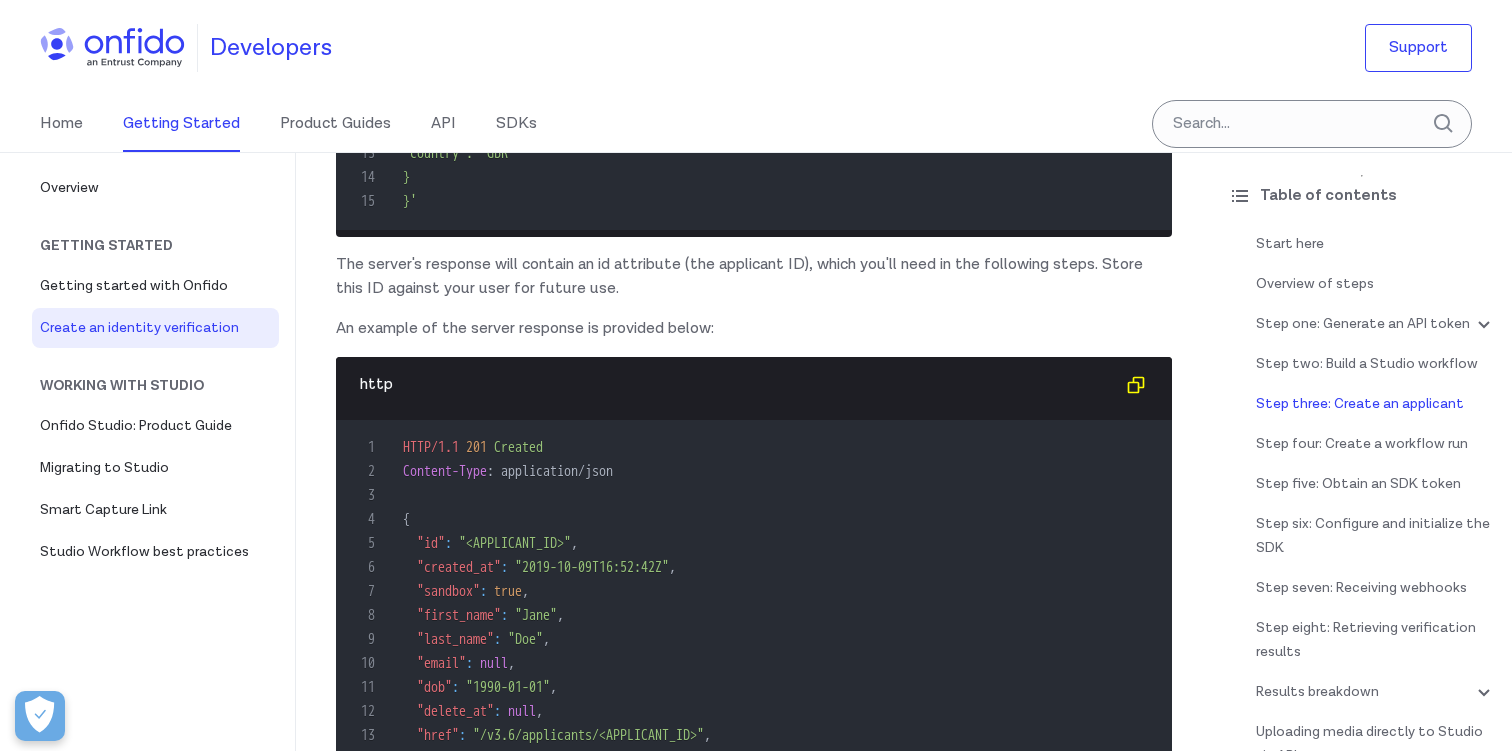 click on "The server's response will contain an id attribute (the applicant ID), which you'll need in the following steps. Store this ID against your user for future use." at bounding box center [754, 277] 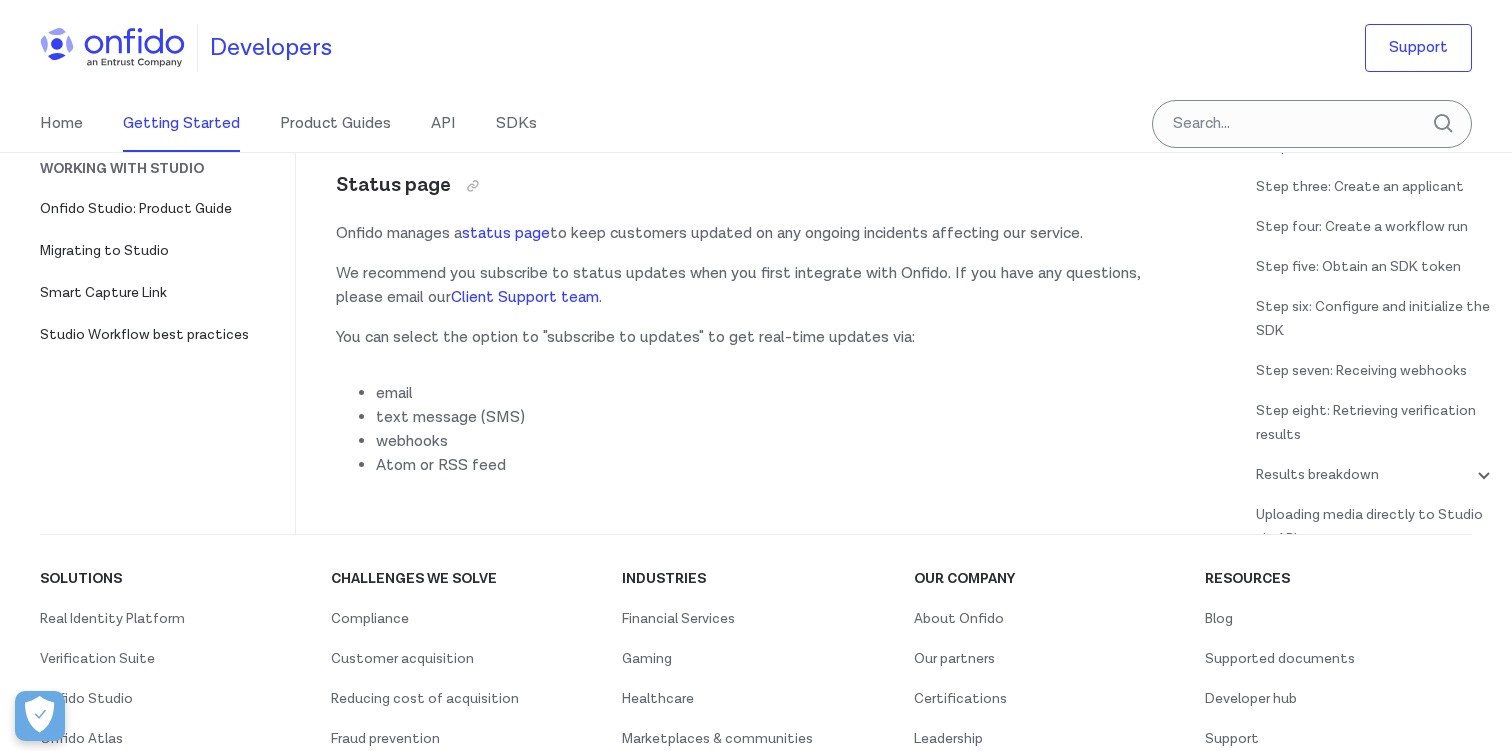 scroll, scrollTop: 10353, scrollLeft: 0, axis: vertical 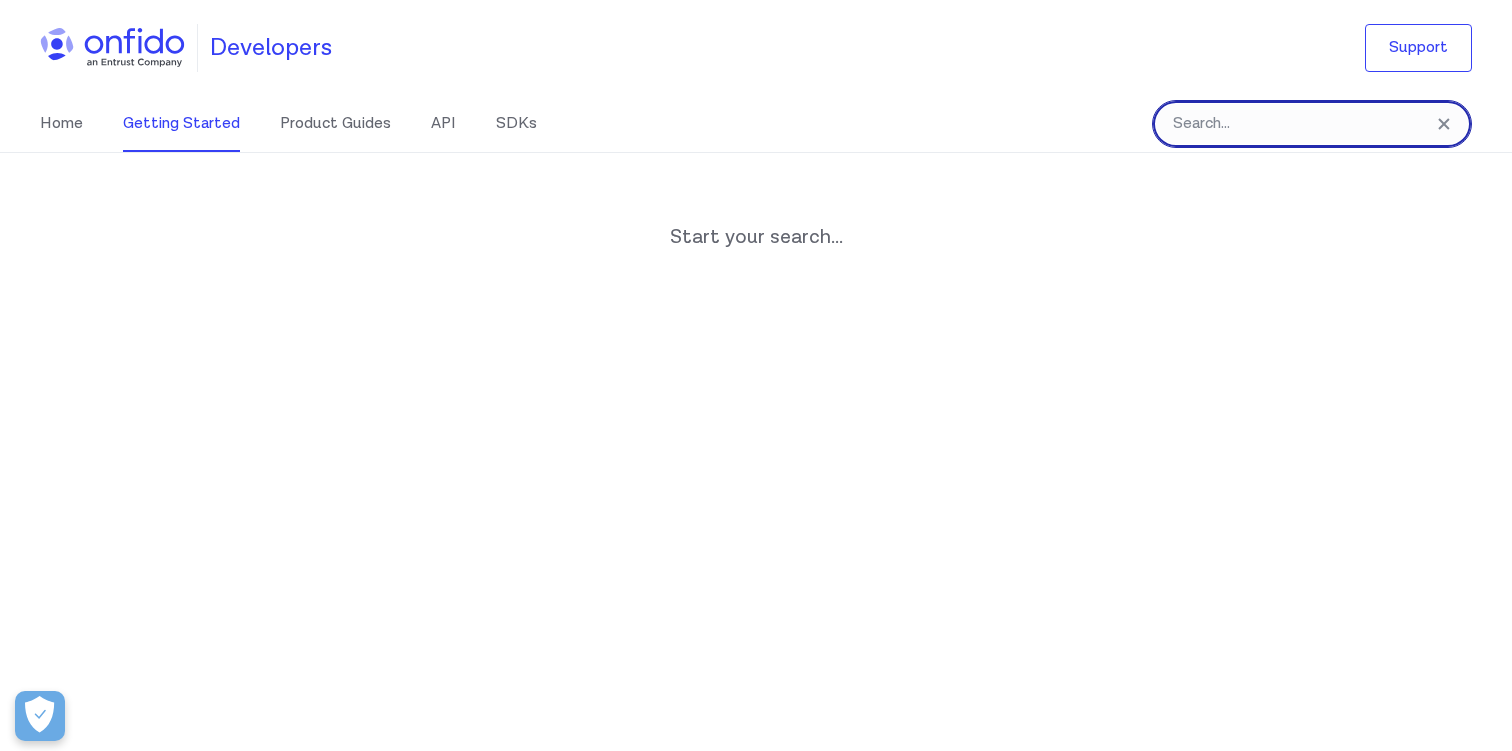 click at bounding box center [1312, 124] 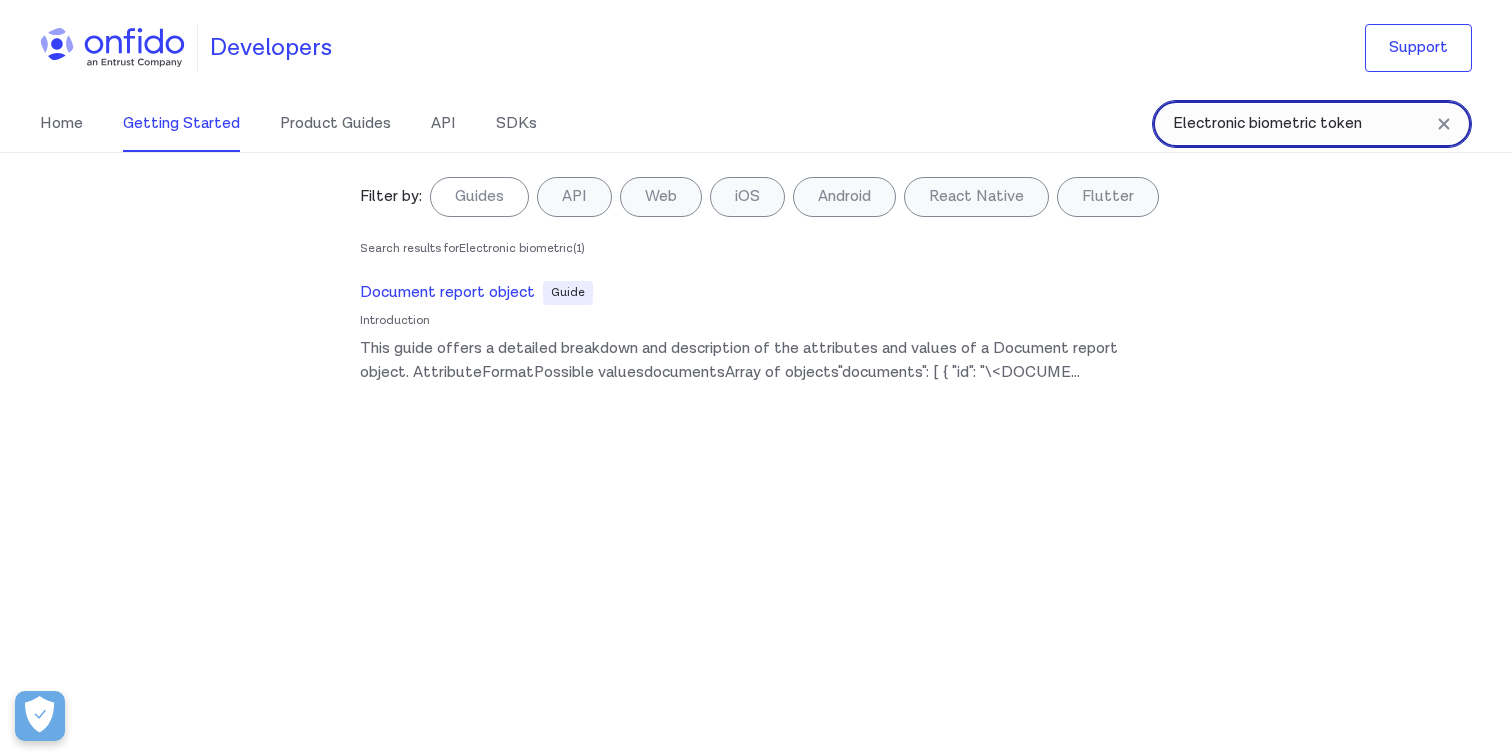 type on "Electronic biometric token" 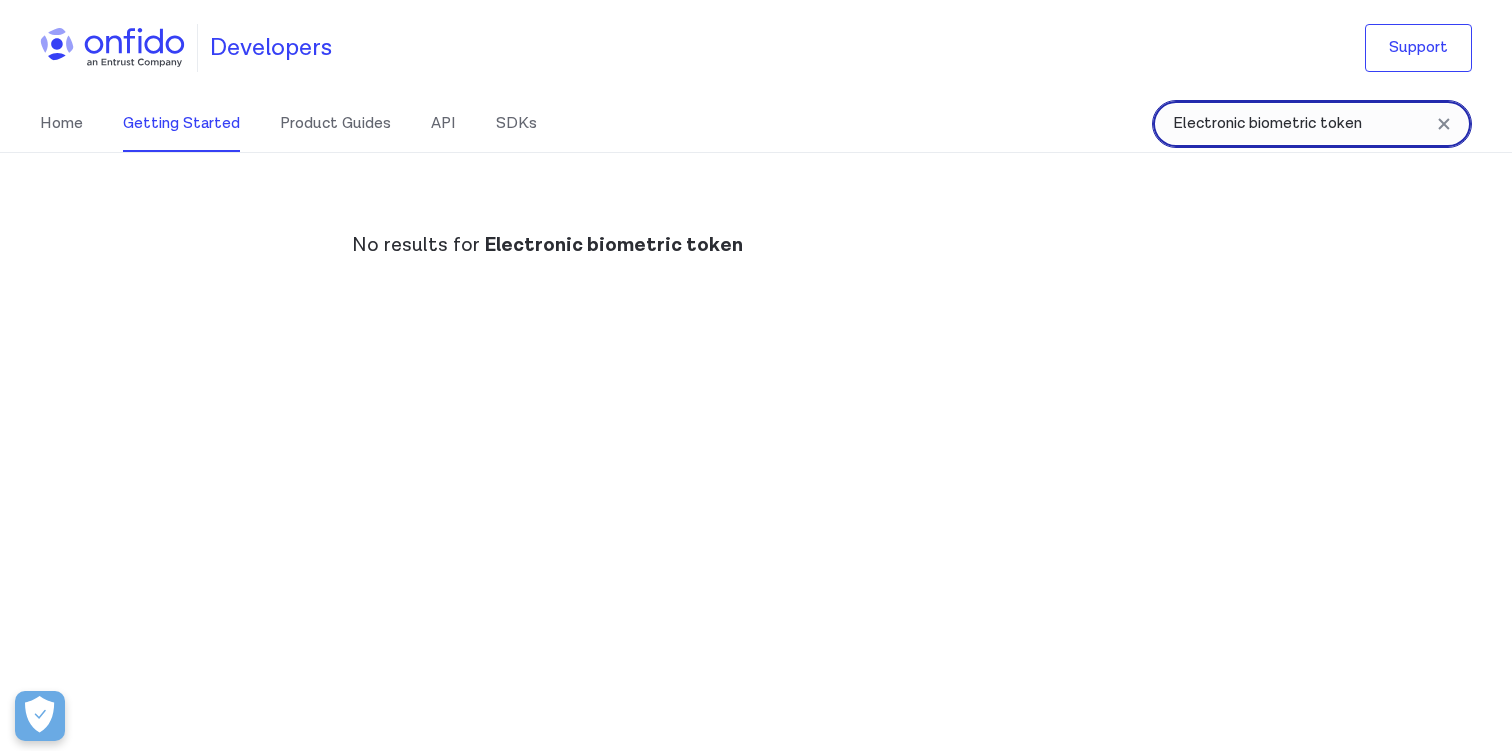 drag, startPoint x: 1394, startPoint y: 129, endPoint x: 1125, endPoint y: 128, distance: 269.00186 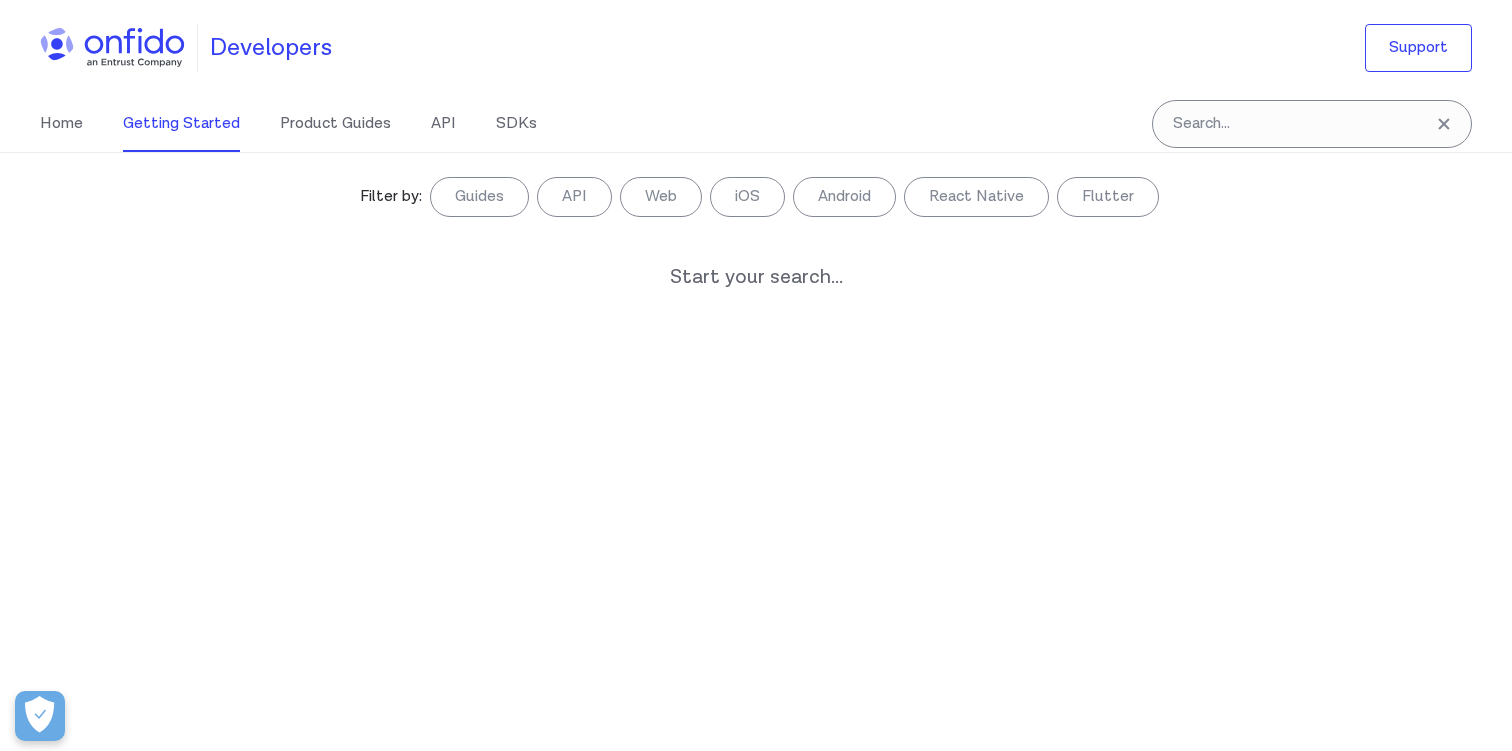 click on "Getting Started" at bounding box center (181, 124) 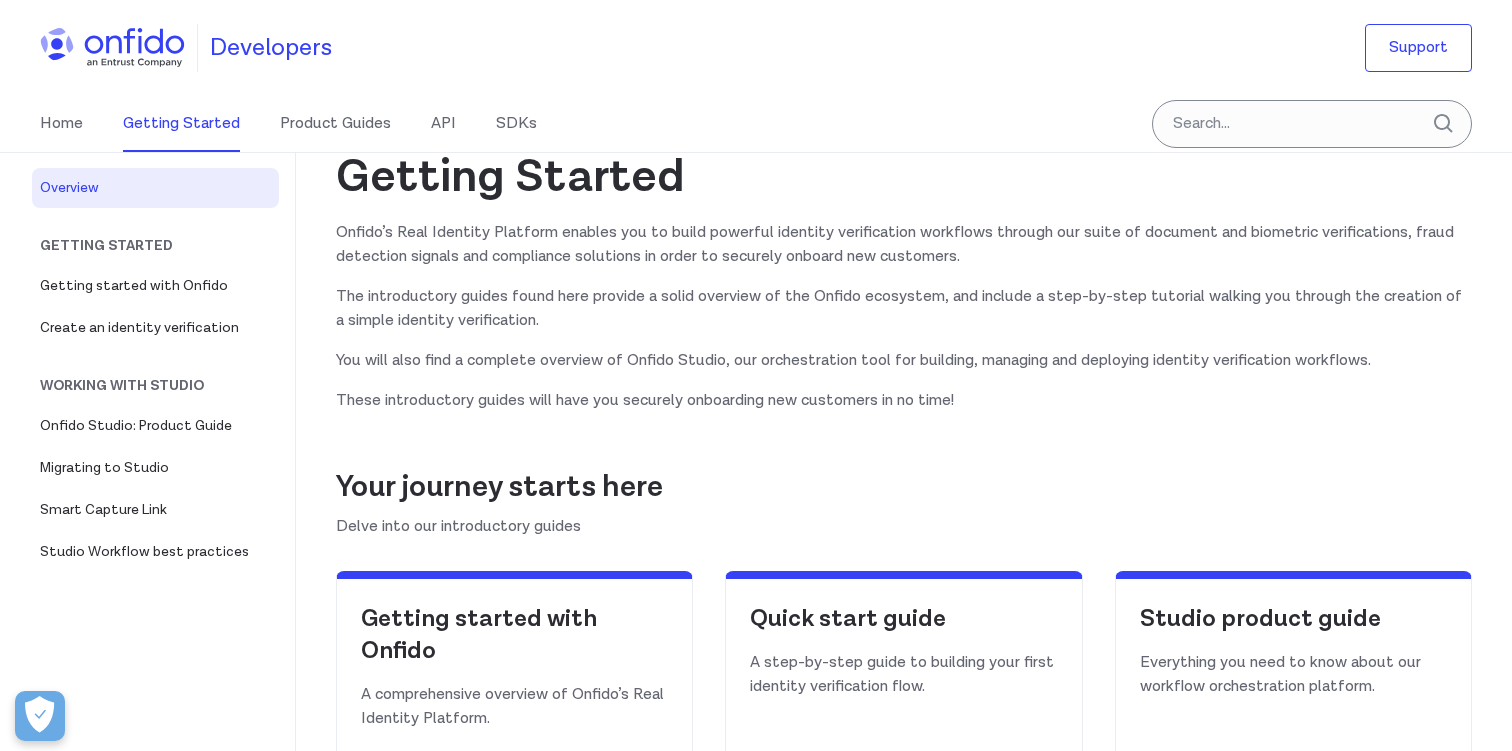 scroll, scrollTop: 0, scrollLeft: 0, axis: both 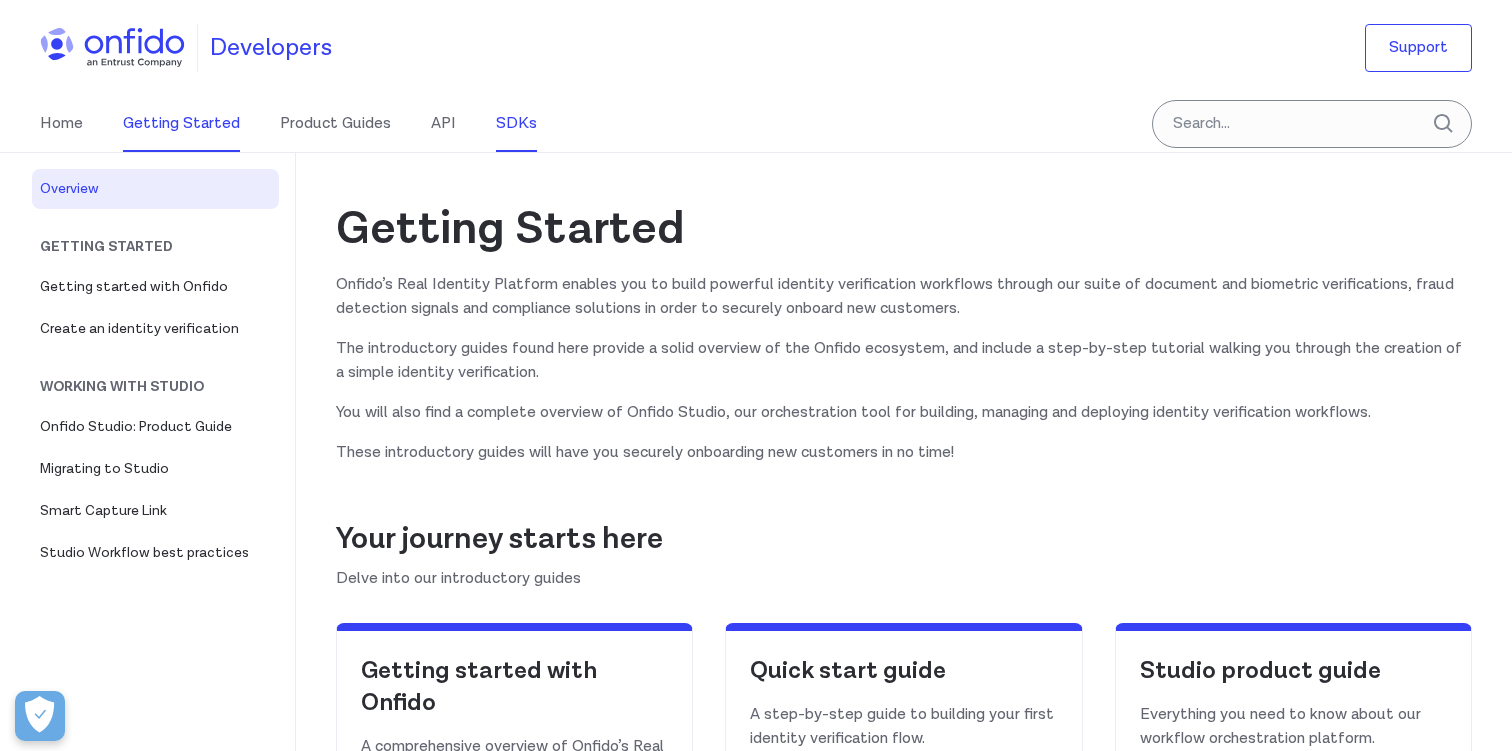 click on "SDKs" at bounding box center (516, 124) 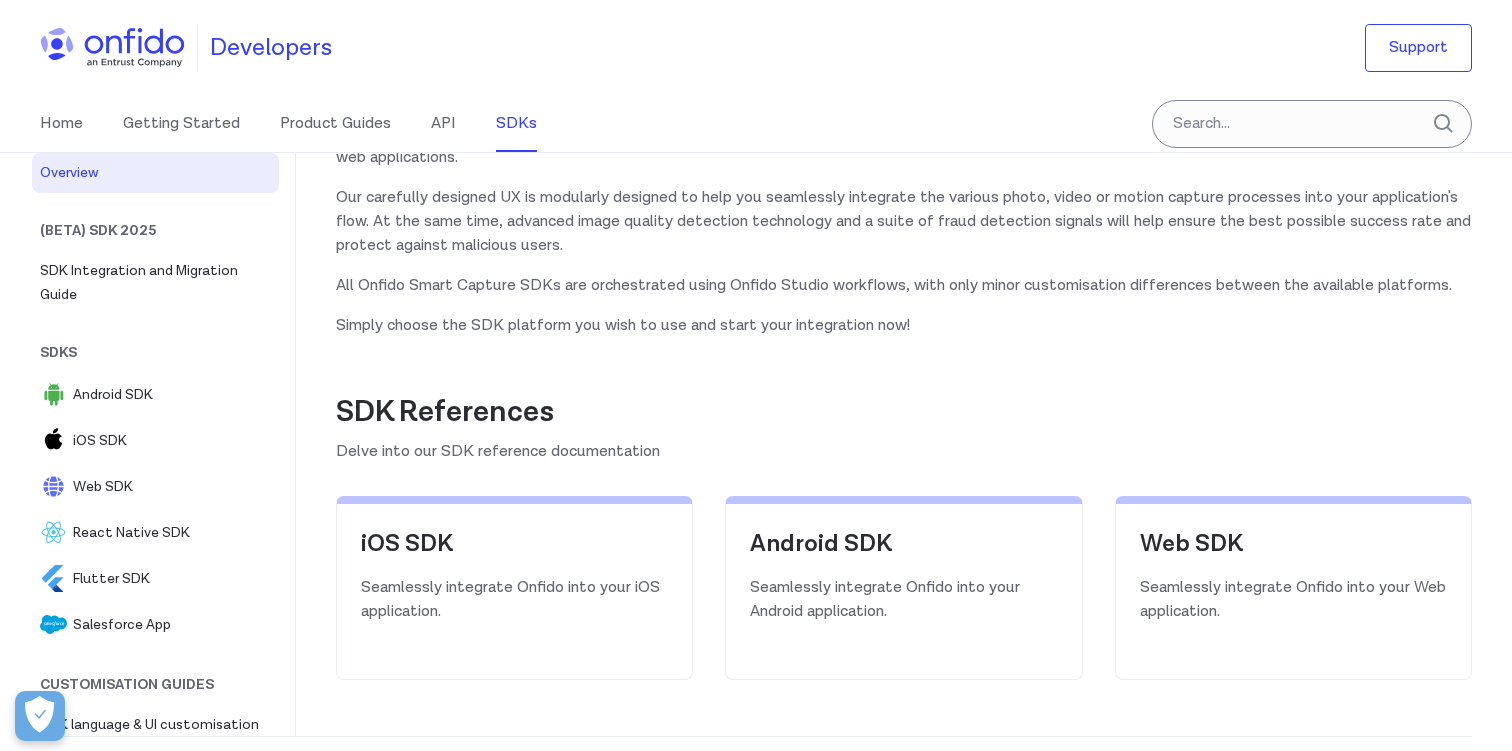 scroll, scrollTop: 0, scrollLeft: 0, axis: both 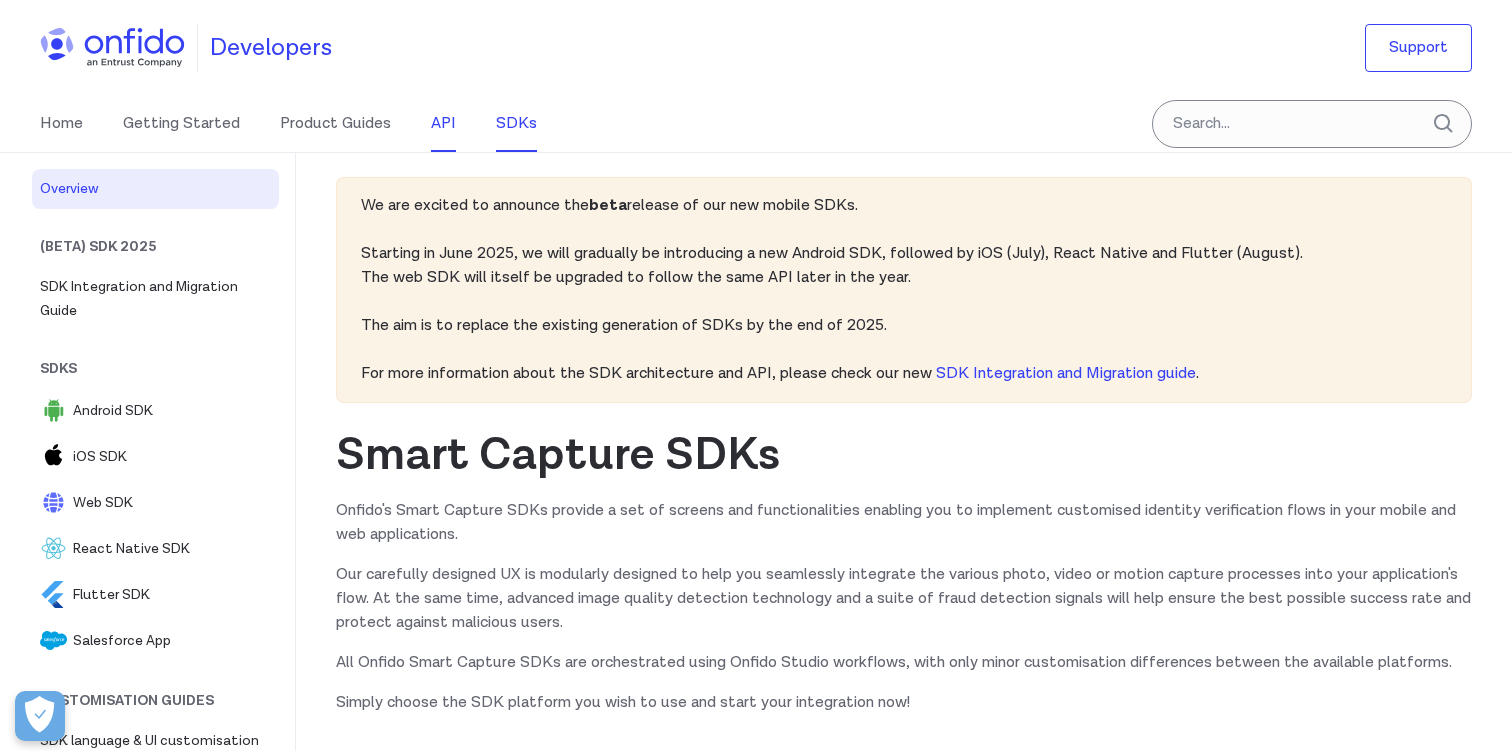 click on "API" at bounding box center [443, 124] 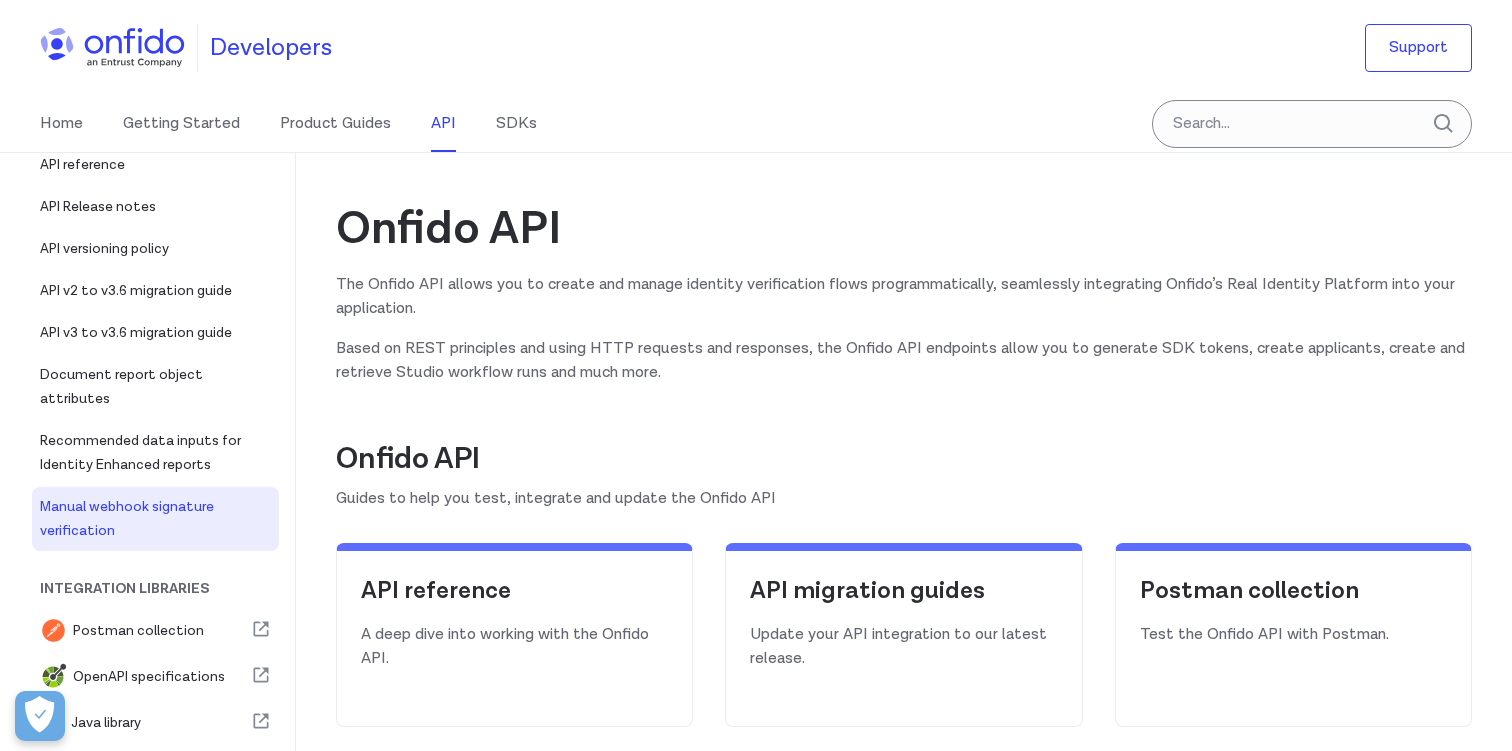 scroll, scrollTop: 118, scrollLeft: 0, axis: vertical 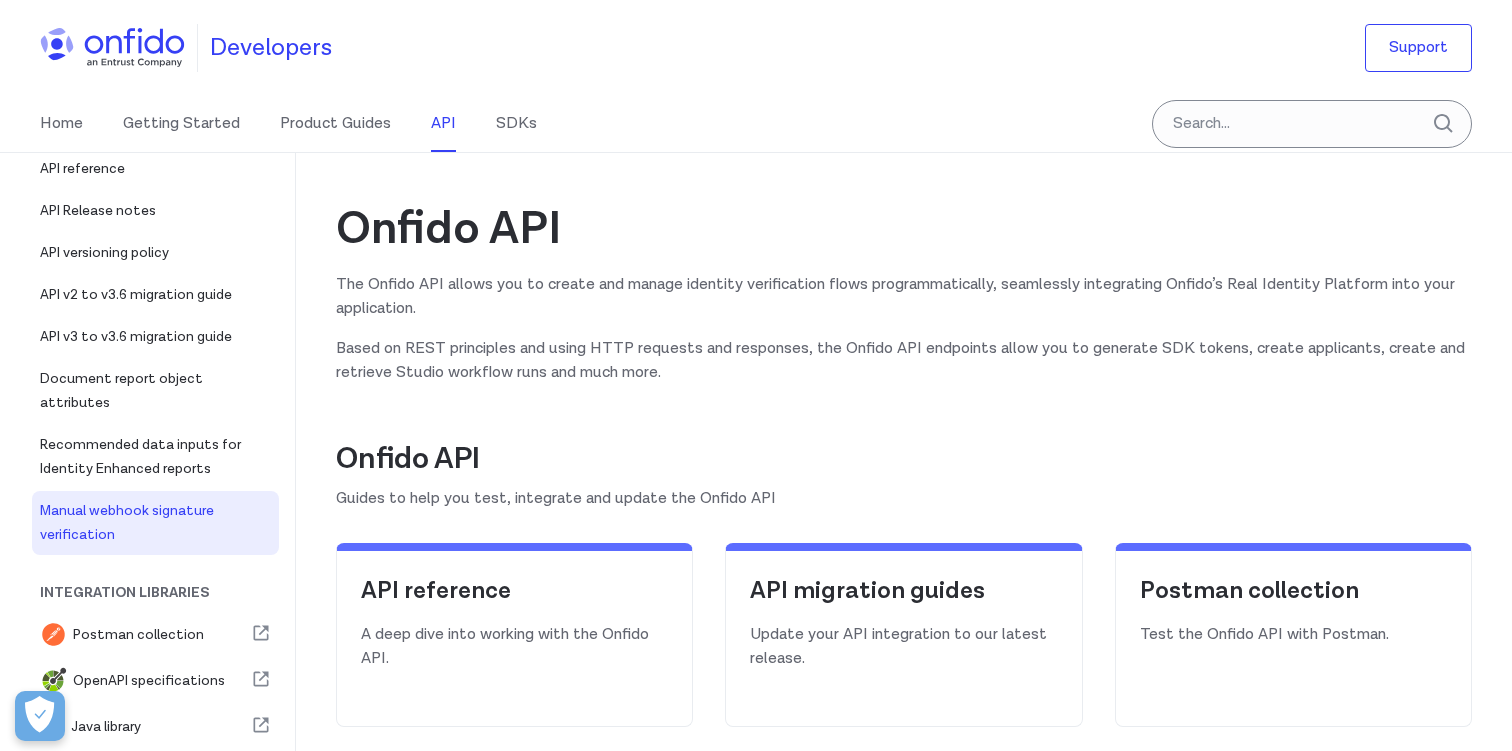 click on "Manual webhook signature verification" at bounding box center [155, 523] 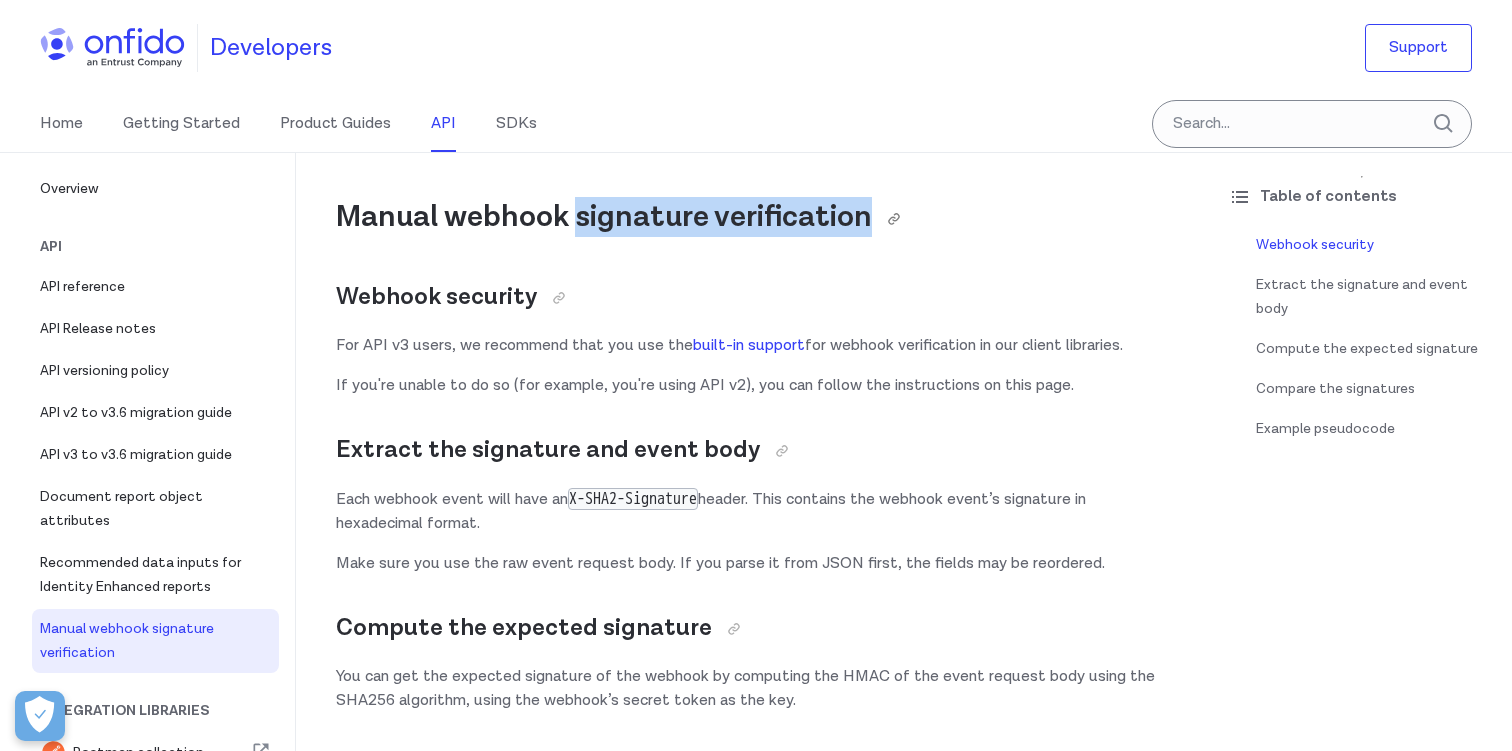 drag, startPoint x: 578, startPoint y: 216, endPoint x: 862, endPoint y: 217, distance: 284.00177 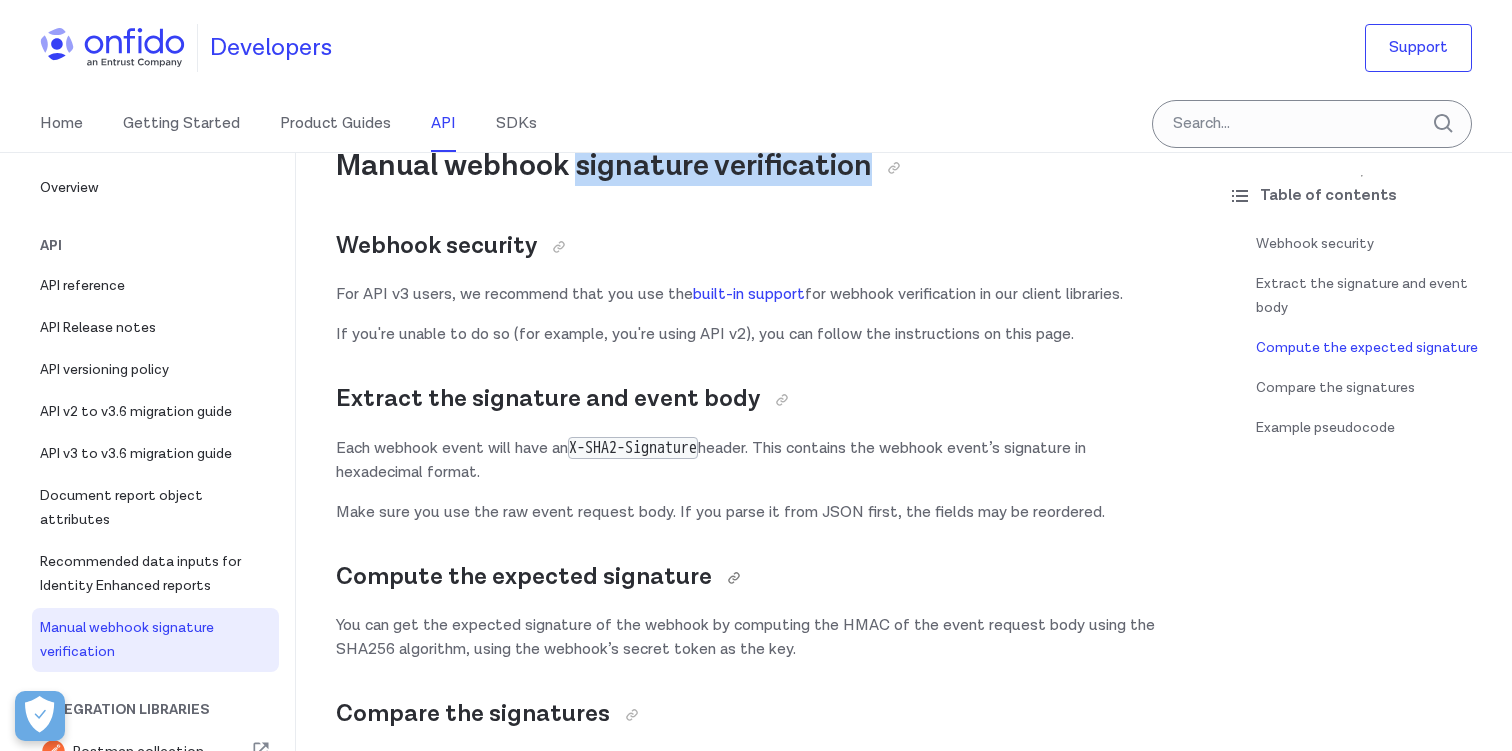 scroll, scrollTop: 0, scrollLeft: 0, axis: both 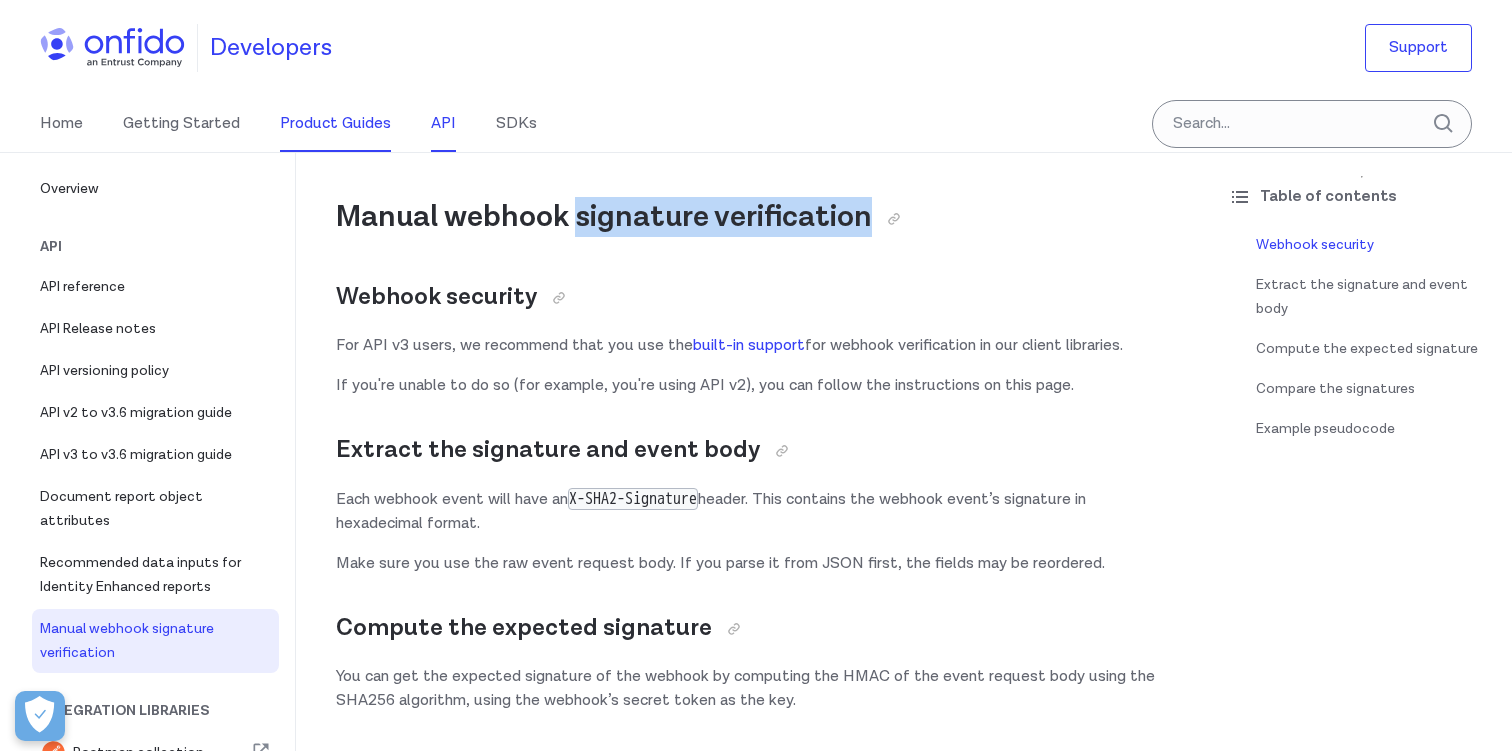 click on "Product Guides" at bounding box center [335, 124] 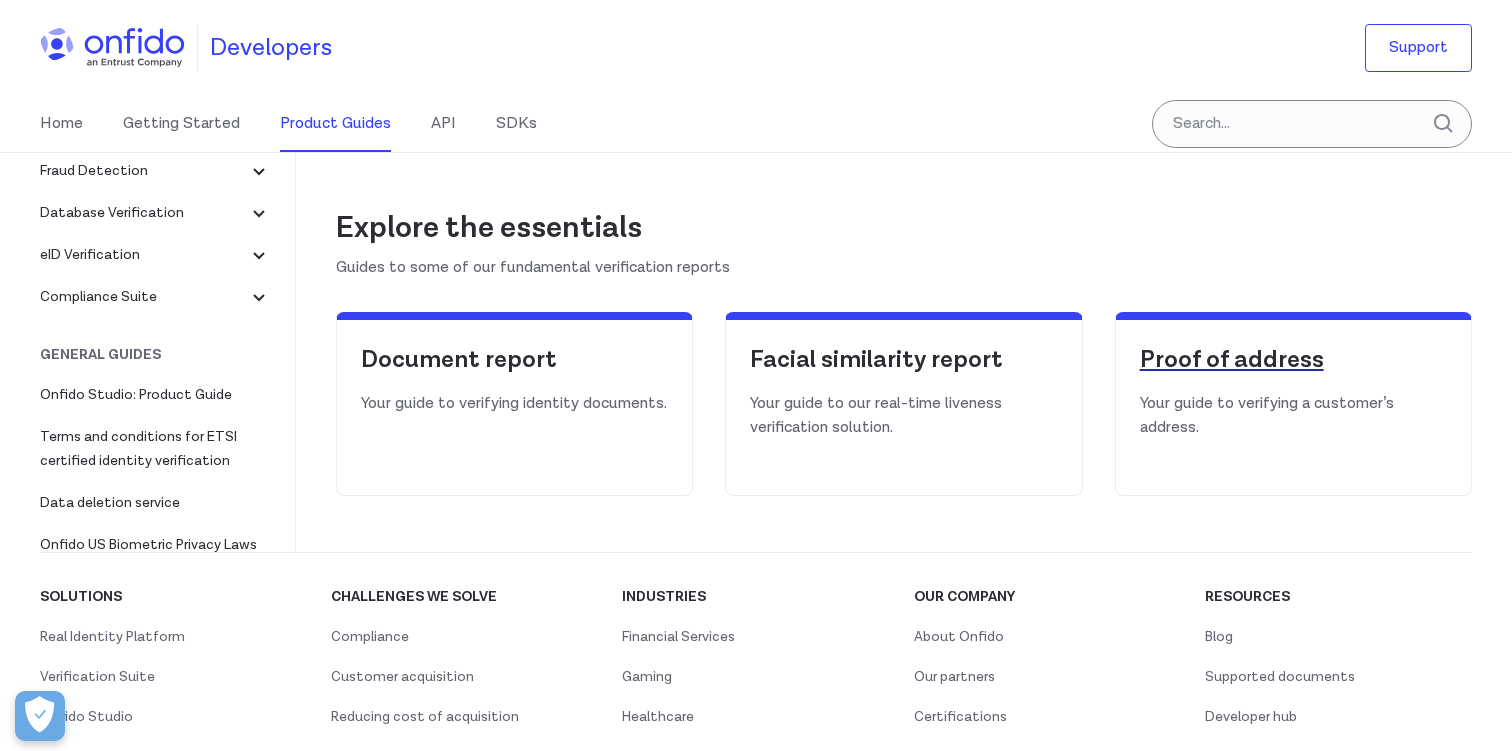 scroll, scrollTop: 0, scrollLeft: 0, axis: both 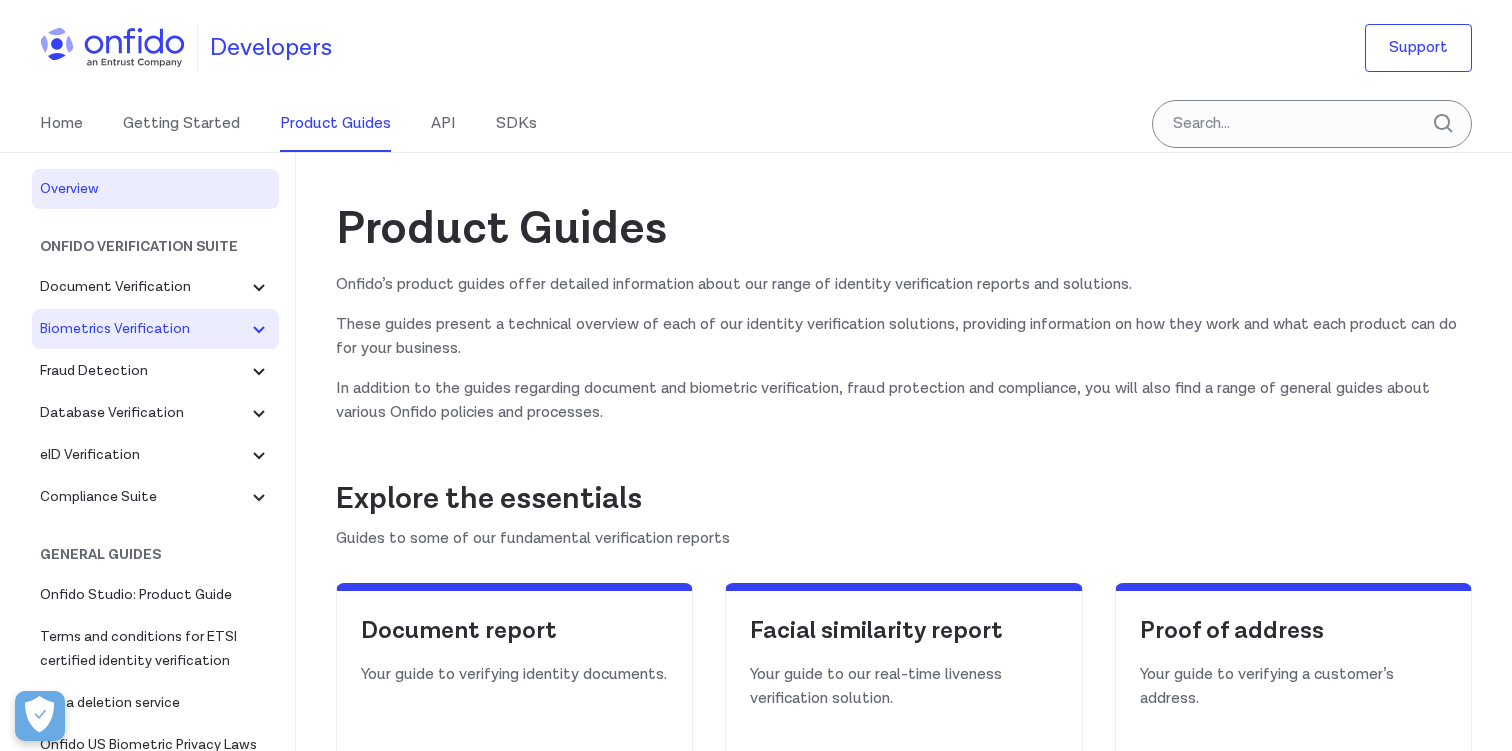 click 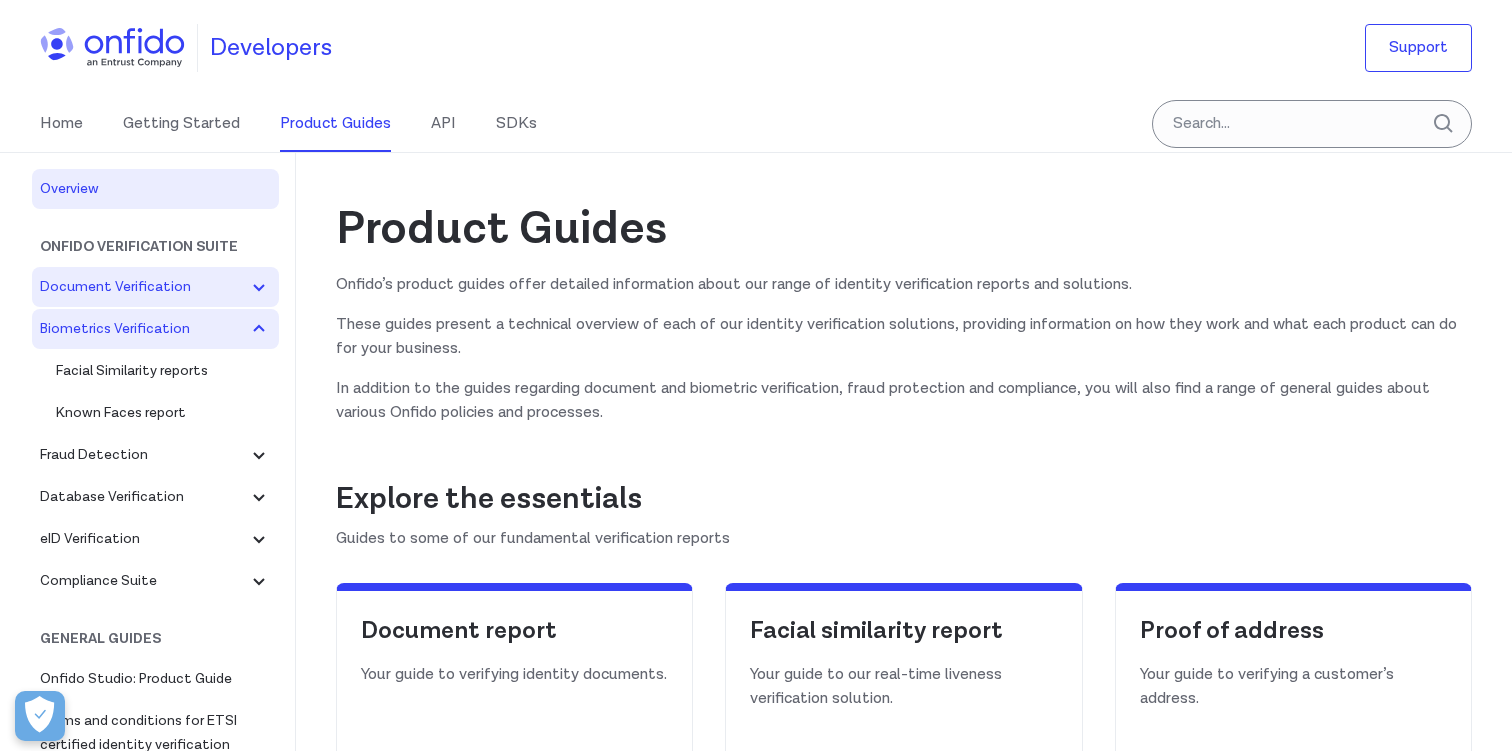 click 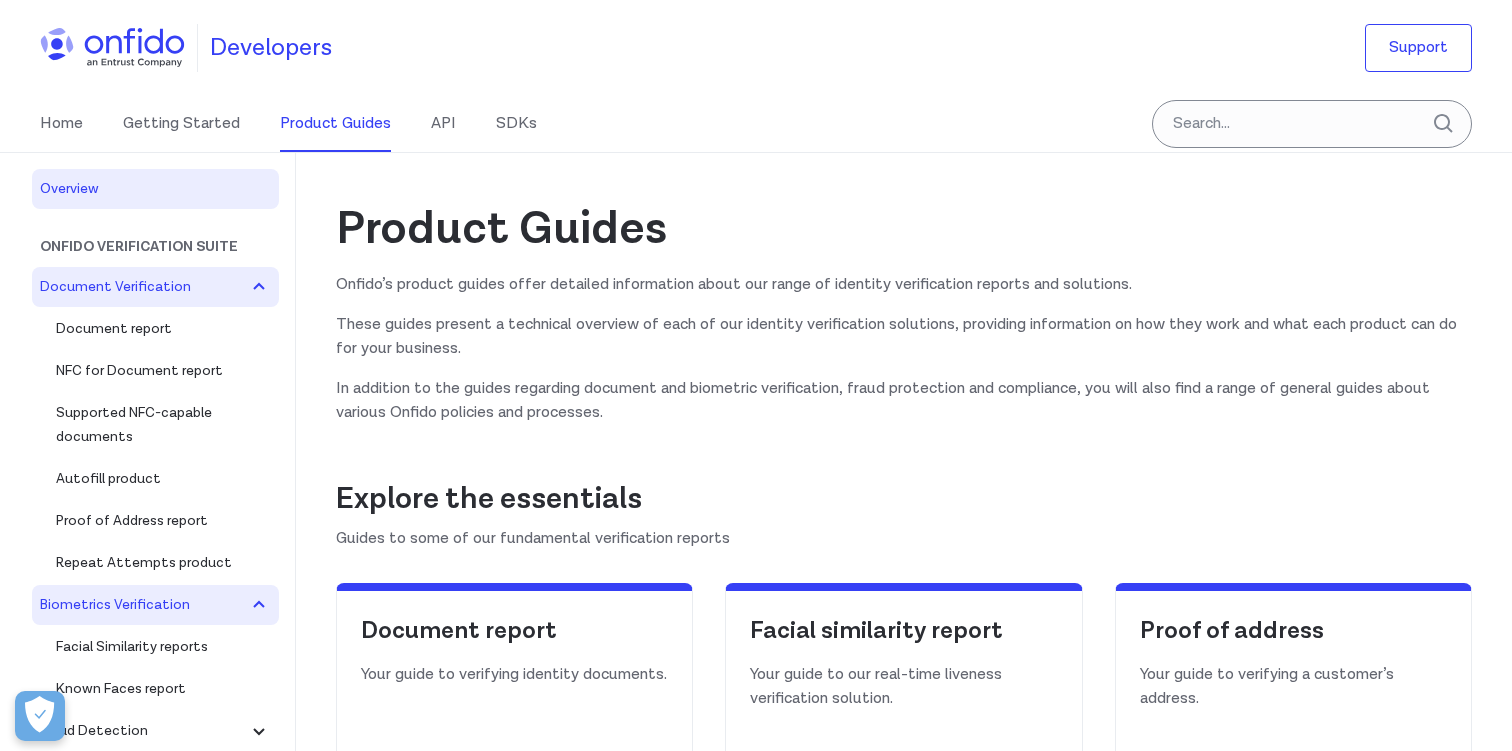 click 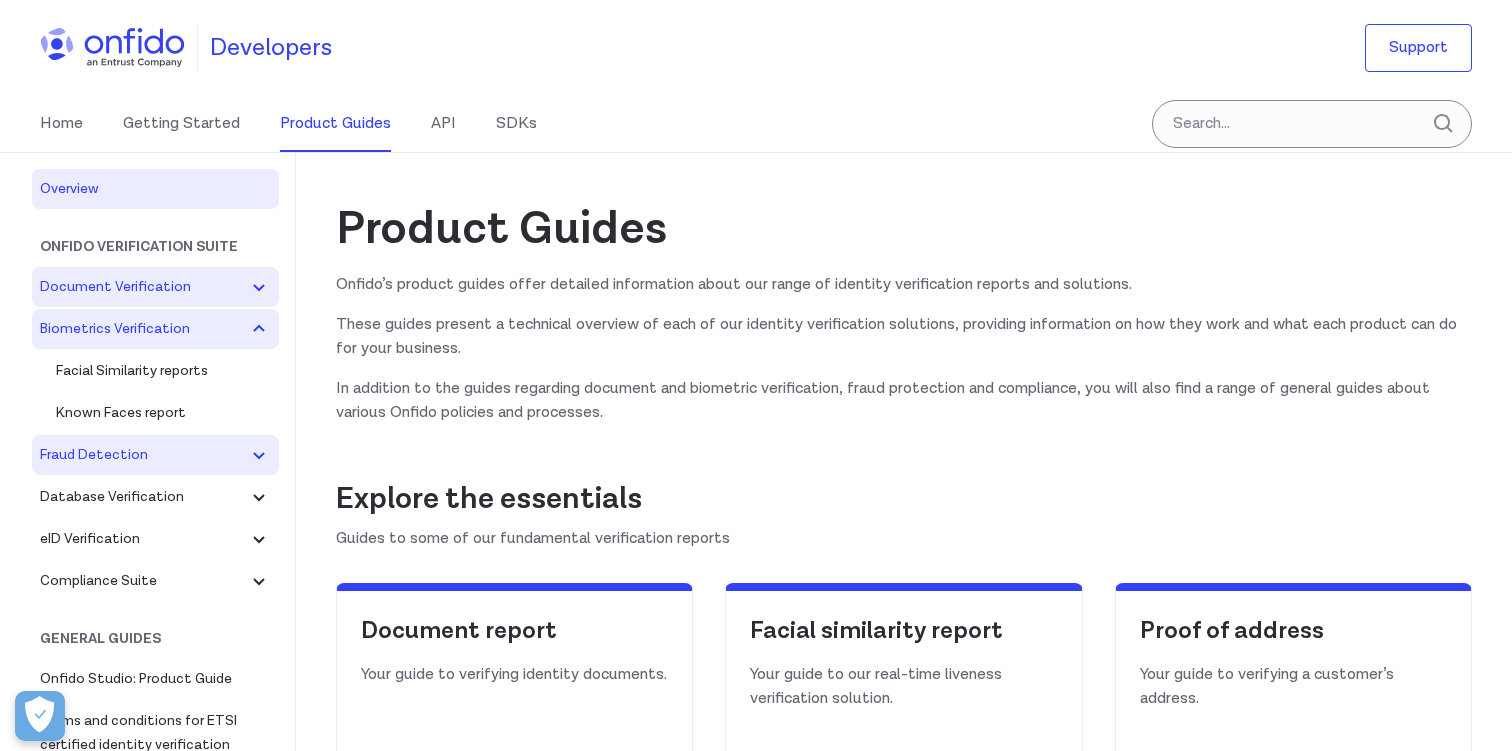 click 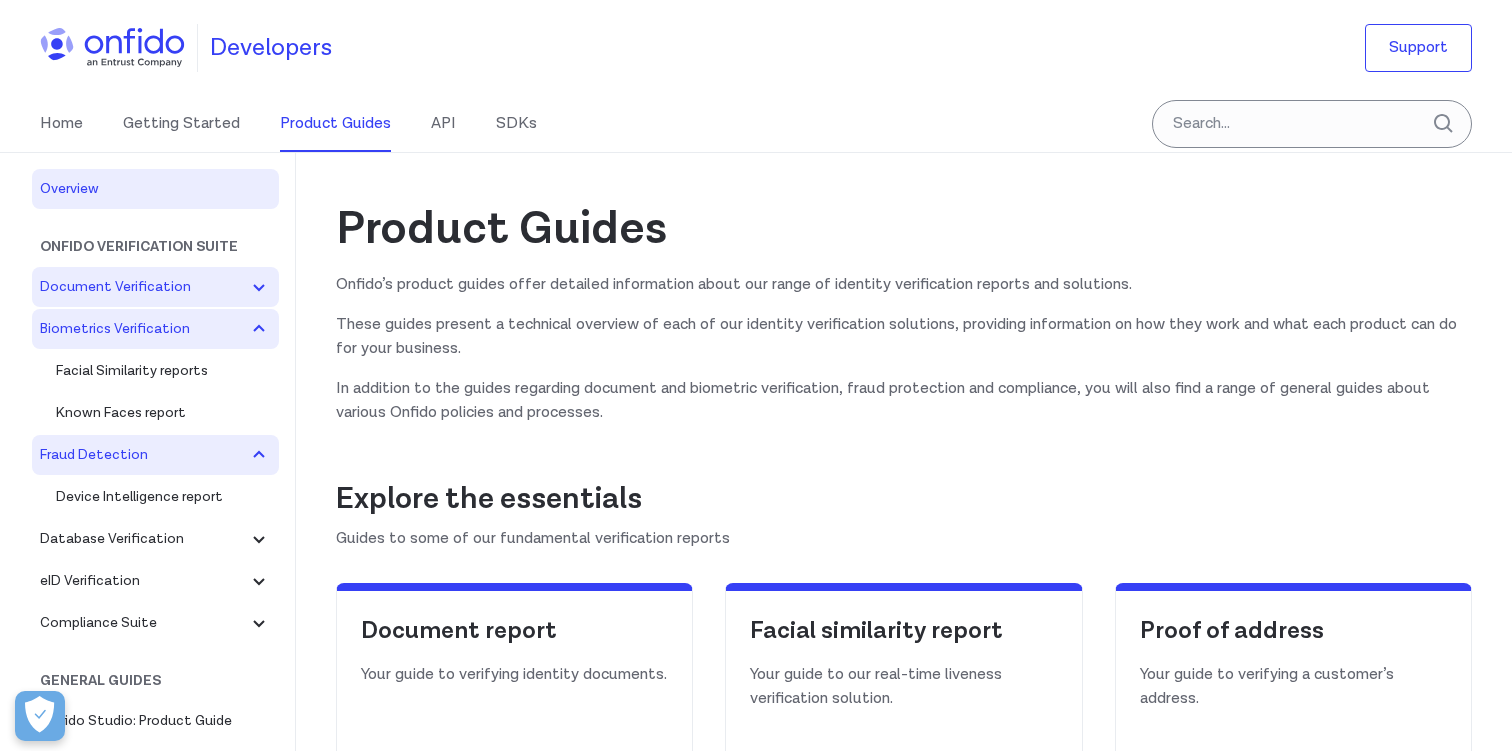 click 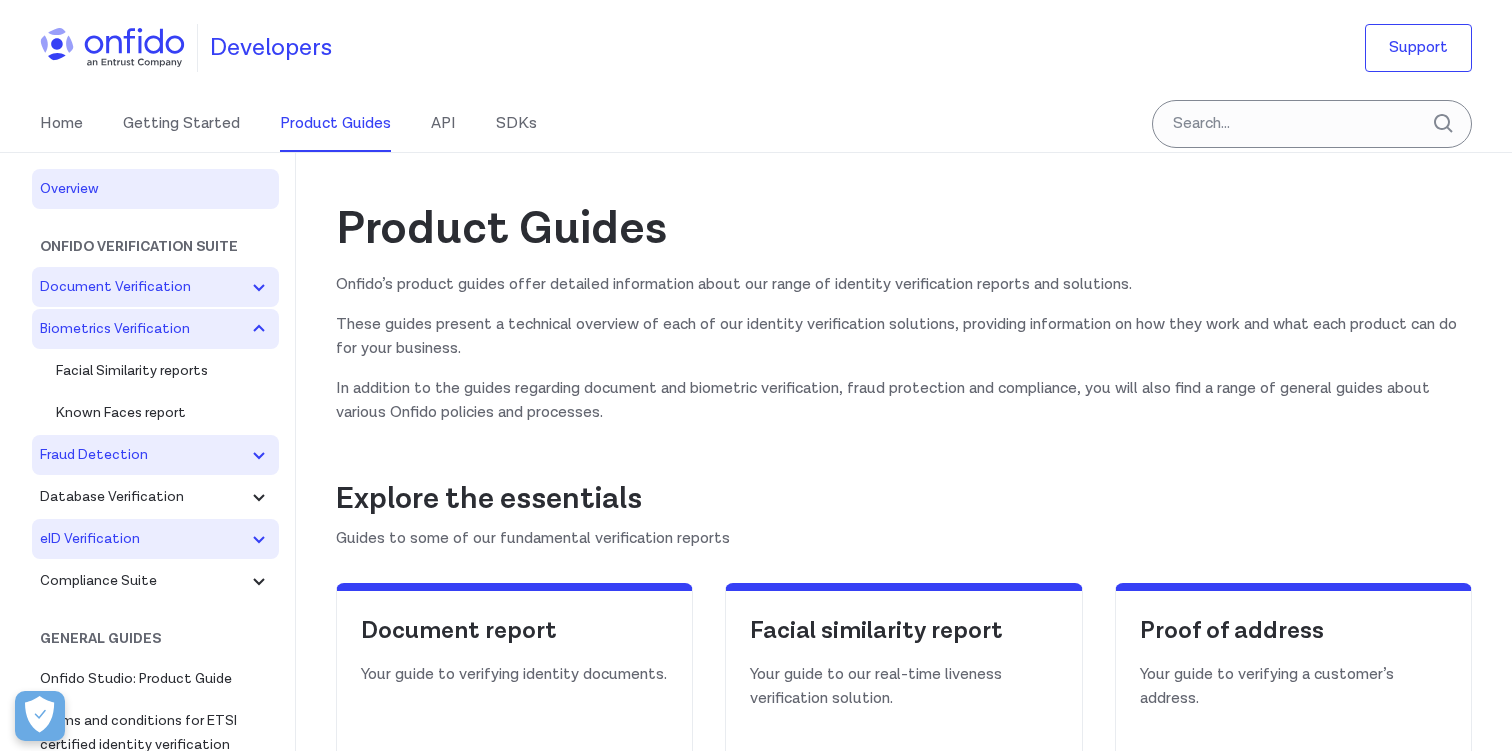 click 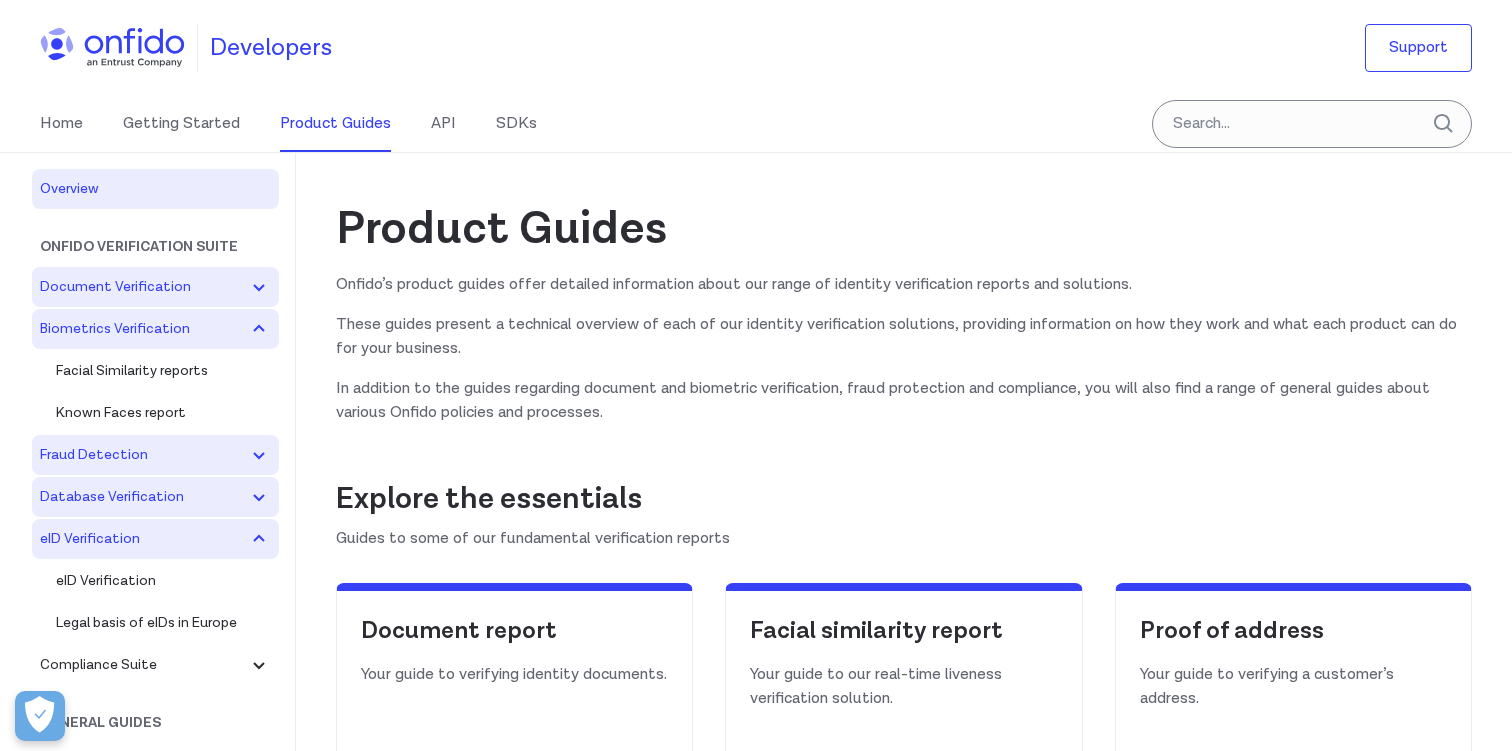 click 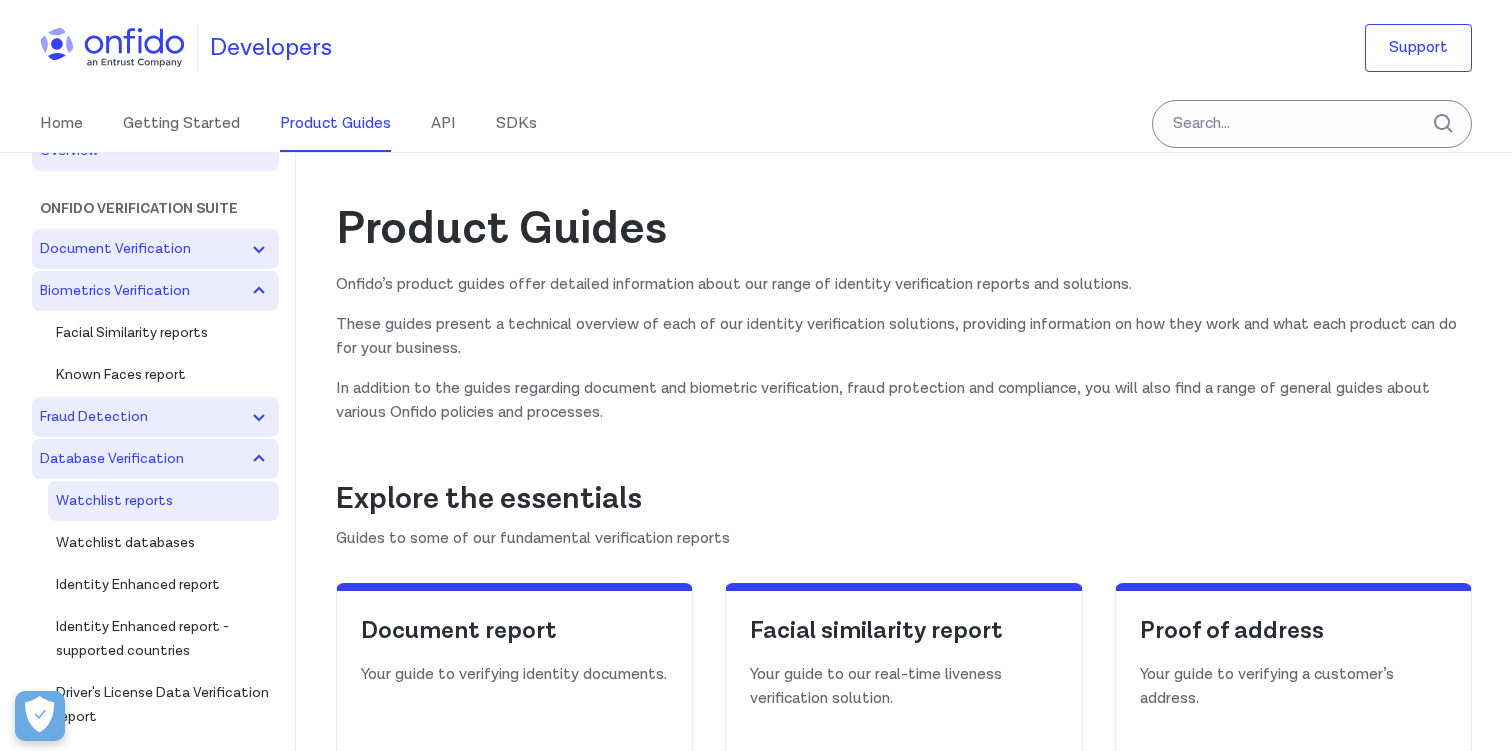 scroll, scrollTop: 0, scrollLeft: 0, axis: both 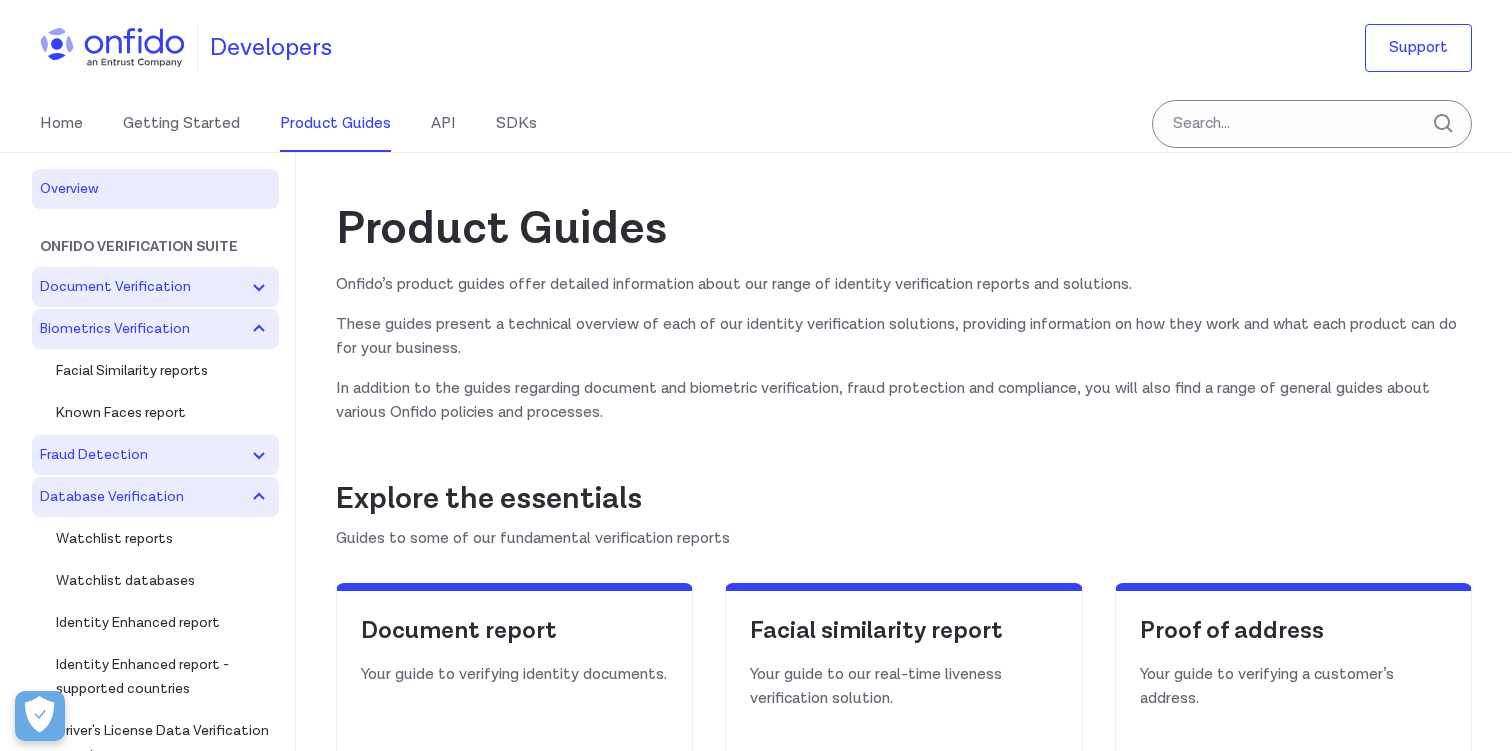 click 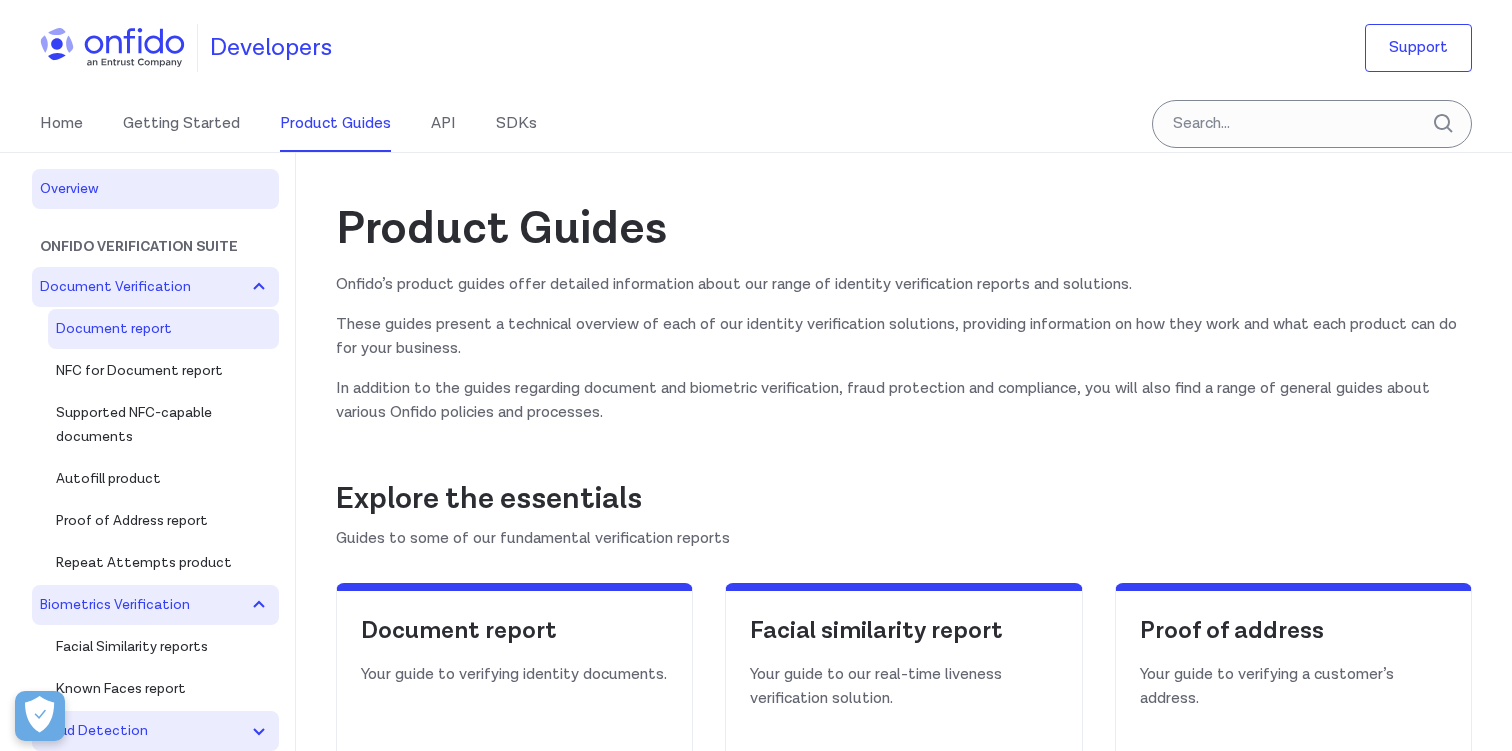 click on "Document report" at bounding box center (163, 329) 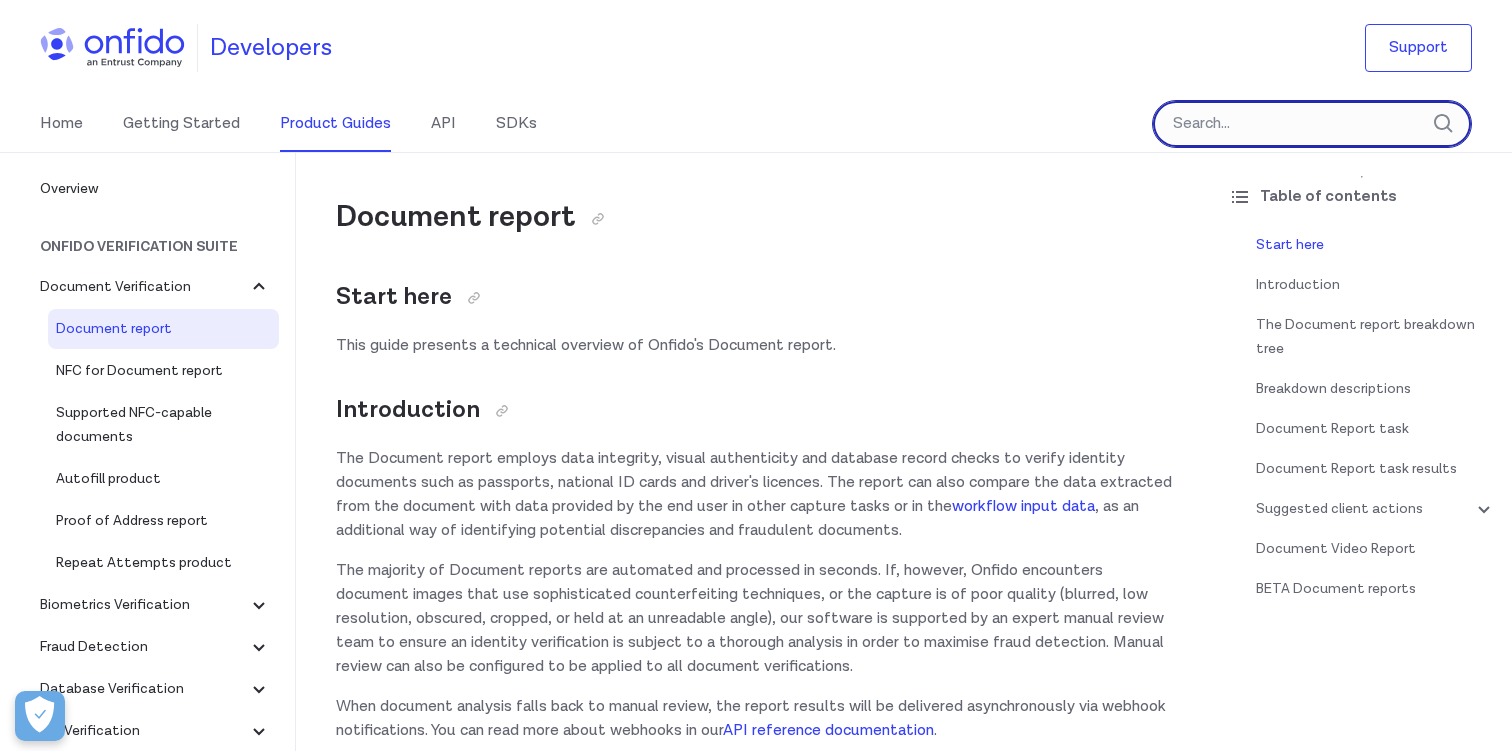 click at bounding box center (1312, 124) 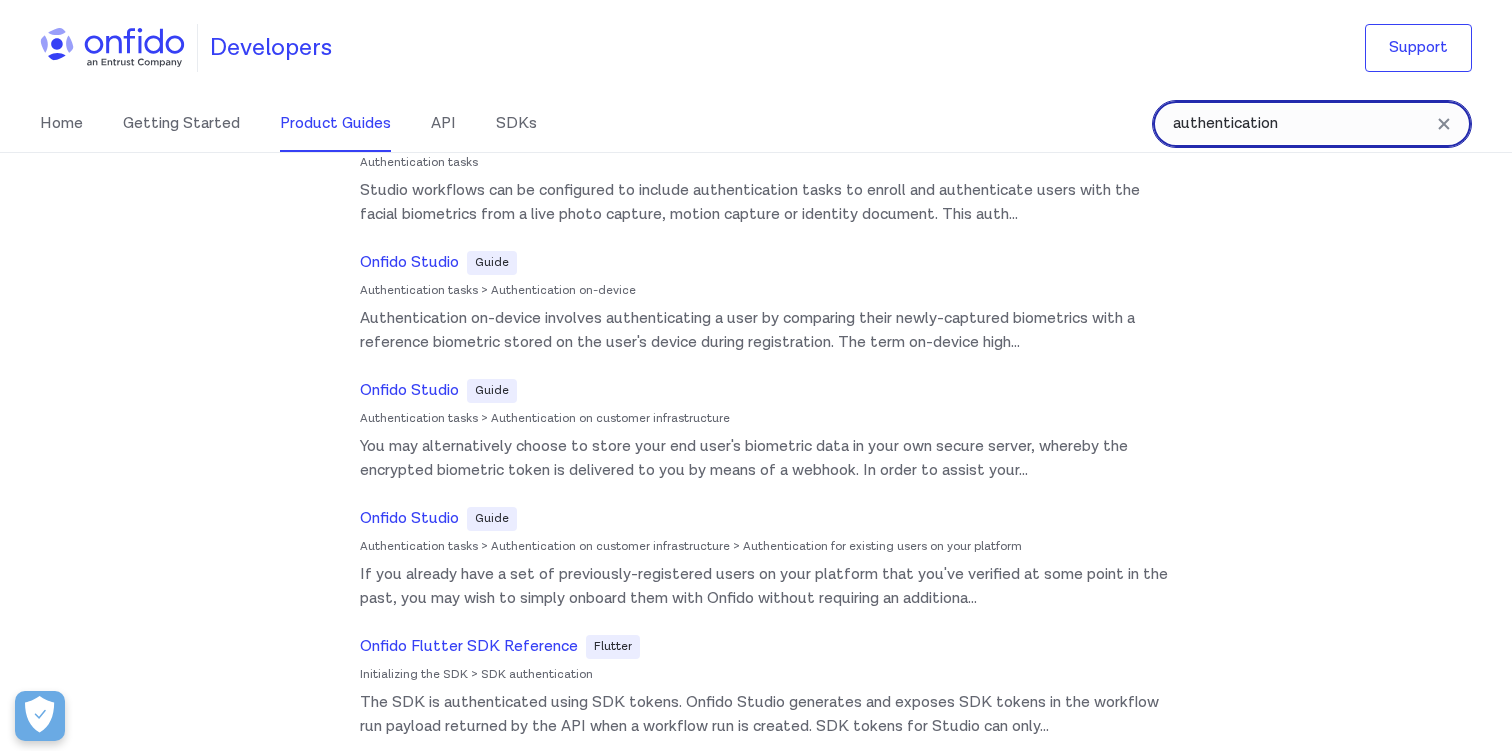 scroll, scrollTop: 0, scrollLeft: 0, axis: both 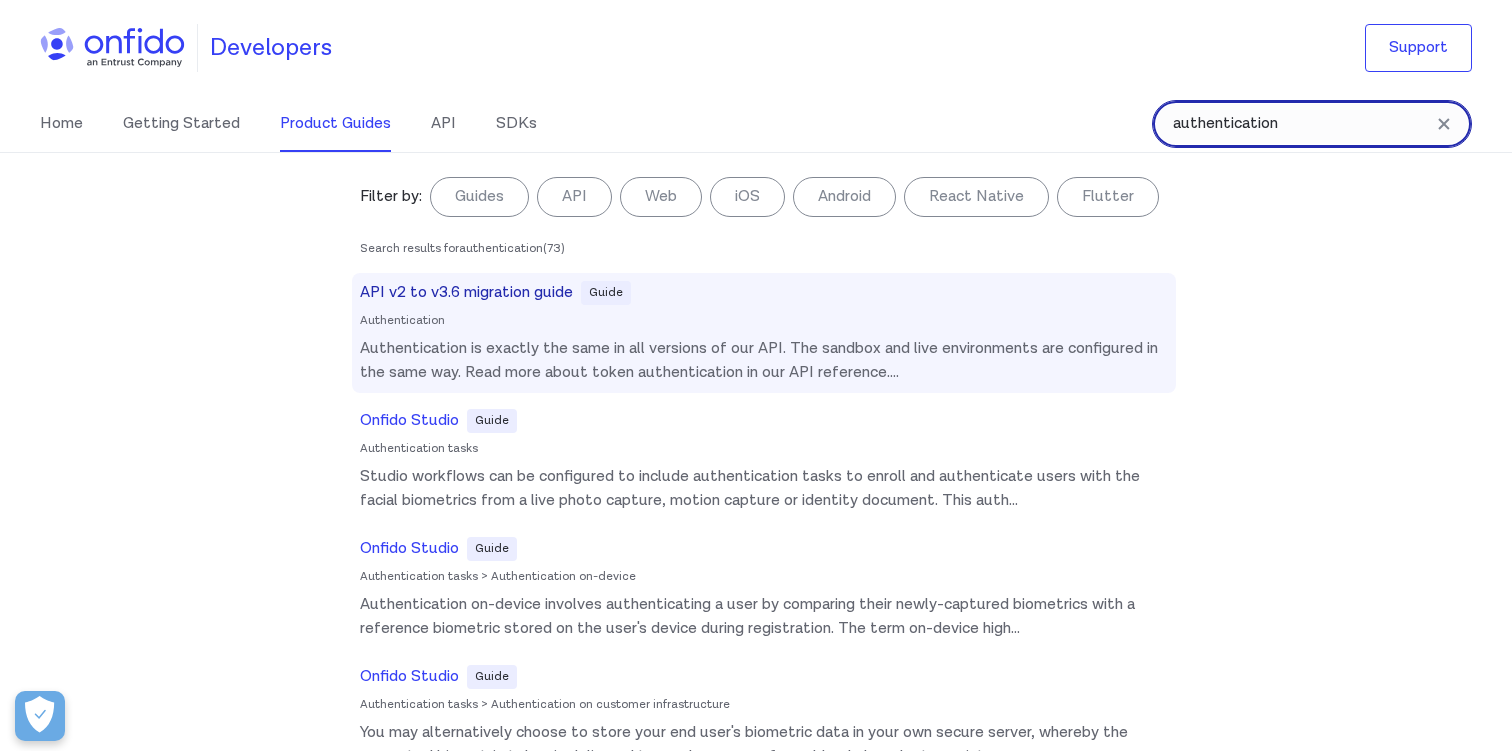 type on "authentication" 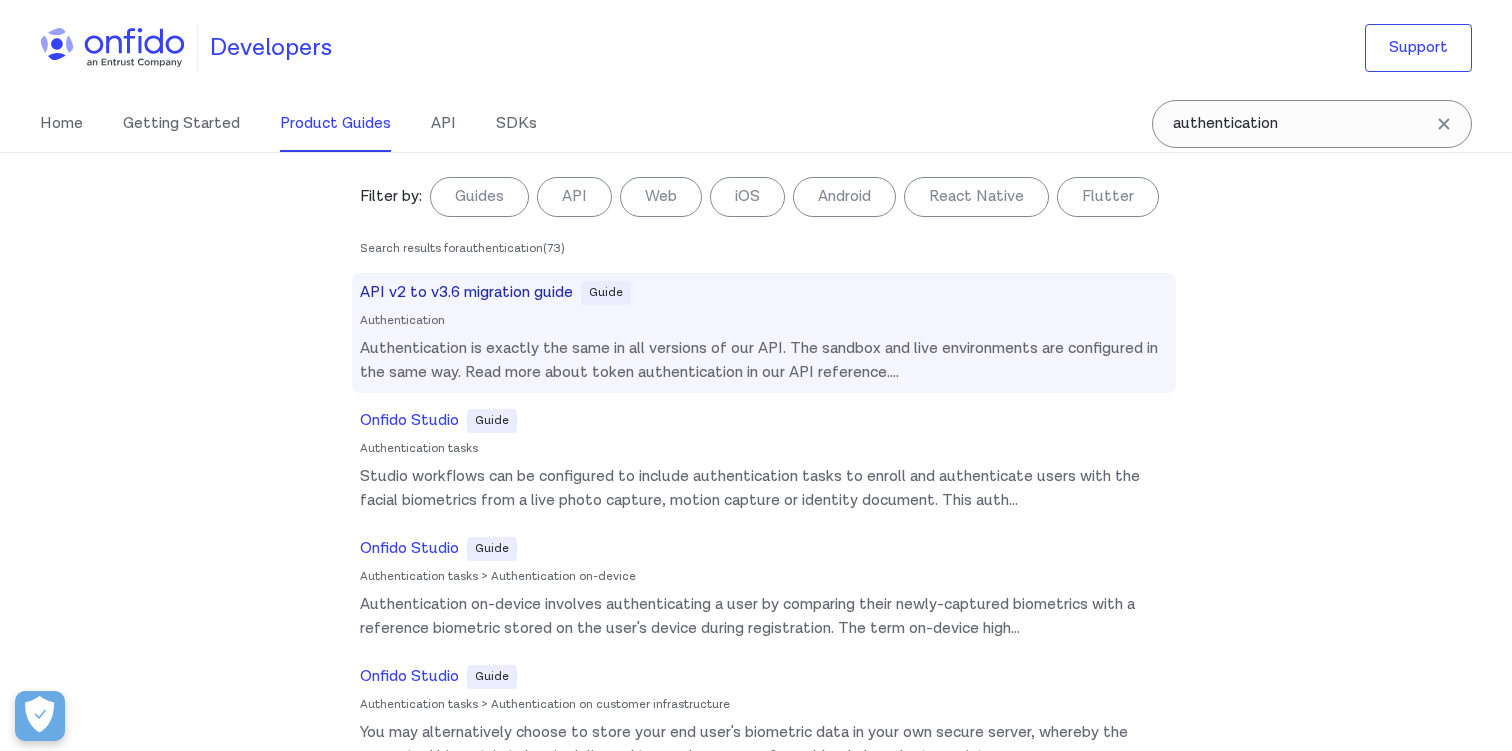 click on "Authentication is exactly the same in all versions of our API. The sandbox and live environments are configured in
the same way. Read more about token authentication in our API reference. ..." at bounding box center (764, 361) 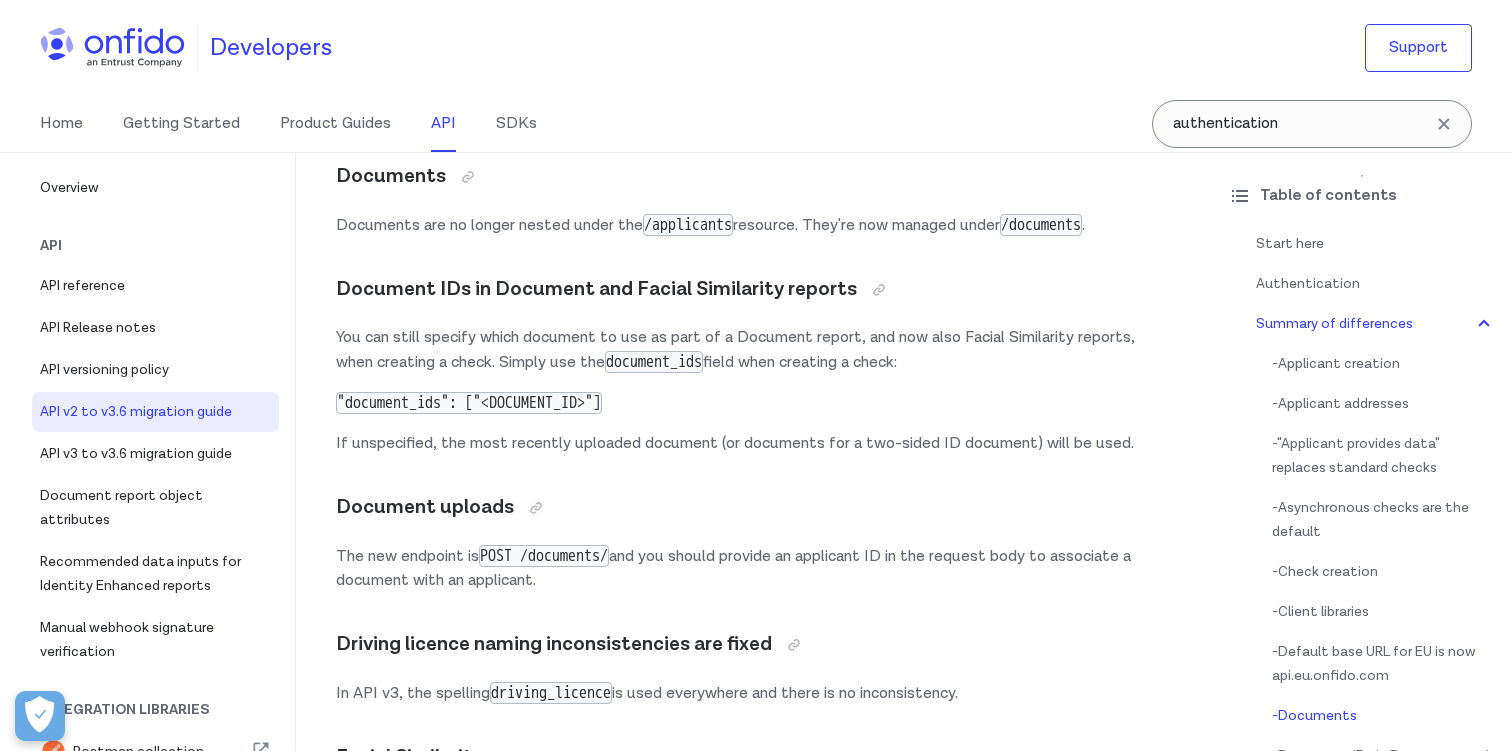 scroll, scrollTop: 3132, scrollLeft: 0, axis: vertical 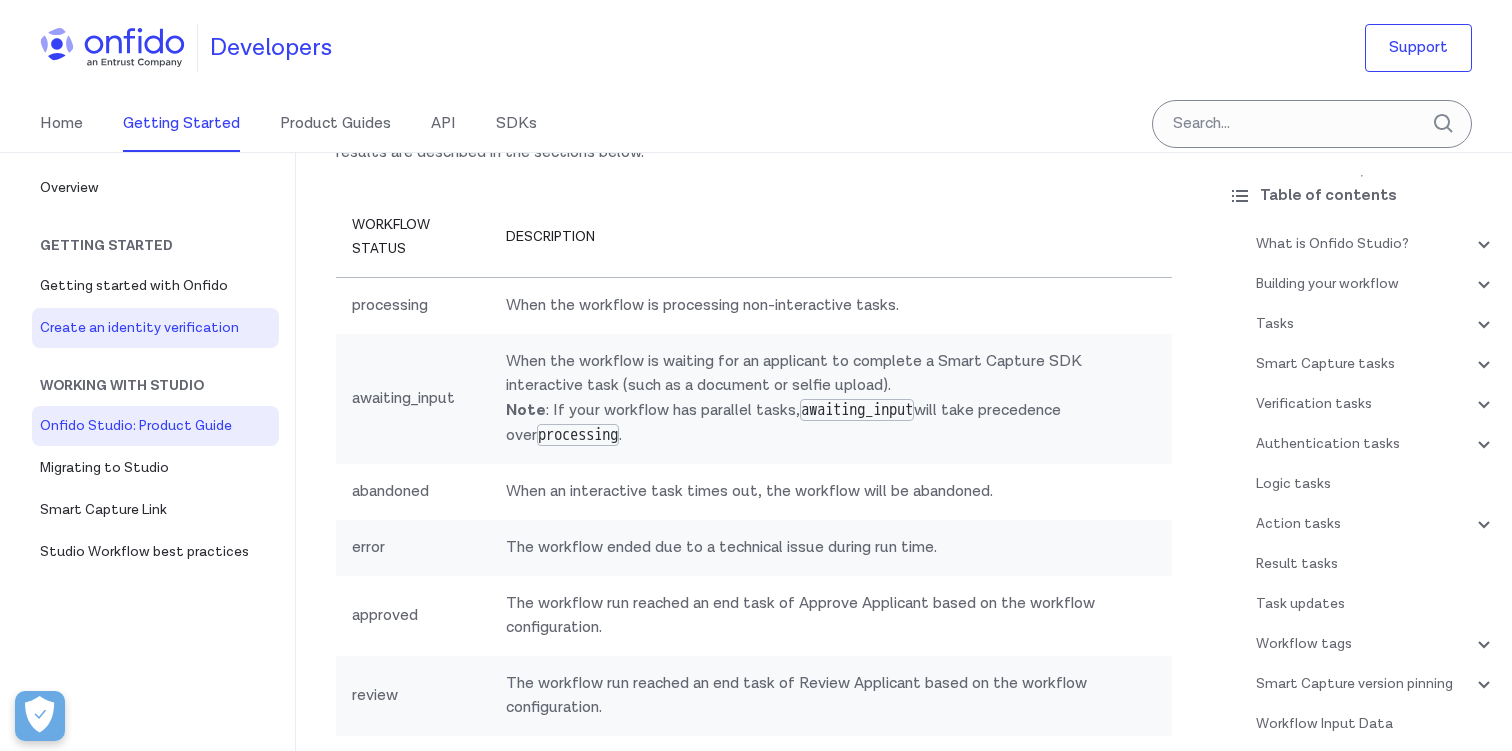 click on "Create an identity verification" at bounding box center (155, 328) 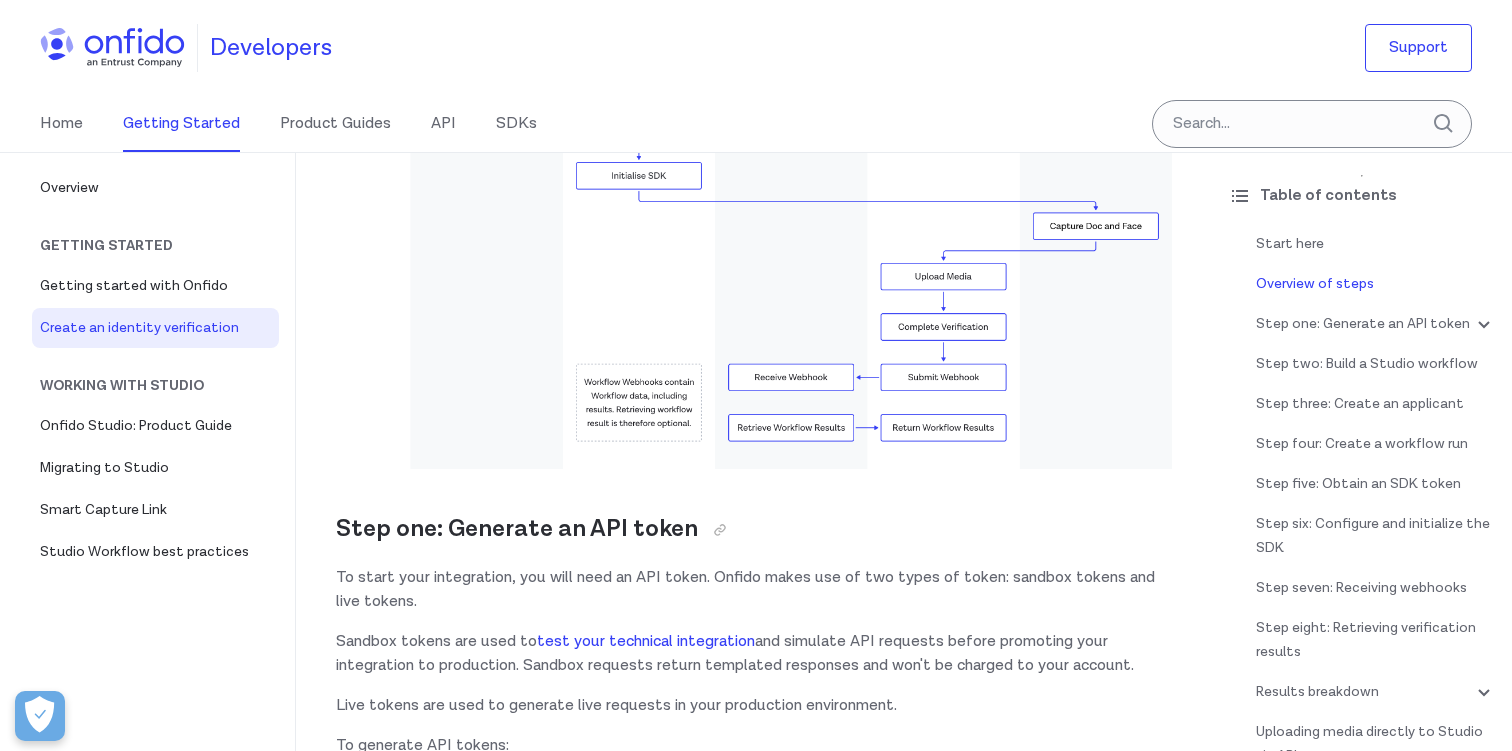 scroll, scrollTop: 705, scrollLeft: 0, axis: vertical 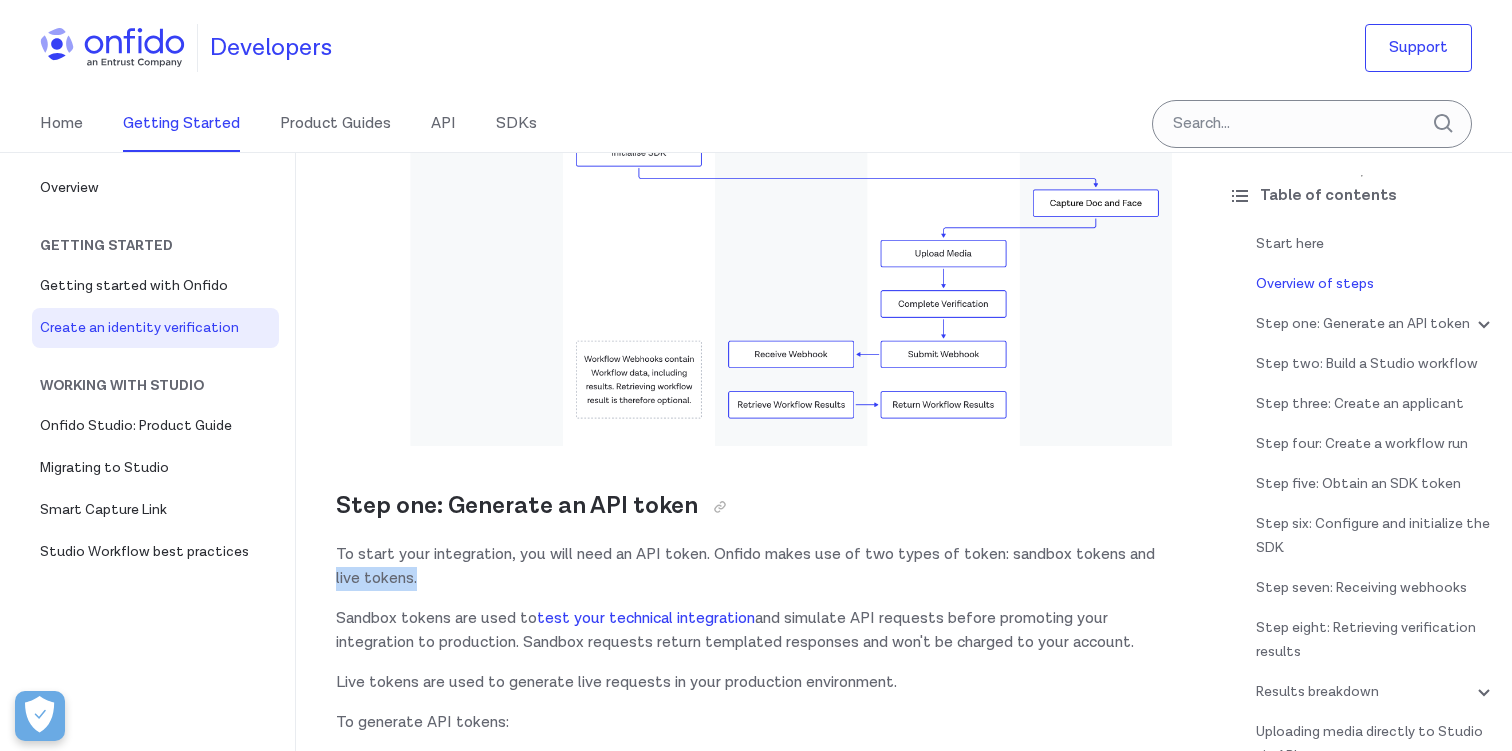drag, startPoint x: 335, startPoint y: 577, endPoint x: 439, endPoint y: 577, distance: 104 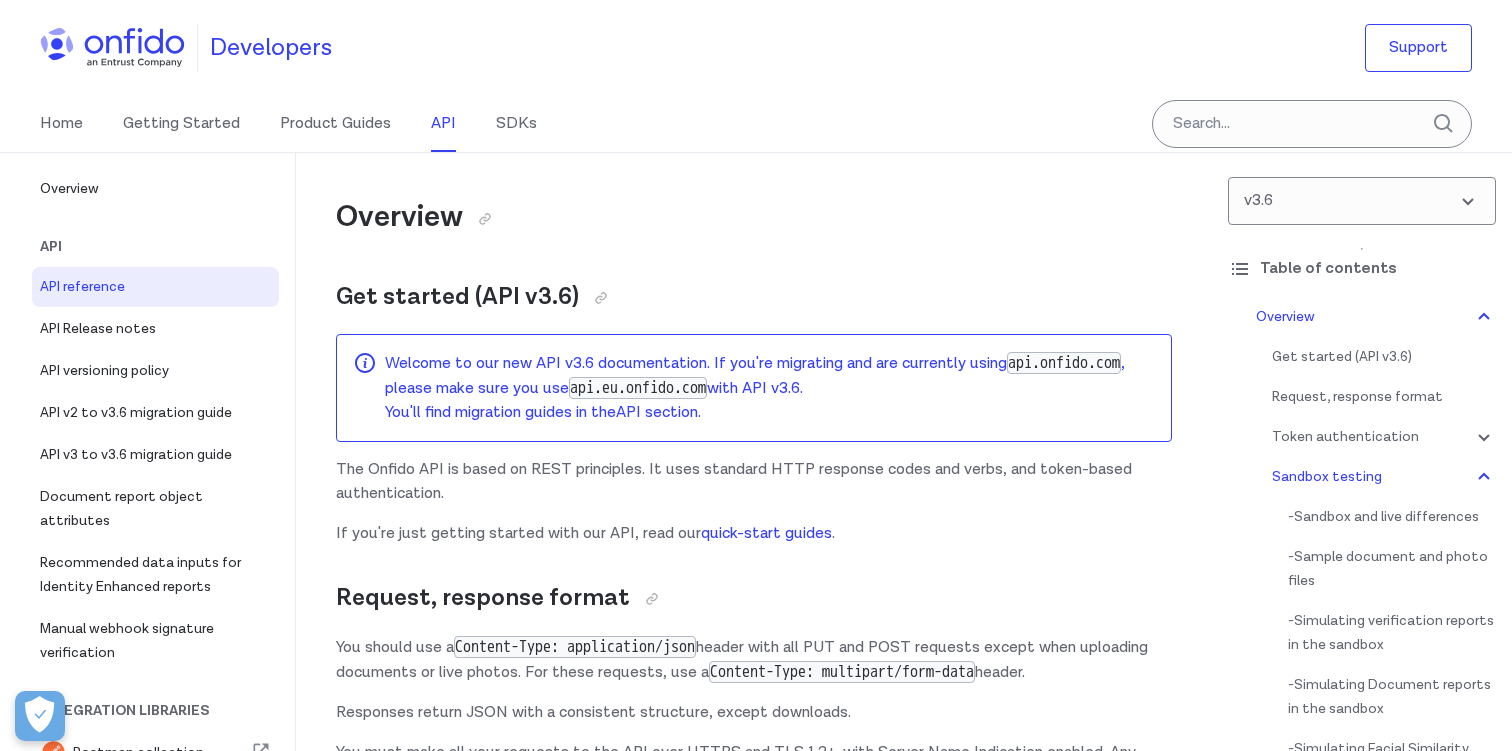 scroll, scrollTop: 2903, scrollLeft: 0, axis: vertical 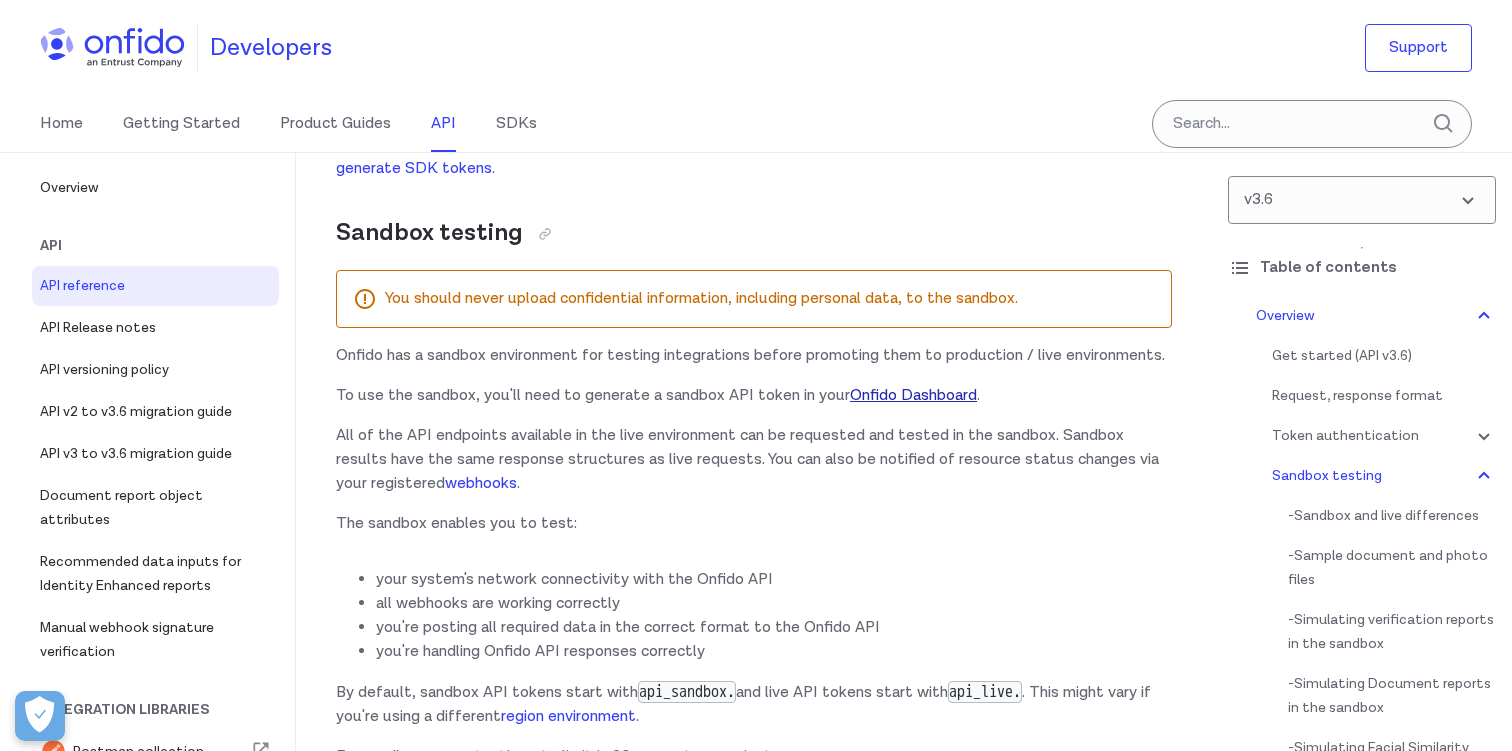 click on "Onfido Dashboard" at bounding box center (913, 395) 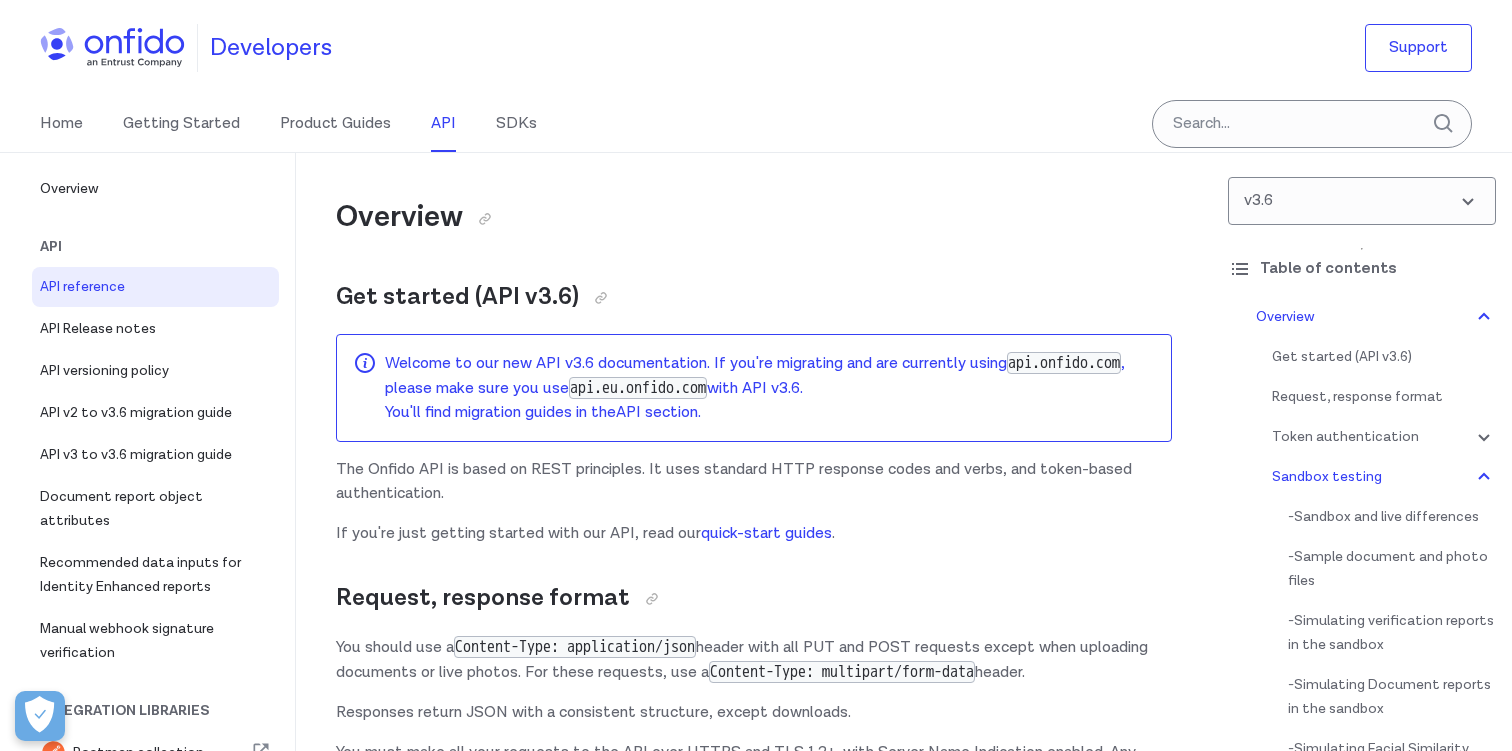 scroll, scrollTop: 2903, scrollLeft: 0, axis: vertical 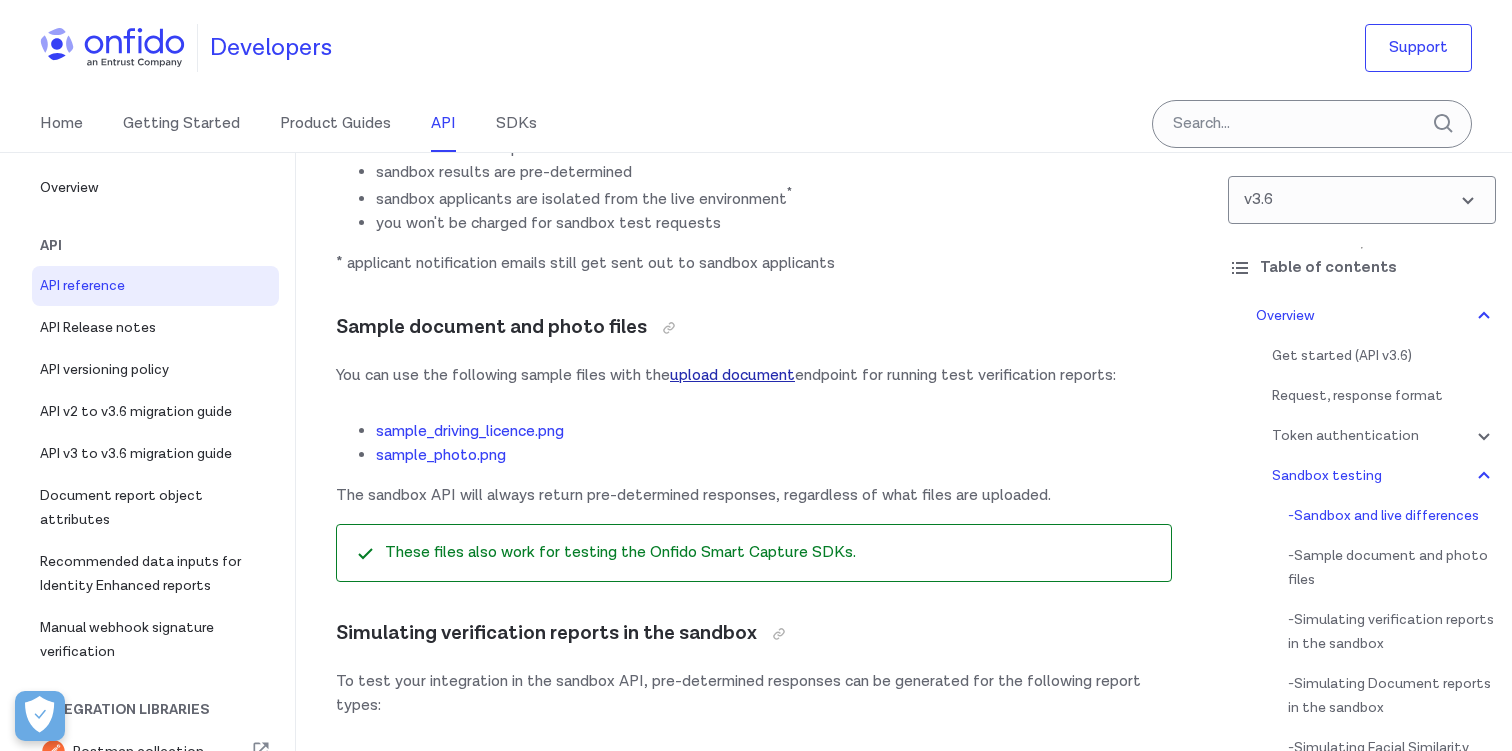 click on "upload document" at bounding box center (732, 375) 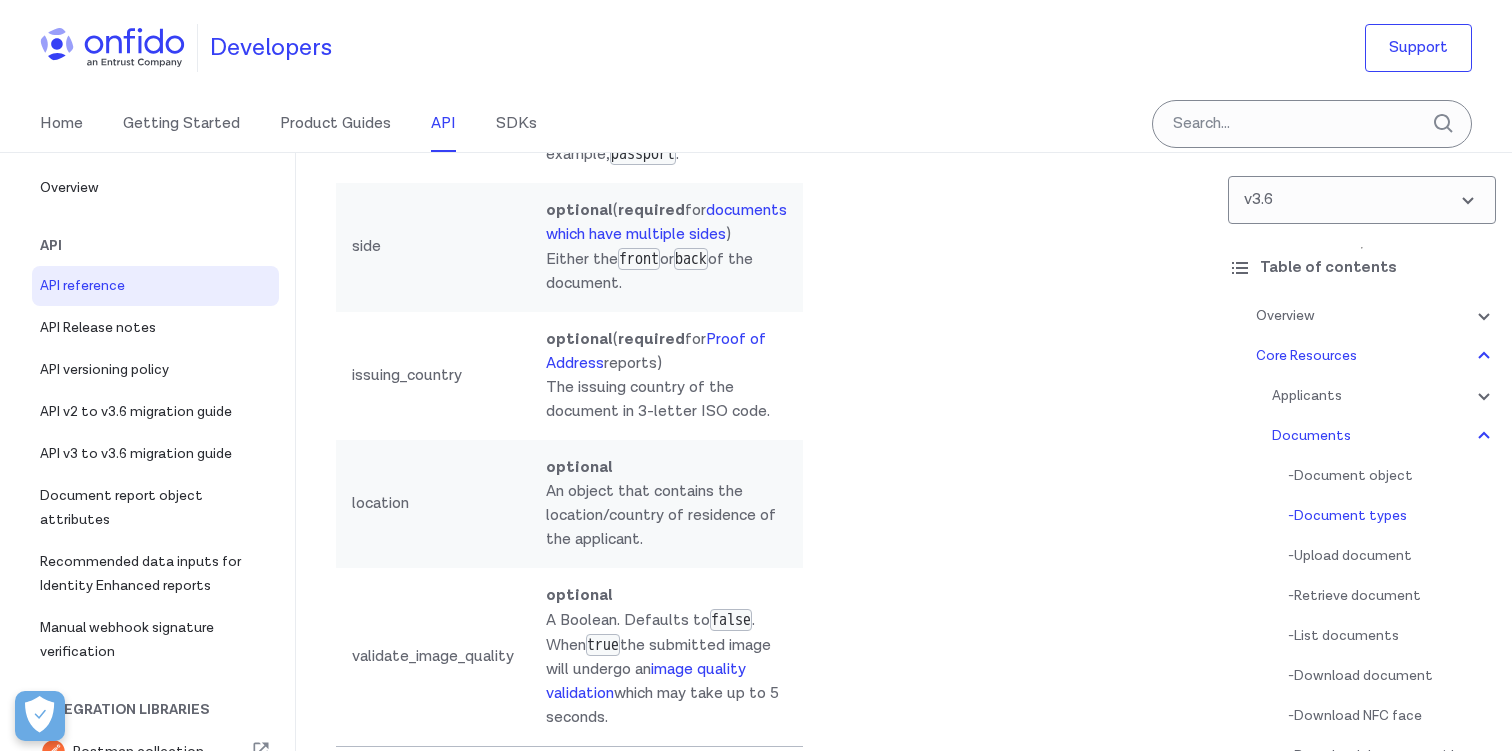 scroll, scrollTop: 37064, scrollLeft: 0, axis: vertical 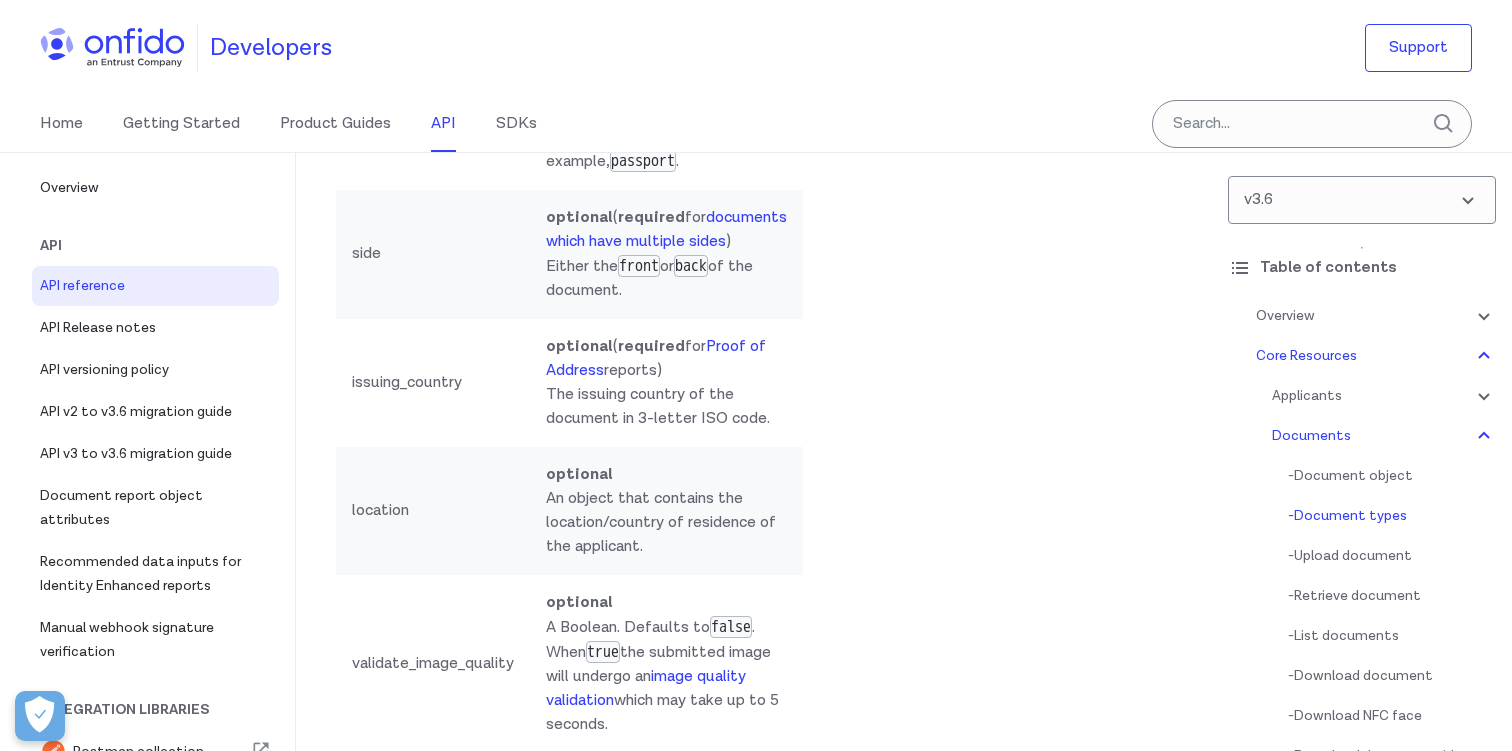 click at bounding box center [525, -769] 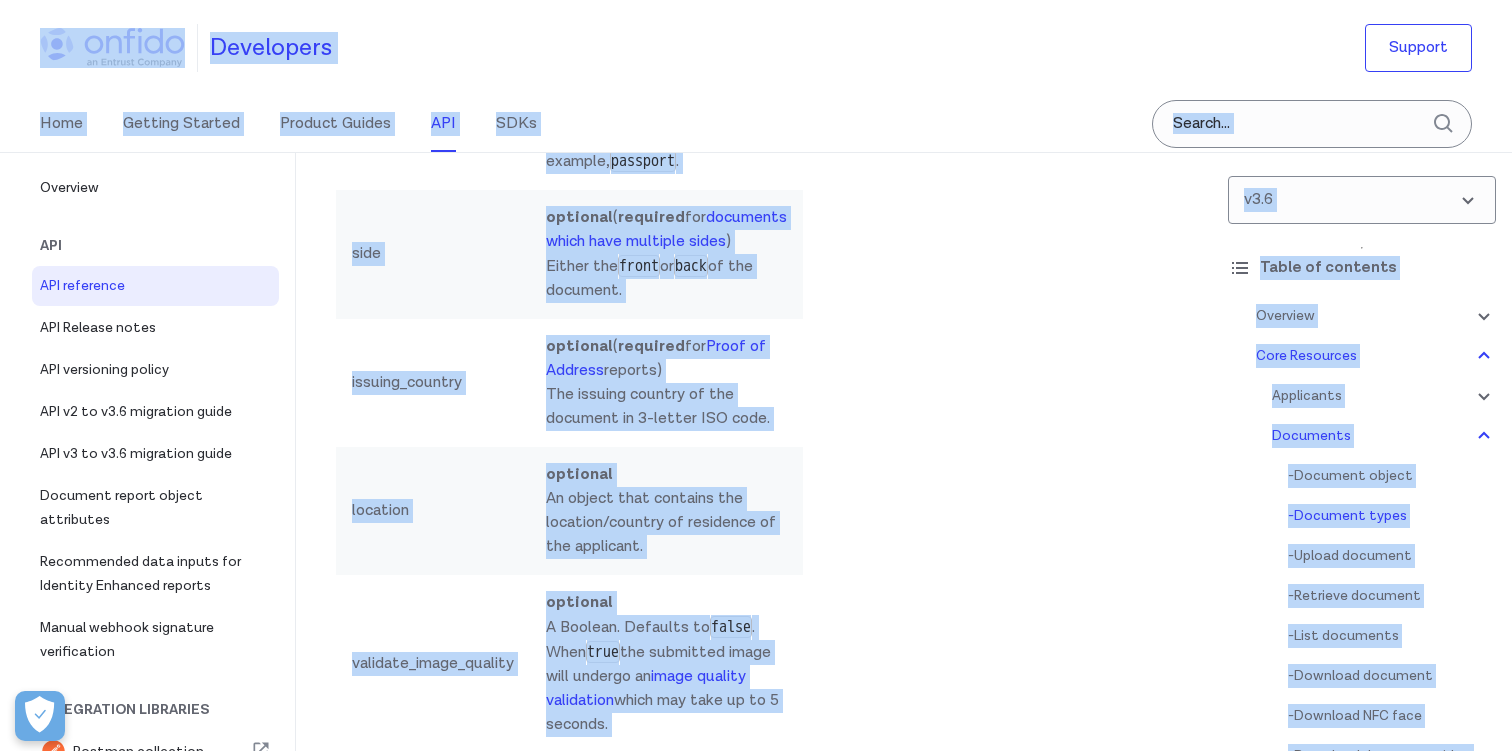 click on "api.eu.onfido.com" at bounding box center [954, -653] 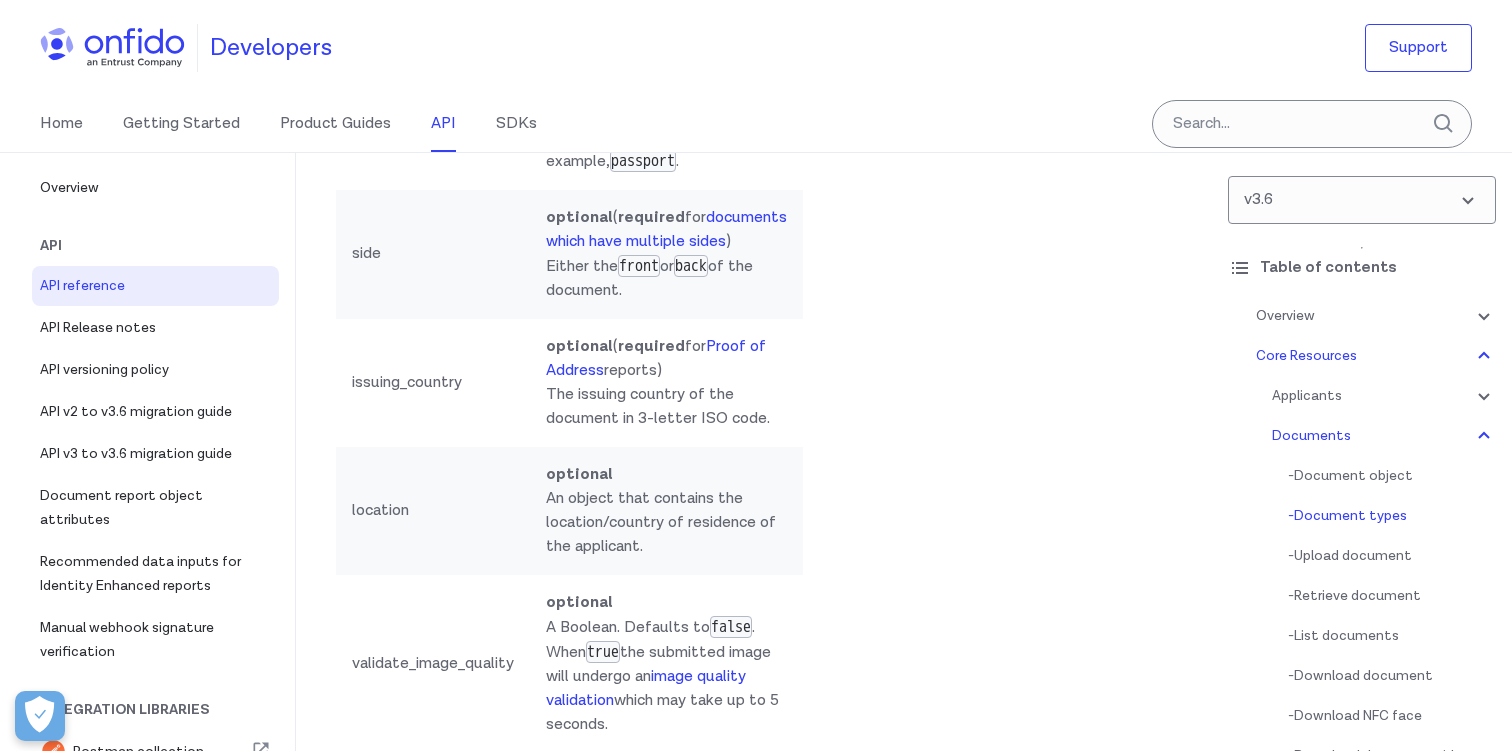 drag, startPoint x: 854, startPoint y: 518, endPoint x: 1135, endPoint y: 604, distance: 293.8656 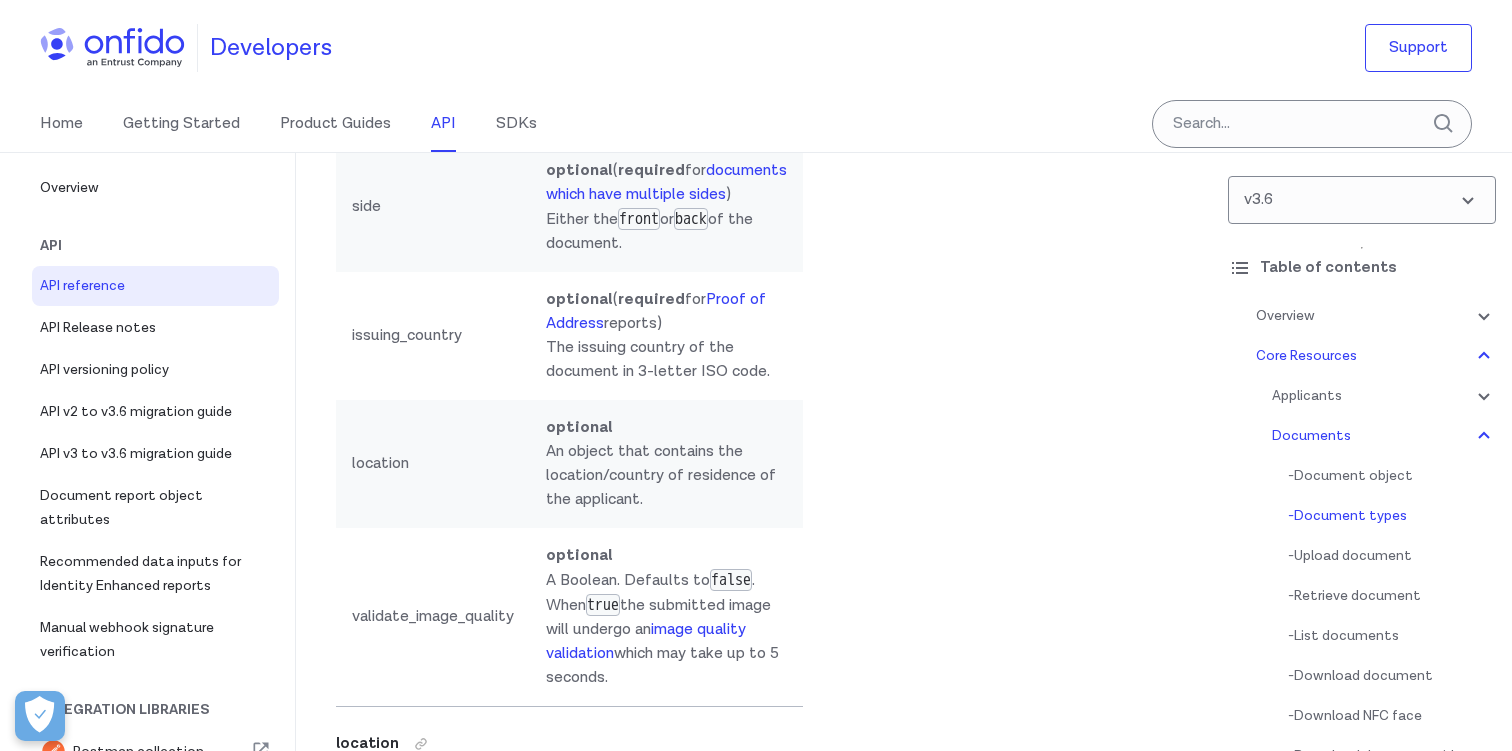 scroll, scrollTop: 37112, scrollLeft: 0, axis: vertical 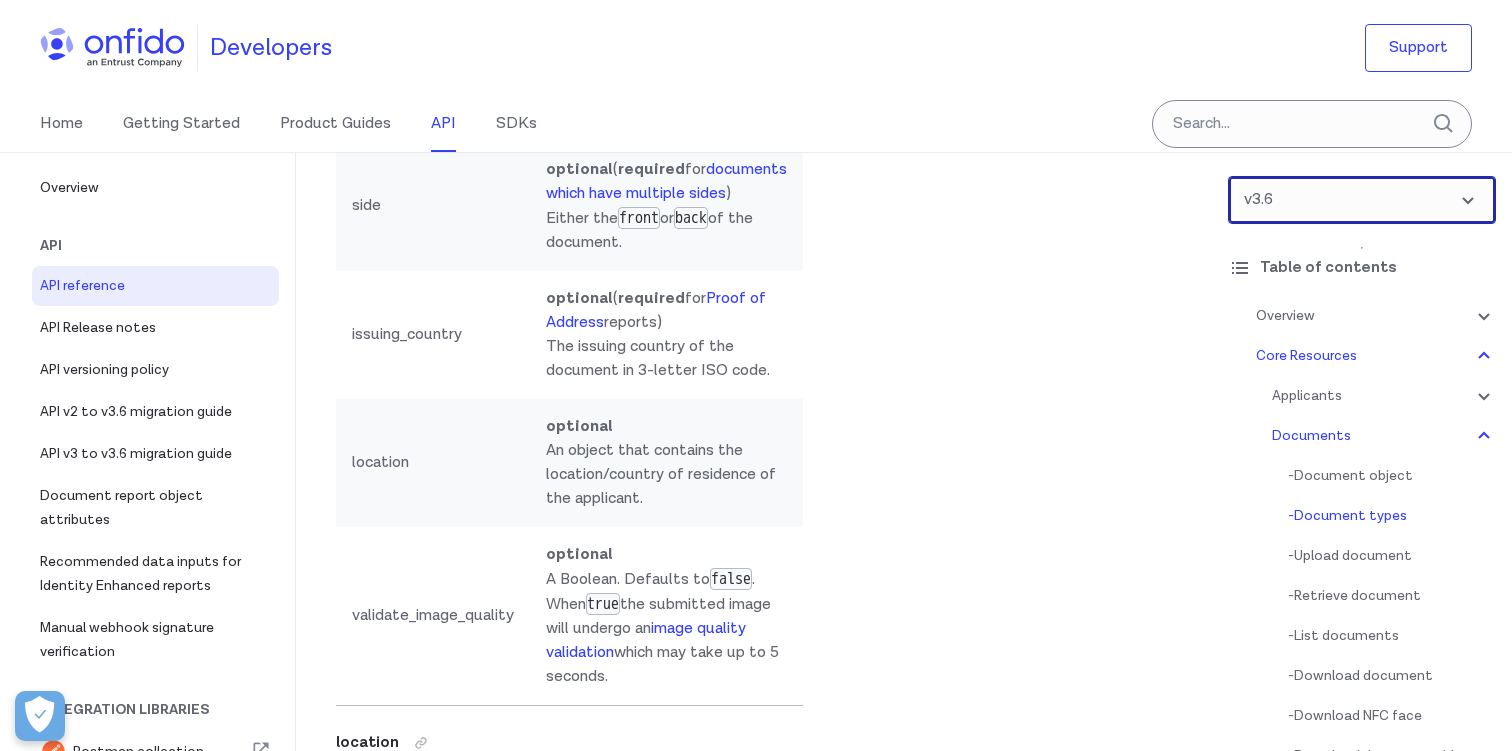 click at bounding box center [1362, 200] 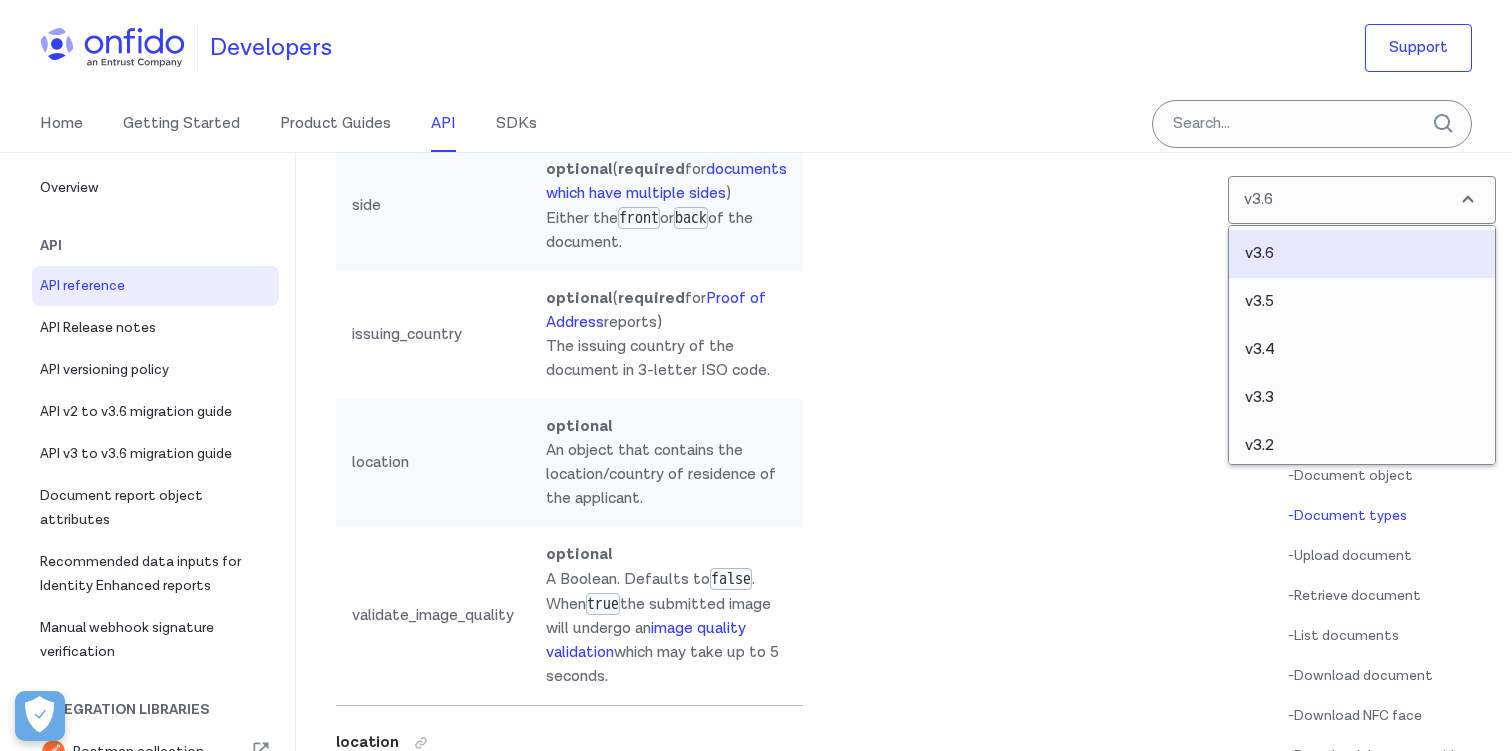 click on "Overview
Get started (API v3.6)
Welcome to our new API v3.6 documentation. If you're migrating and are
currently using  api.onfido.com , please make sure you use  api.eu.onfido.com  with API v3.6. You'll find migration guides in the  API section .
The Onfido API is based on REST principles. It uses standard HTTP response
codes and verbs, and token-based authentication.
If you're just getting started with our API, read our  quick-start
guides .
Request, response format
You should use a  Content-Type: application/json  header with all PUT and POST
requests except when uploading documents or live photos. For these requests,
use a  Content-Type: multipart/form-data  header.
Responses return JSON with a consistent structure, except downloads.
You must make all your requests to the API over HTTPS and TLS 1.2+, with
Server Name Indication enabled. Any requests made over HTTP will fail.
Text fields support UTF-8, but  do not allow certain special
characters .
Token authentication Onfido
Dashboard" at bounding box center [754, 75082] 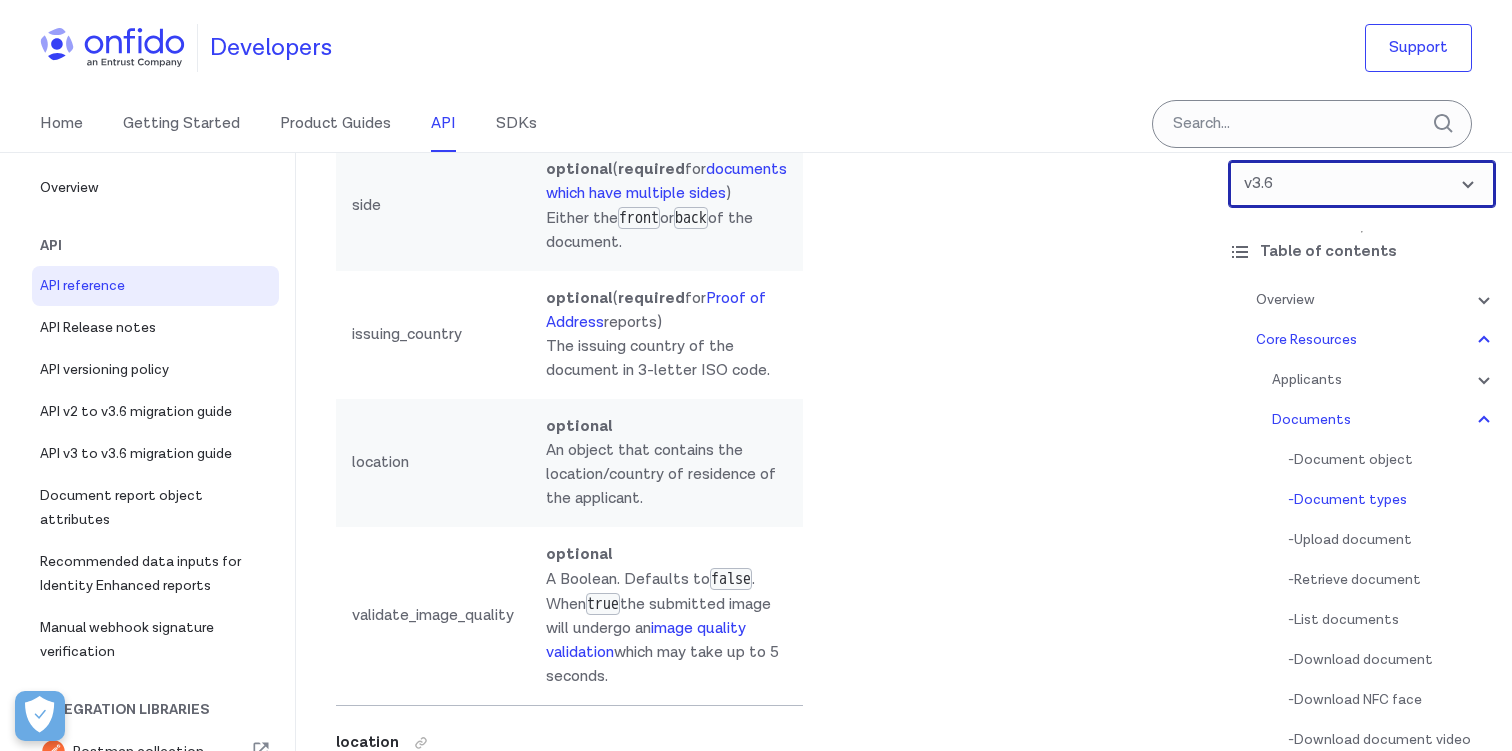 scroll, scrollTop: 0, scrollLeft: 0, axis: both 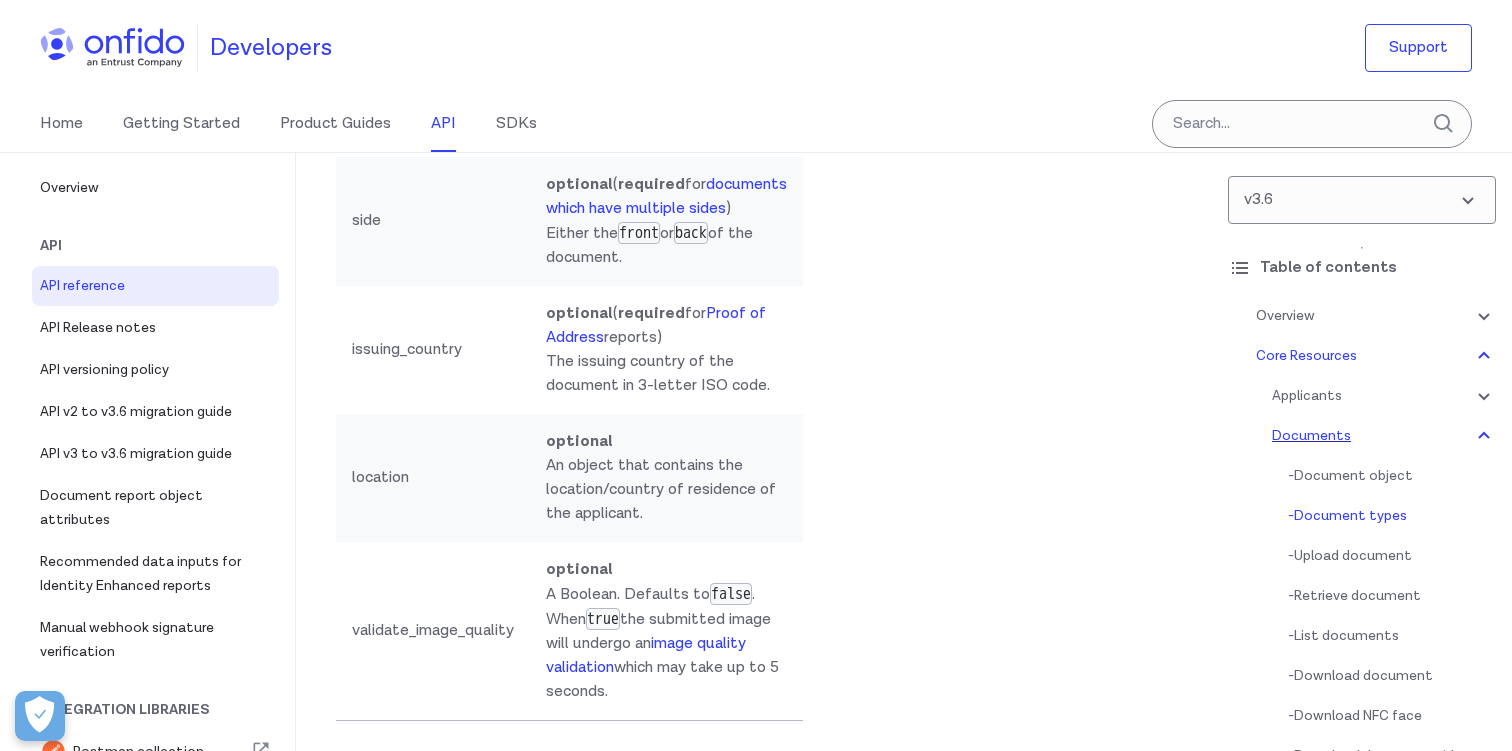 click 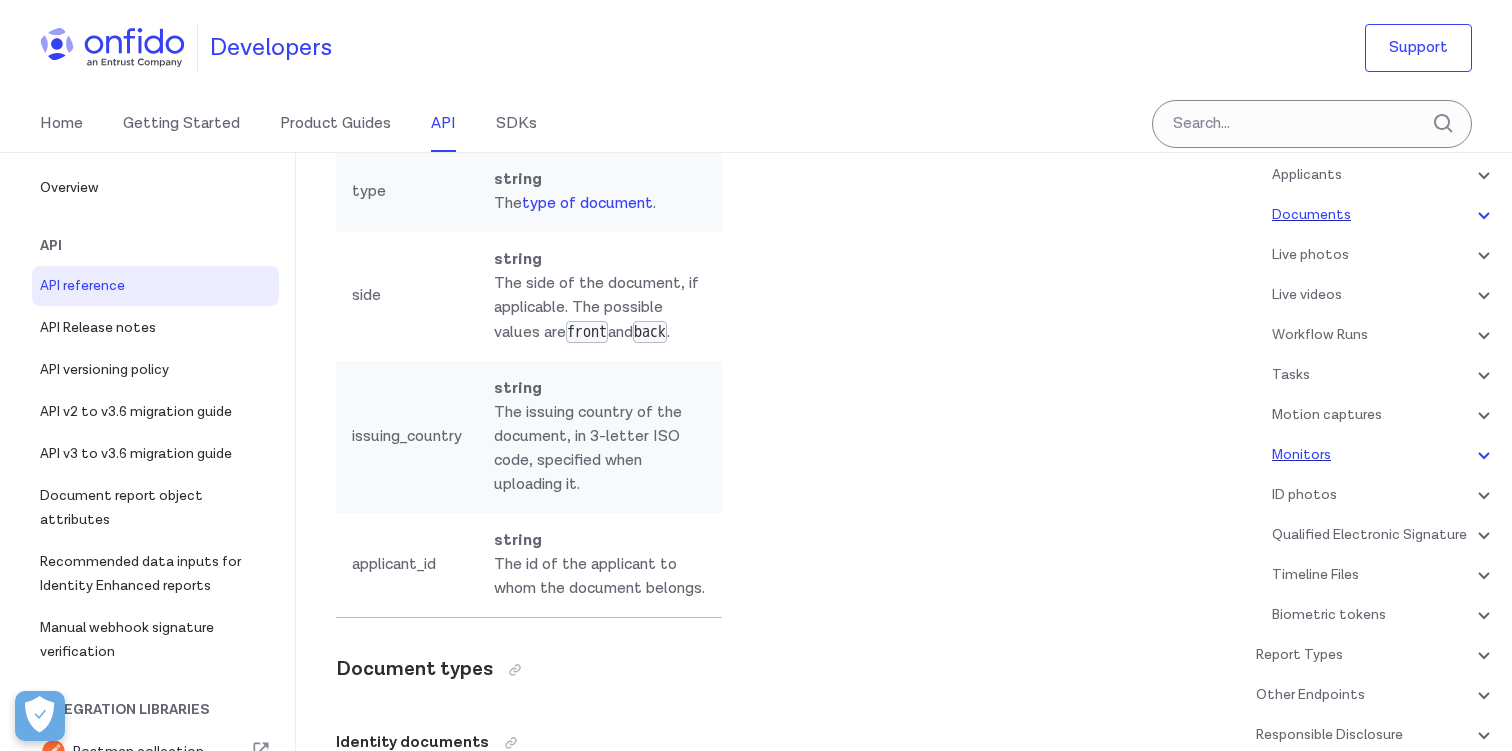 scroll, scrollTop: 313, scrollLeft: 0, axis: vertical 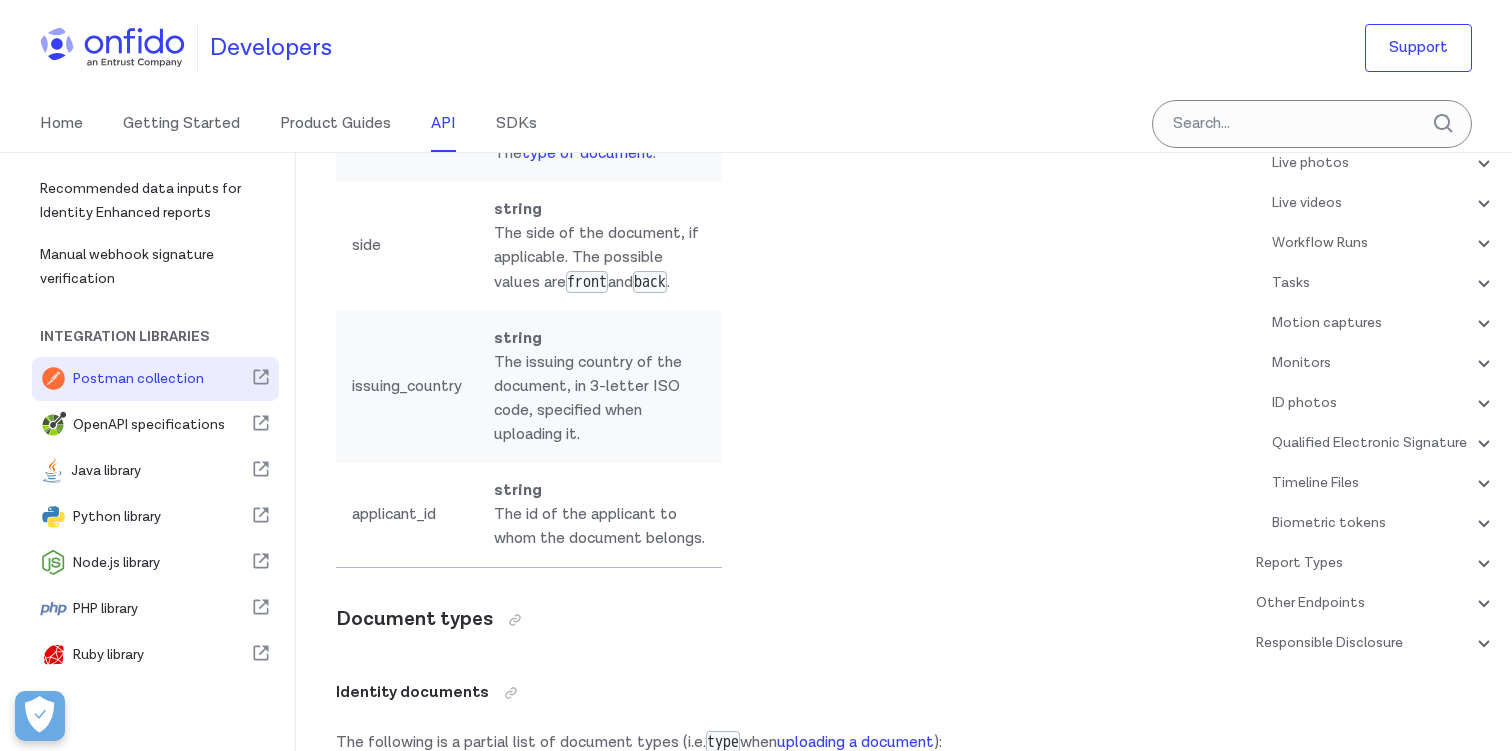 click 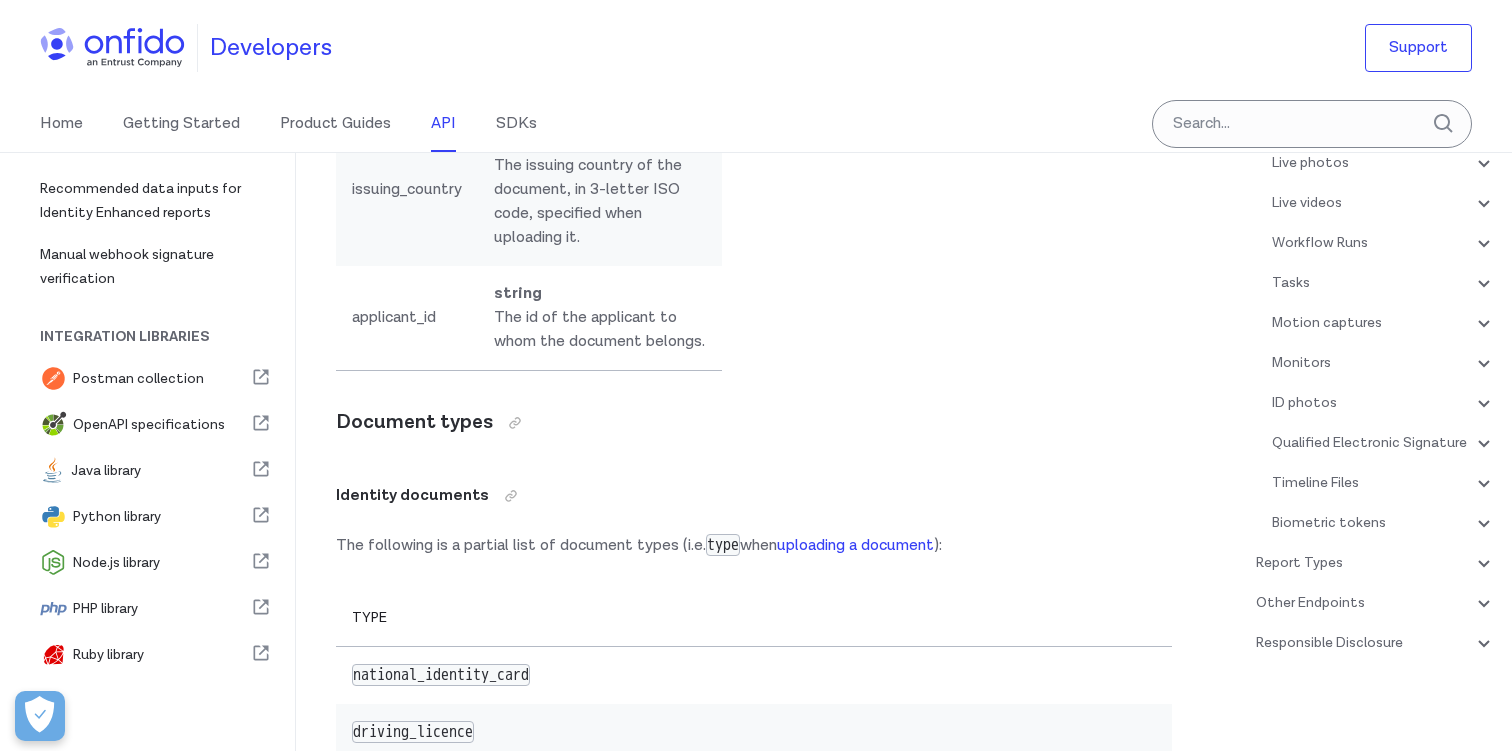 scroll, scrollTop: 35206, scrollLeft: 0, axis: vertical 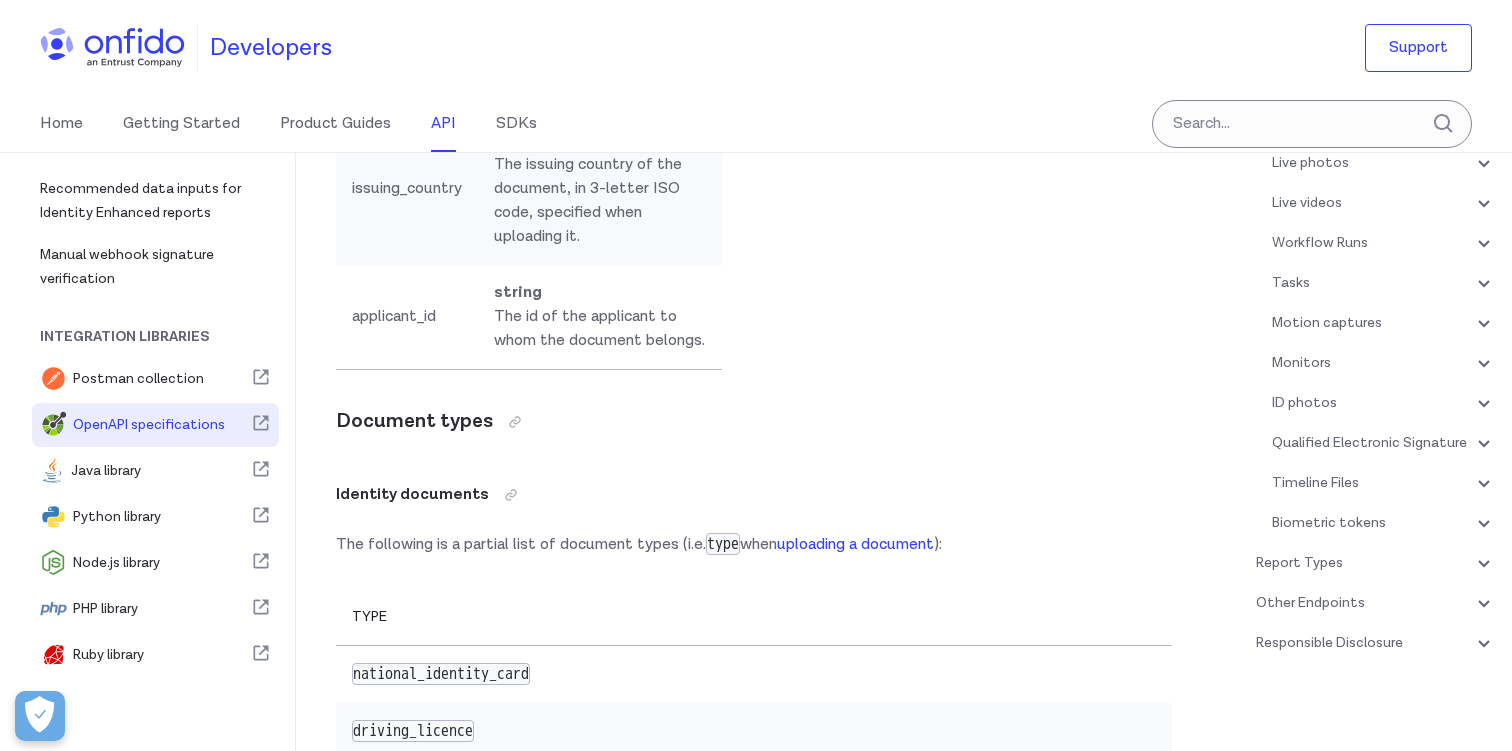 click 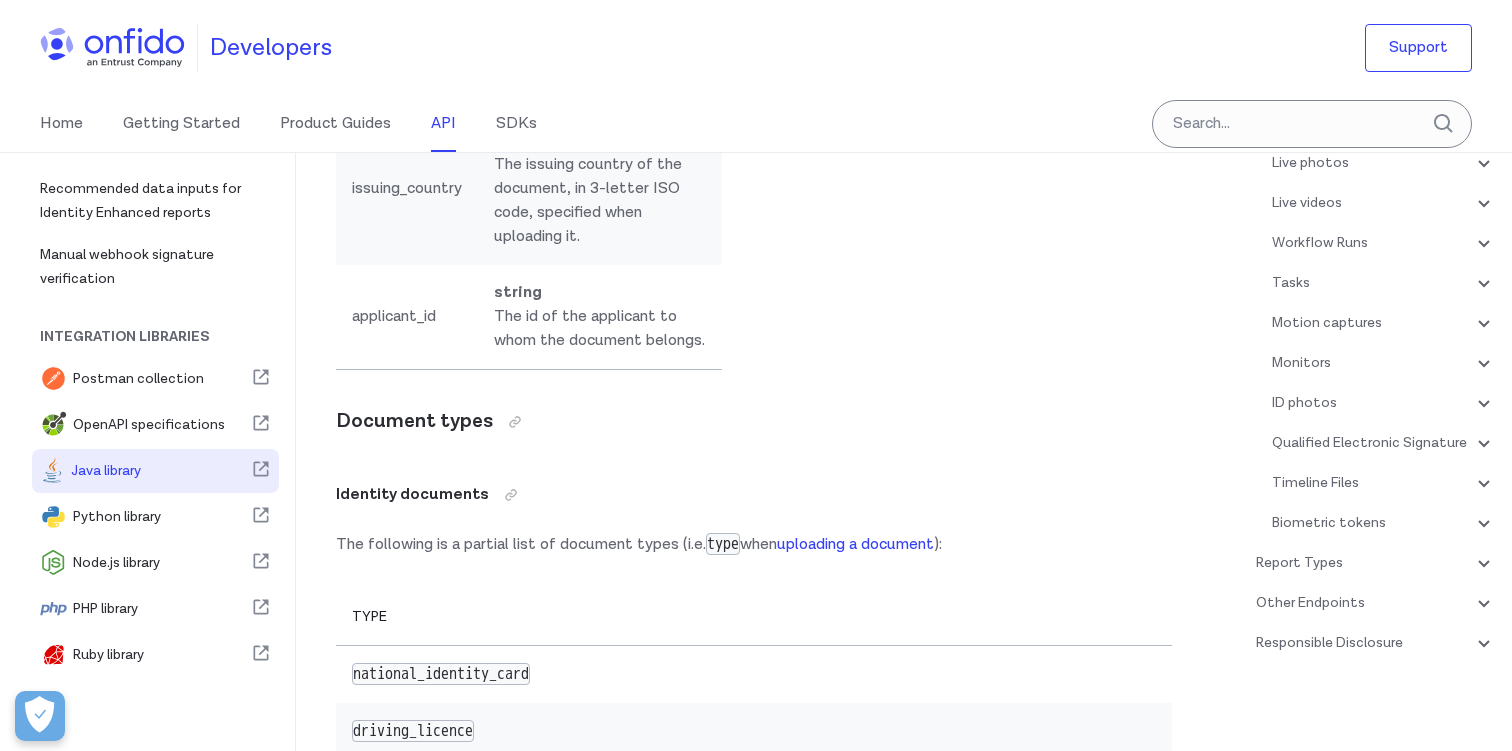 click 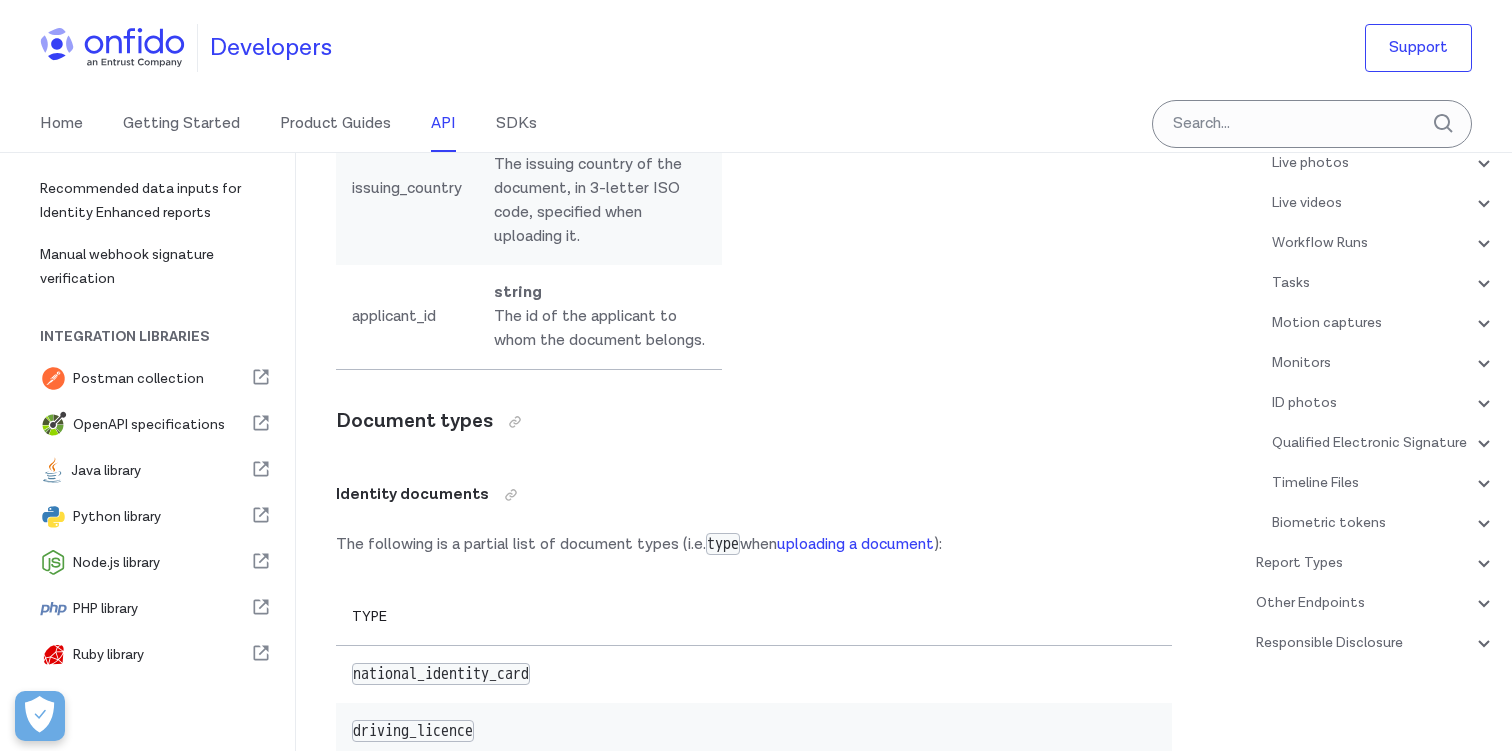 click on "Developers Support" at bounding box center (756, 48) 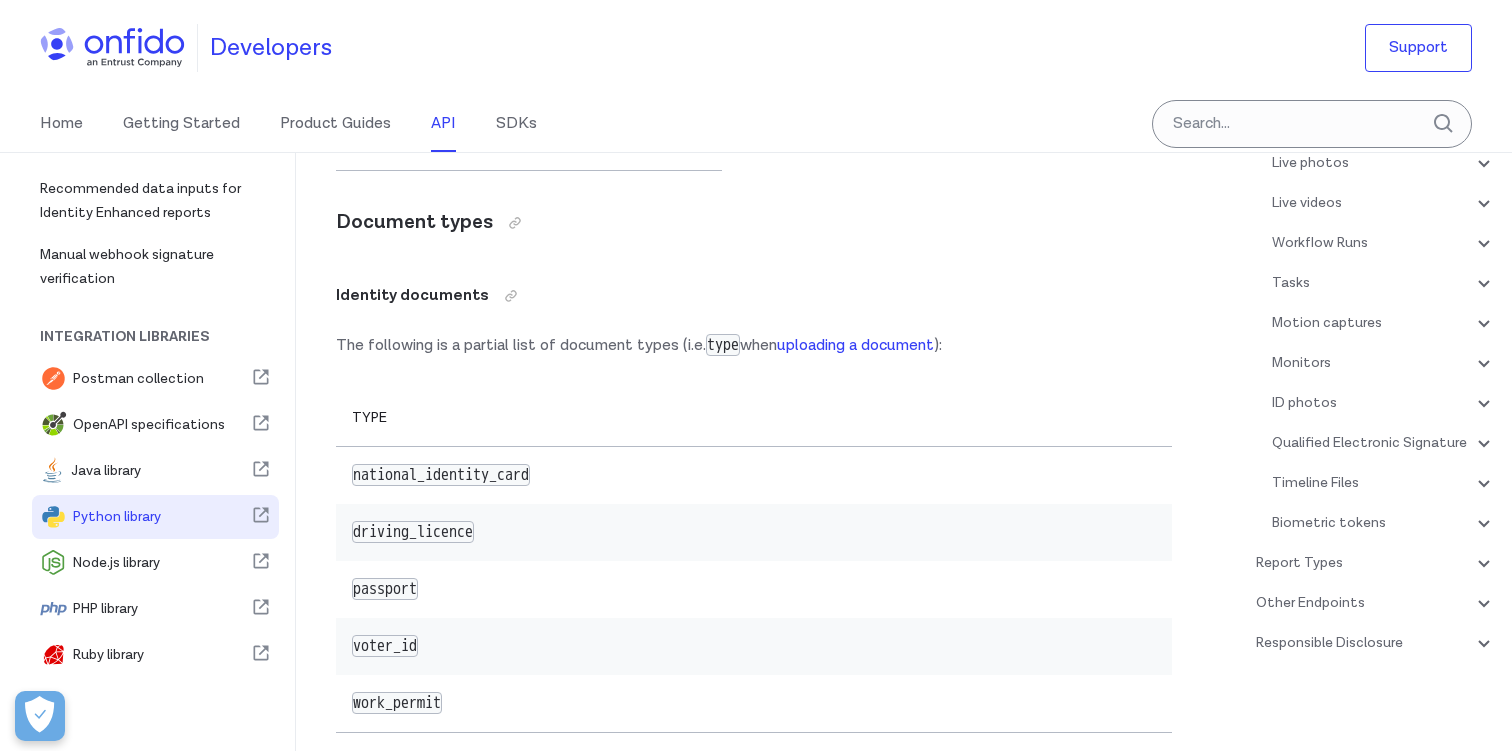 scroll, scrollTop: 35420, scrollLeft: 0, axis: vertical 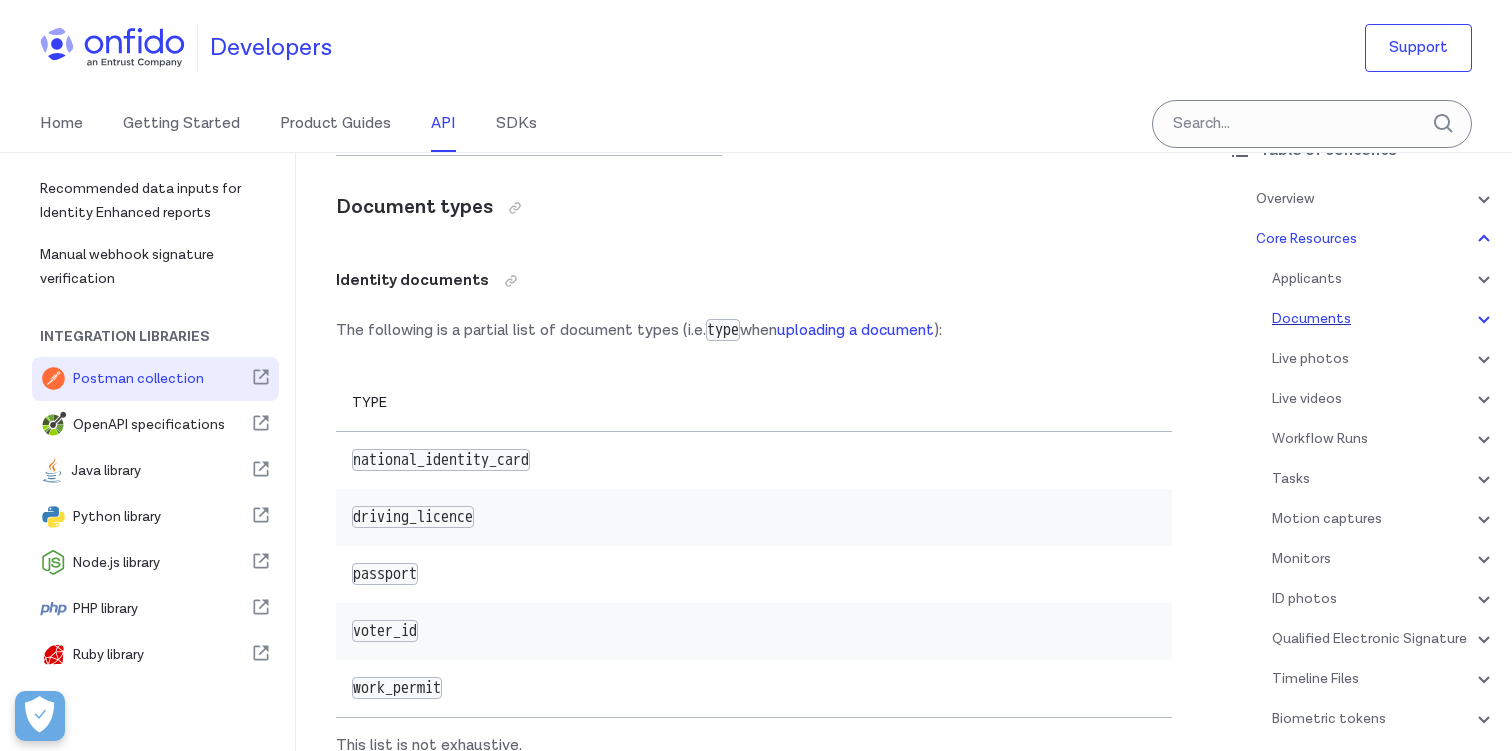 click 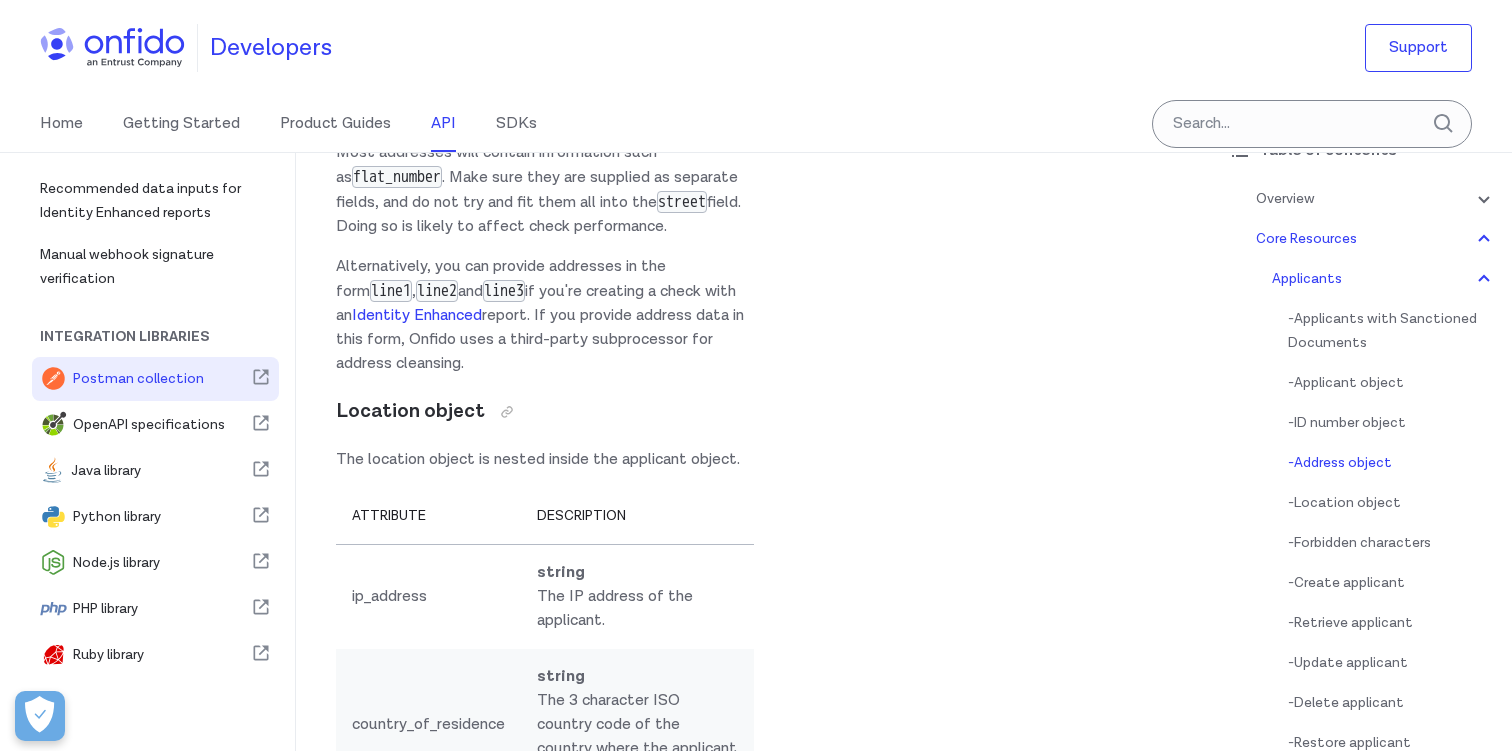 scroll, scrollTop: 25614, scrollLeft: 0, axis: vertical 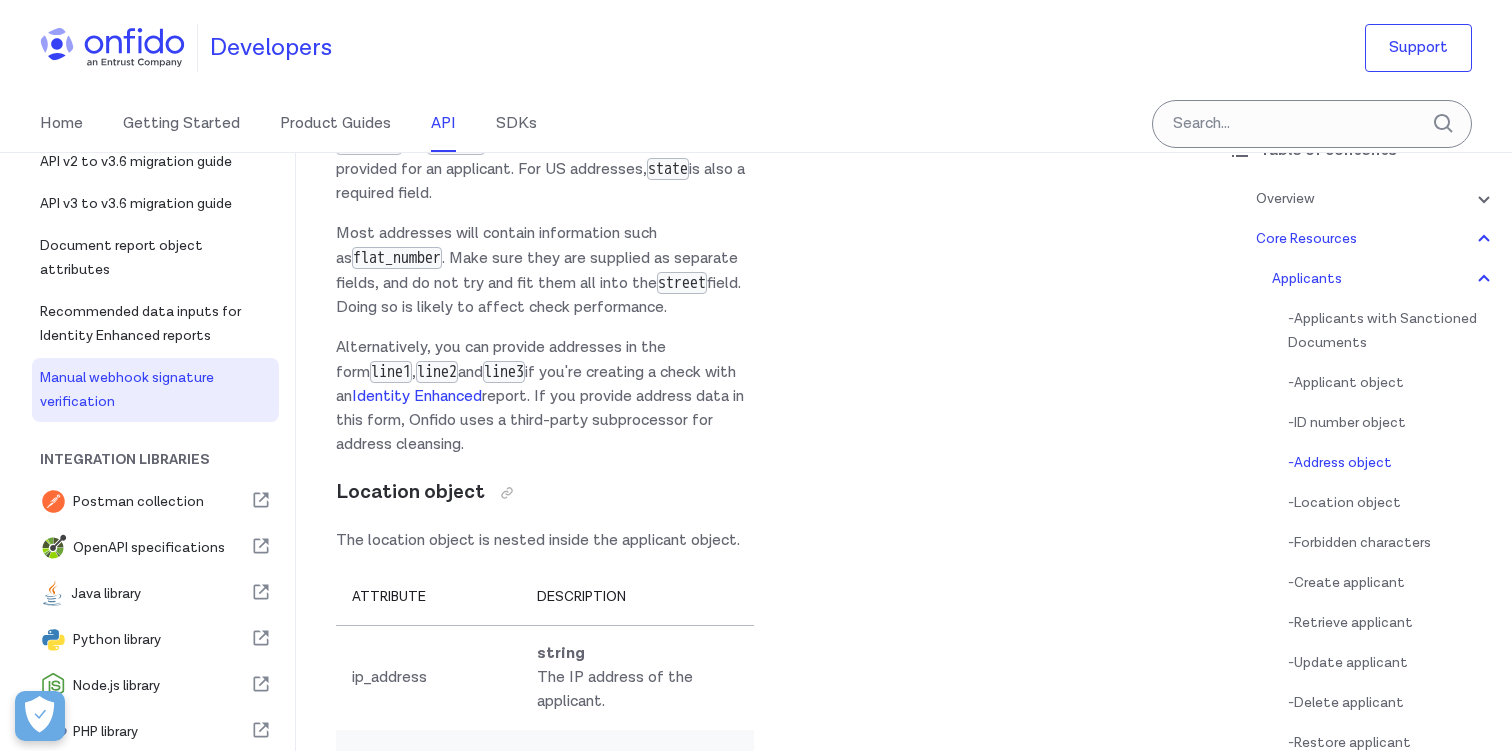 click on "Manual webhook signature verification" at bounding box center [155, 390] 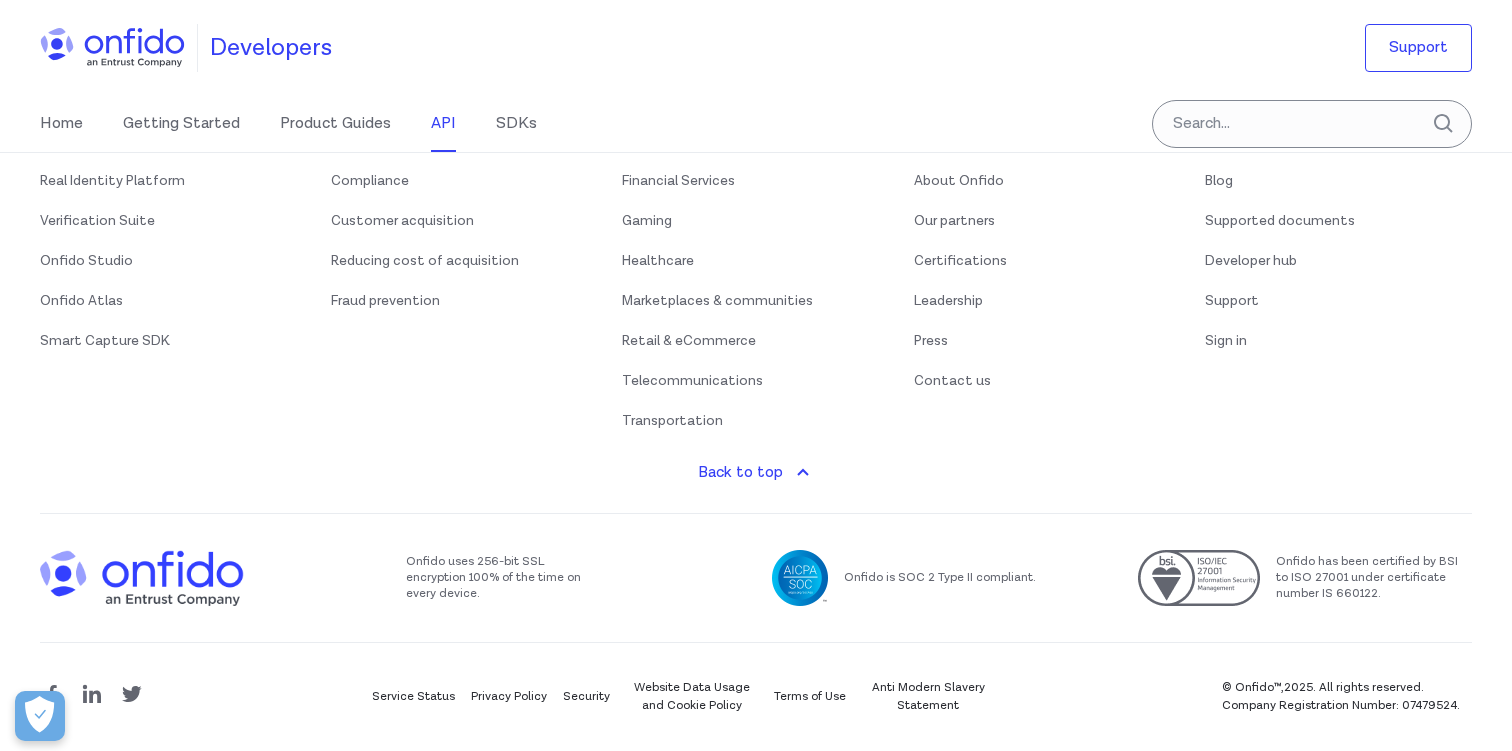 scroll, scrollTop: 0, scrollLeft: 0, axis: both 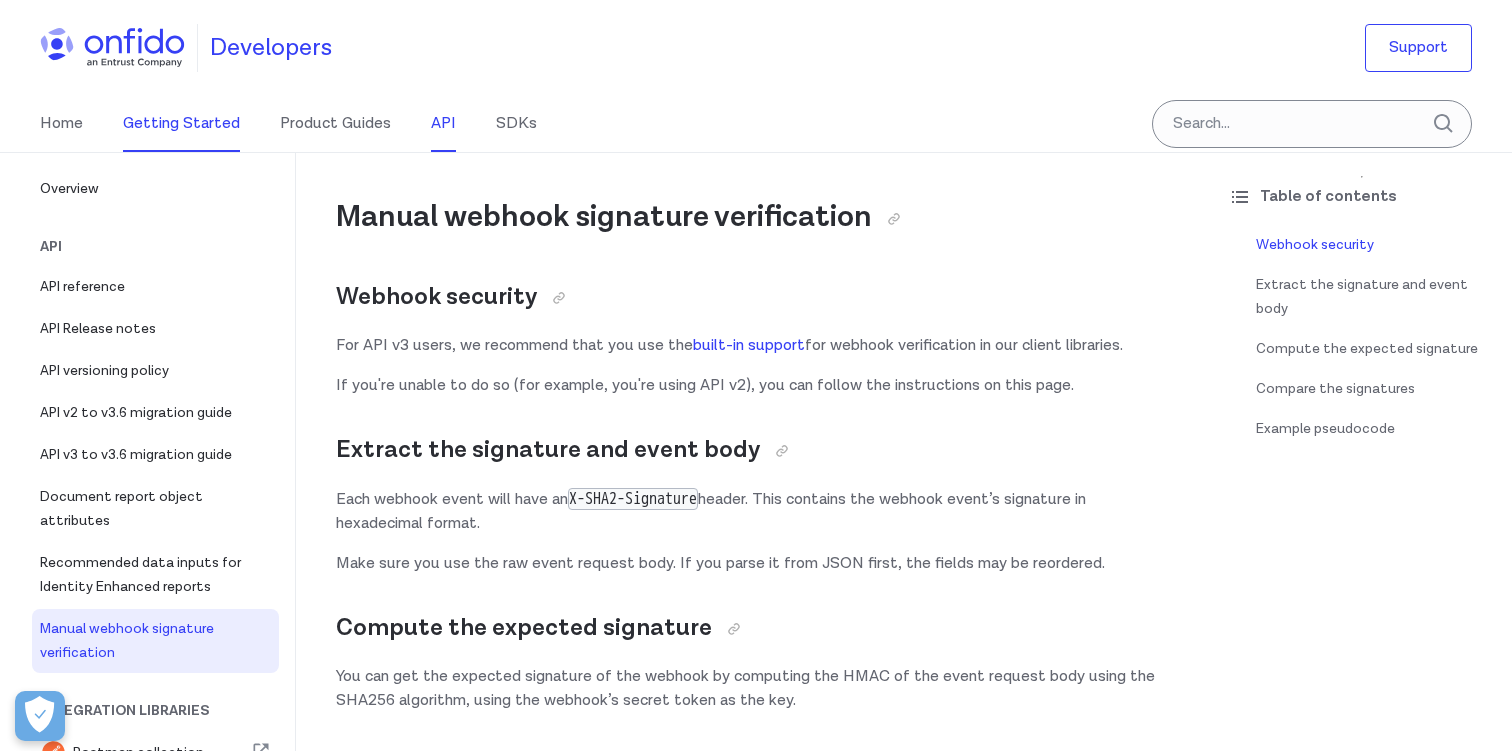 click on "Getting Started" at bounding box center (181, 124) 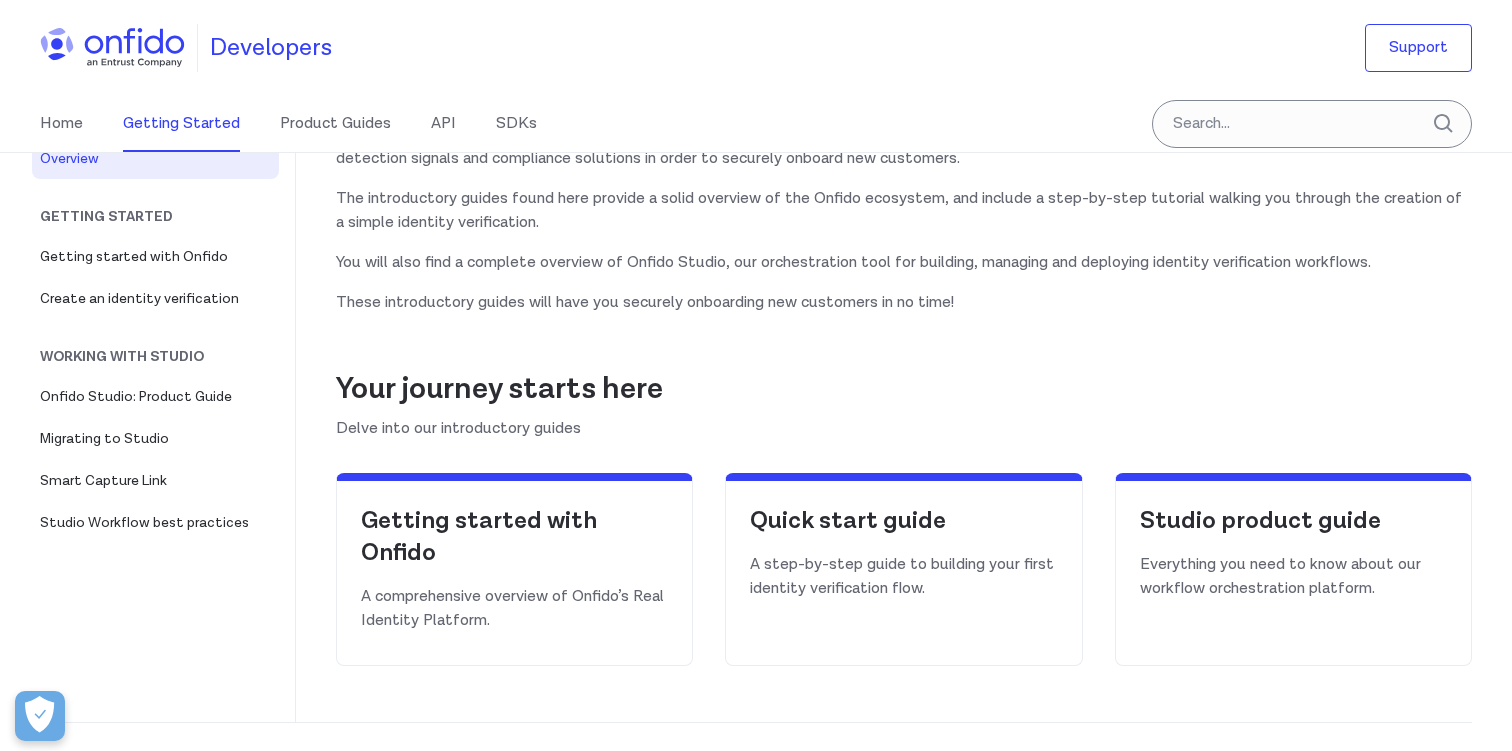scroll, scrollTop: 219, scrollLeft: 0, axis: vertical 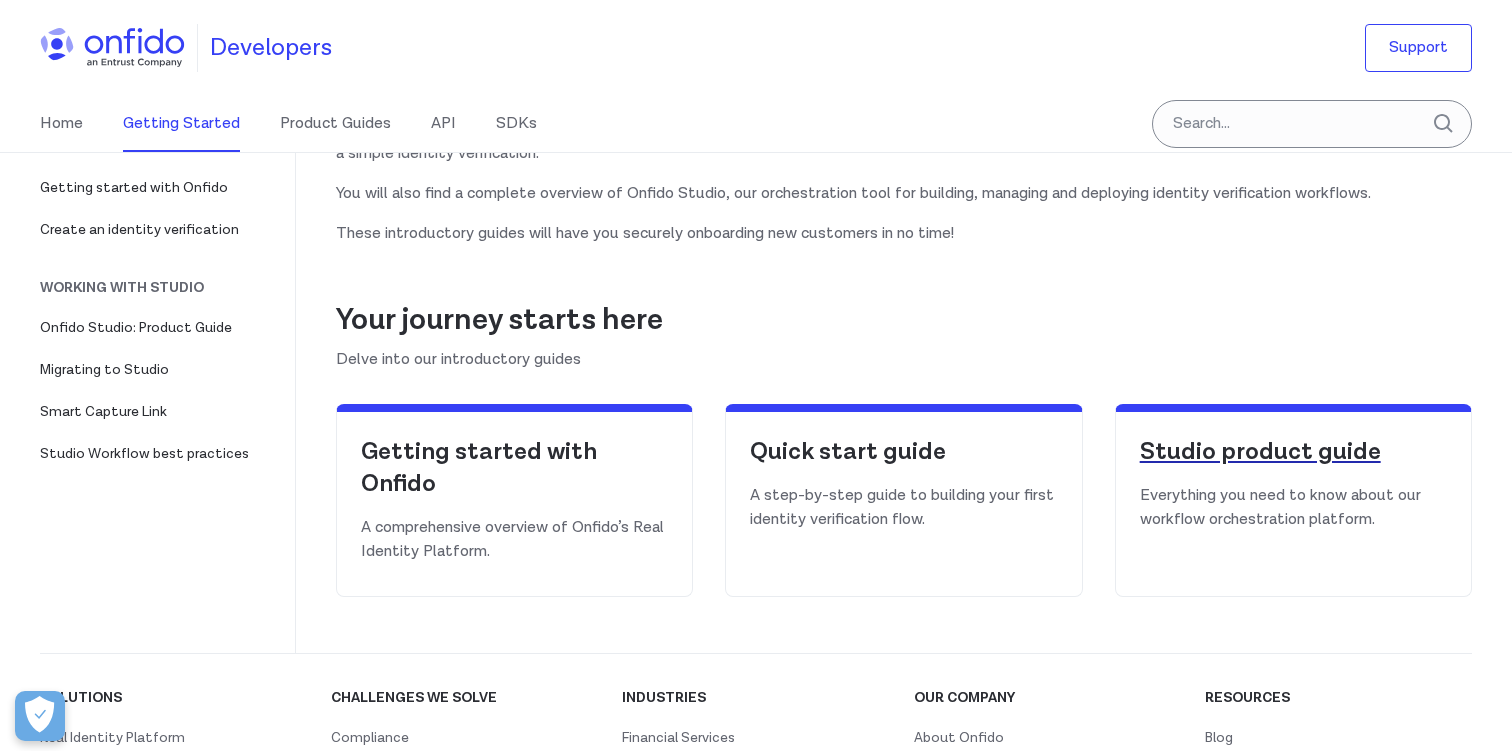 click on "Studio product guide" at bounding box center [1293, 452] 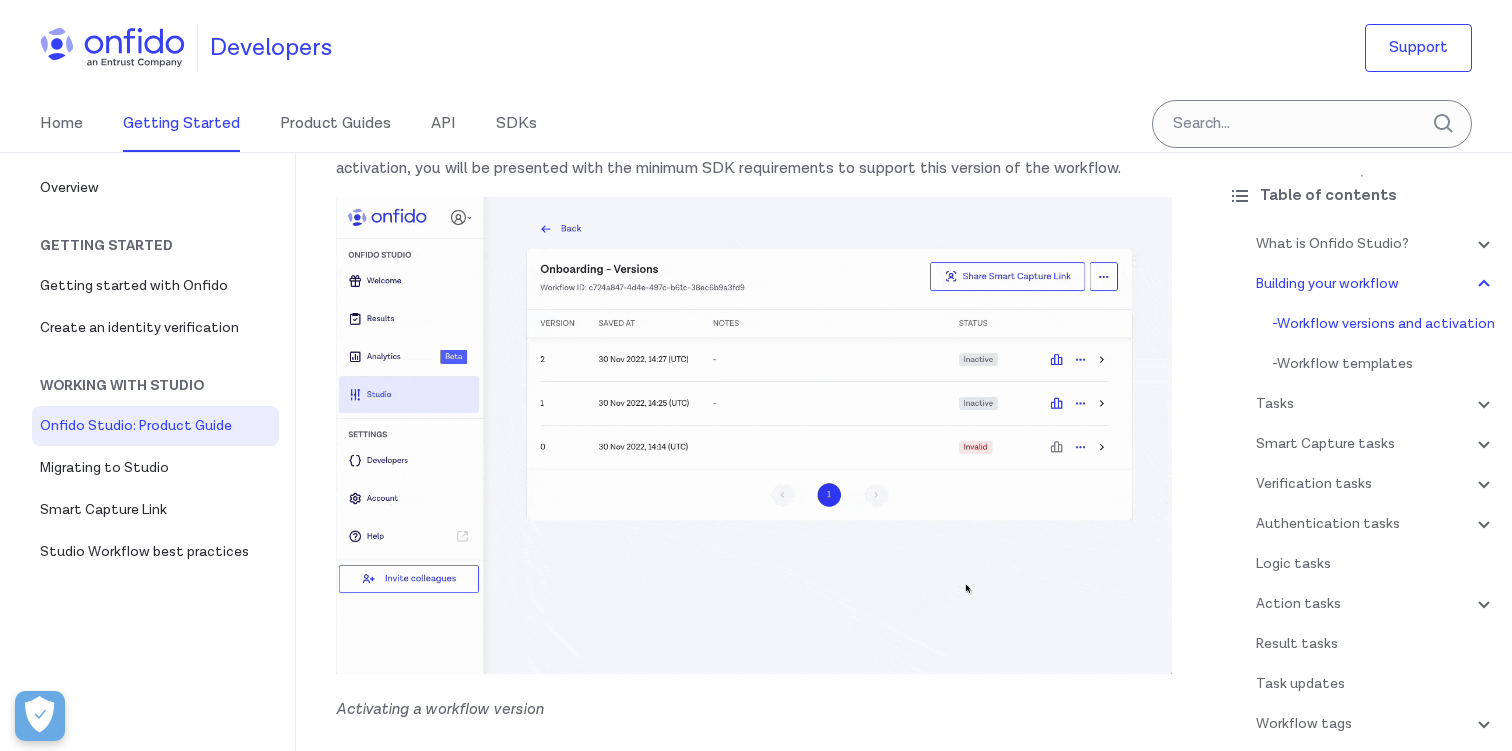 scroll, scrollTop: 3881, scrollLeft: 0, axis: vertical 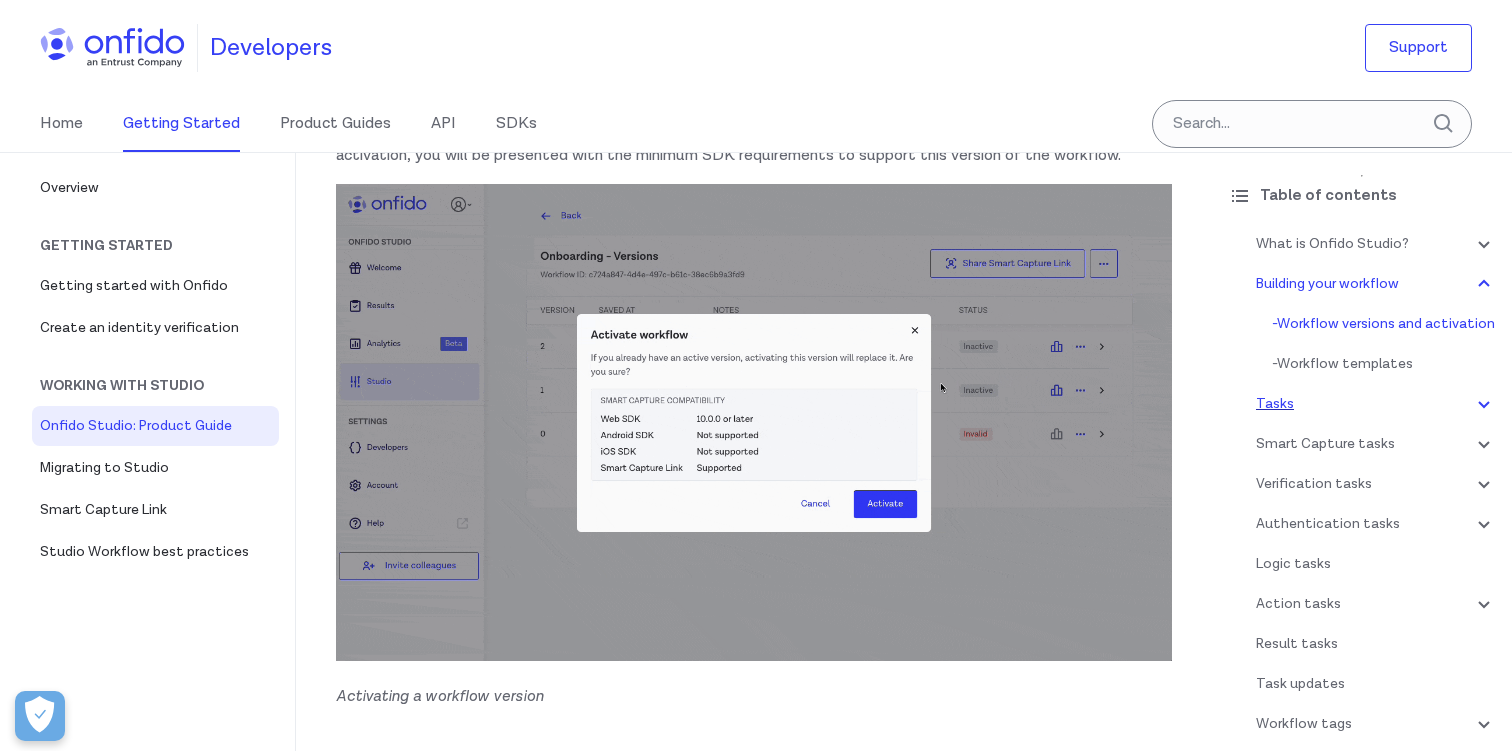click 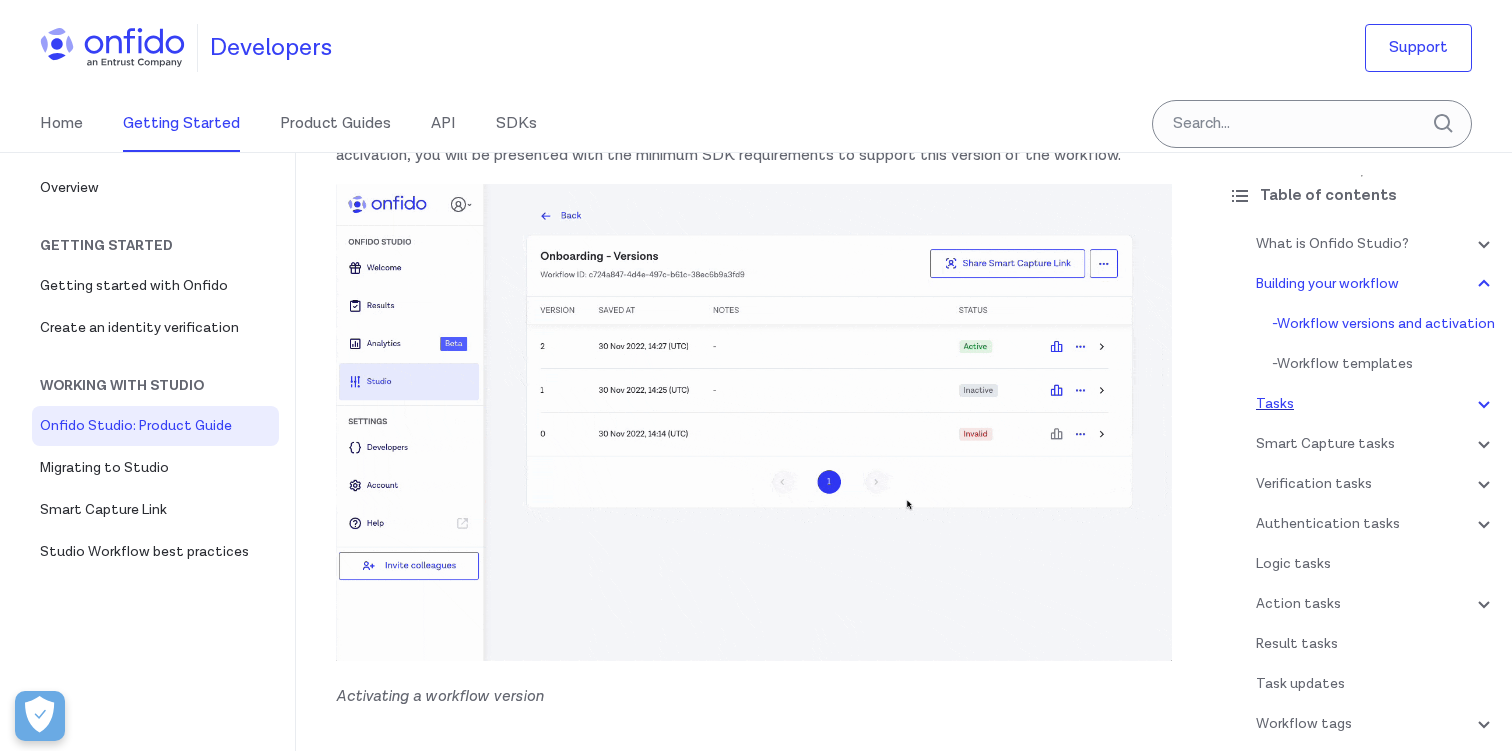scroll, scrollTop: 5189, scrollLeft: 0, axis: vertical 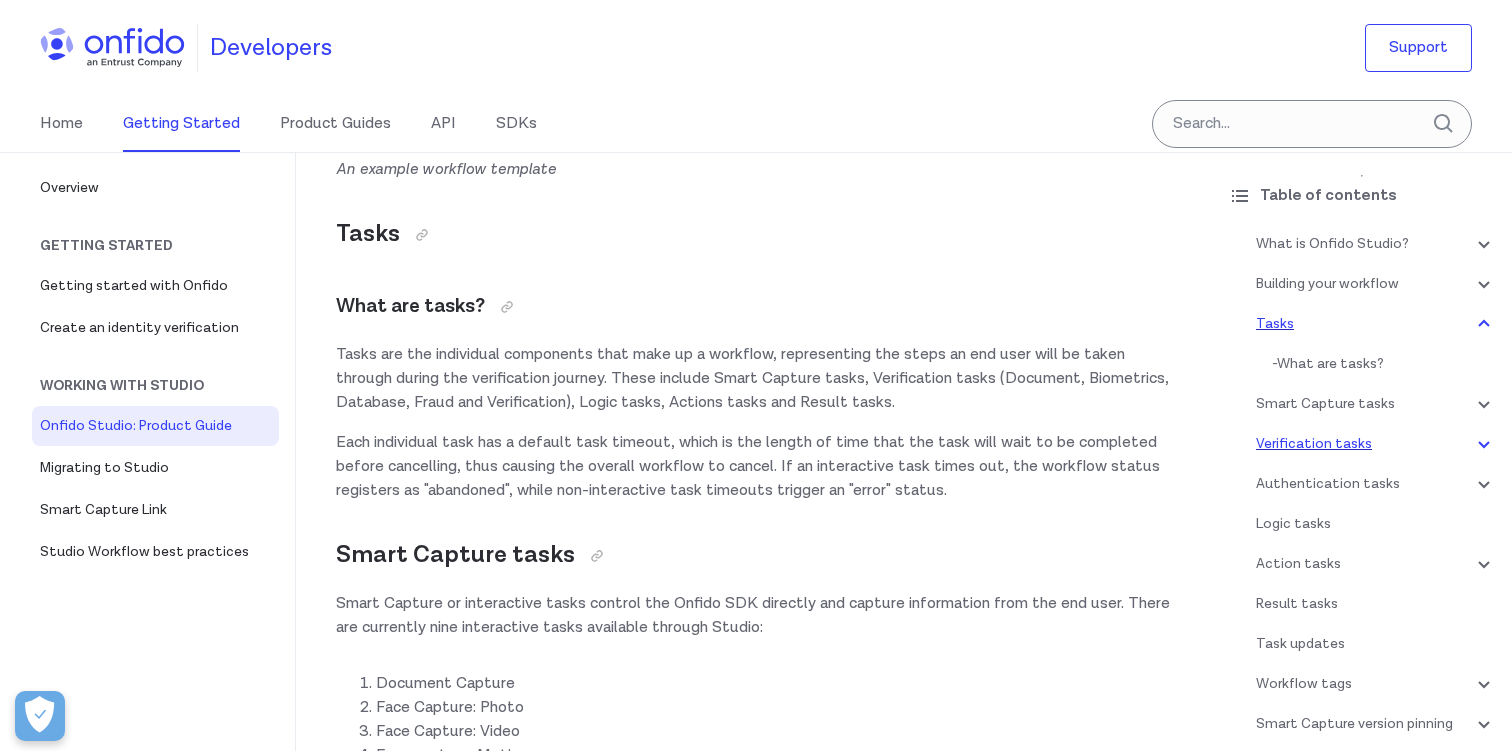click 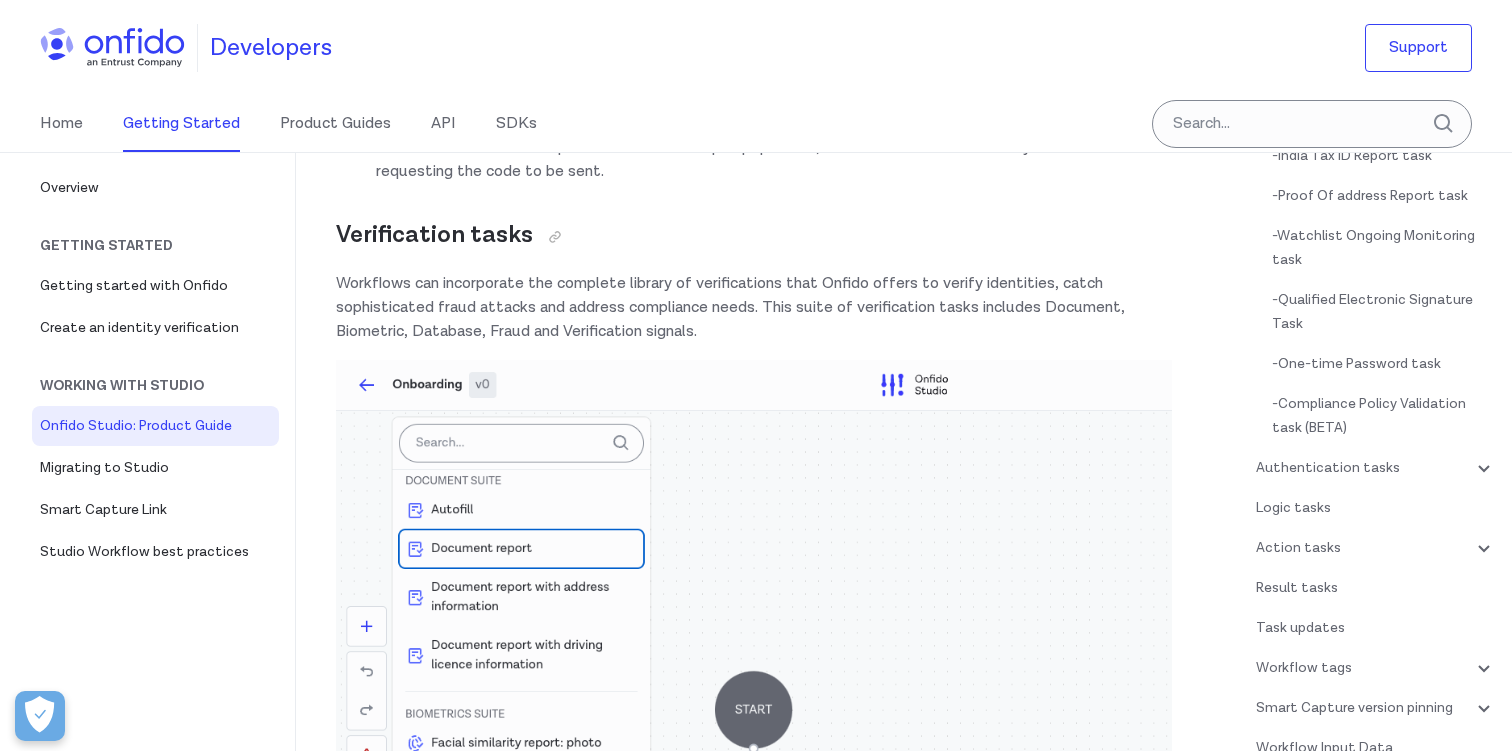 scroll, scrollTop: 645, scrollLeft: 0, axis: vertical 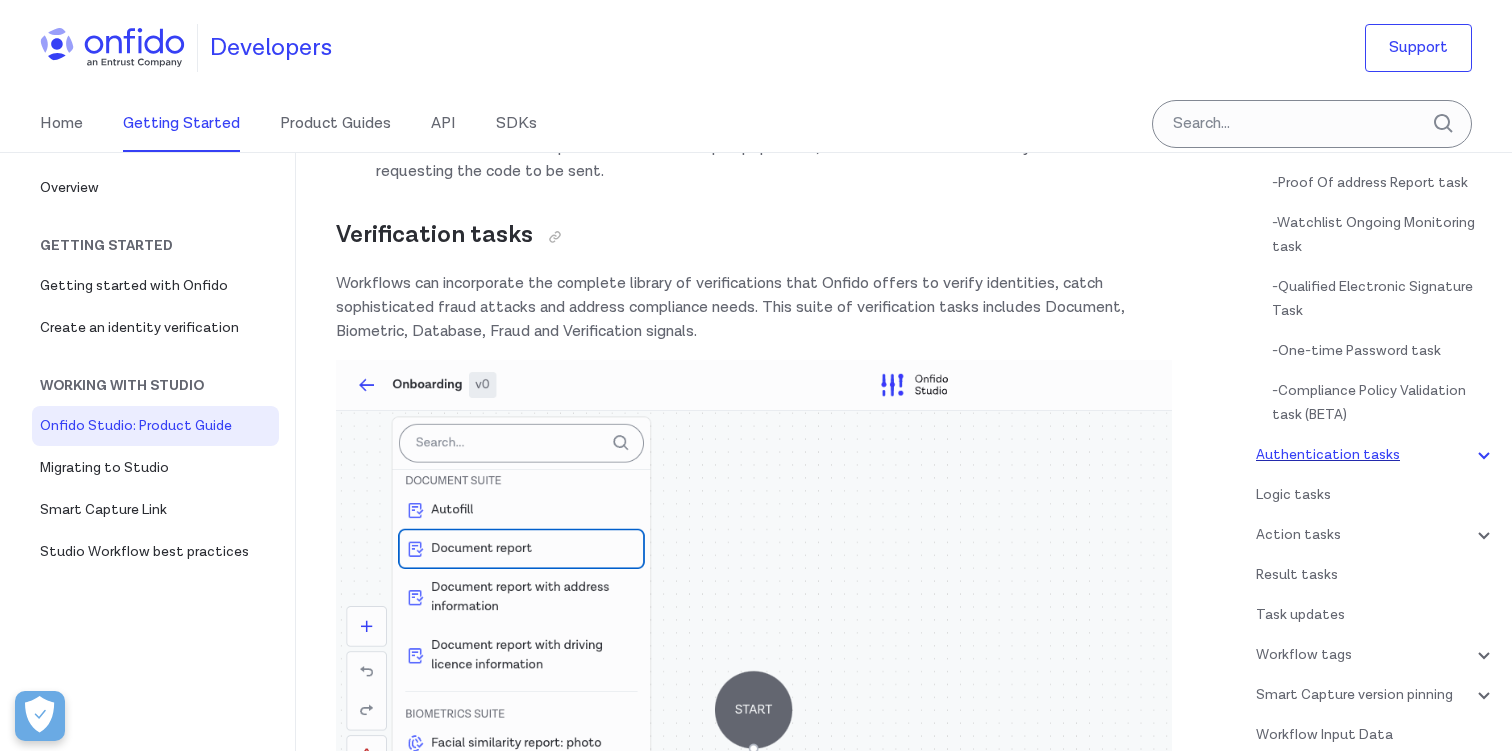 click 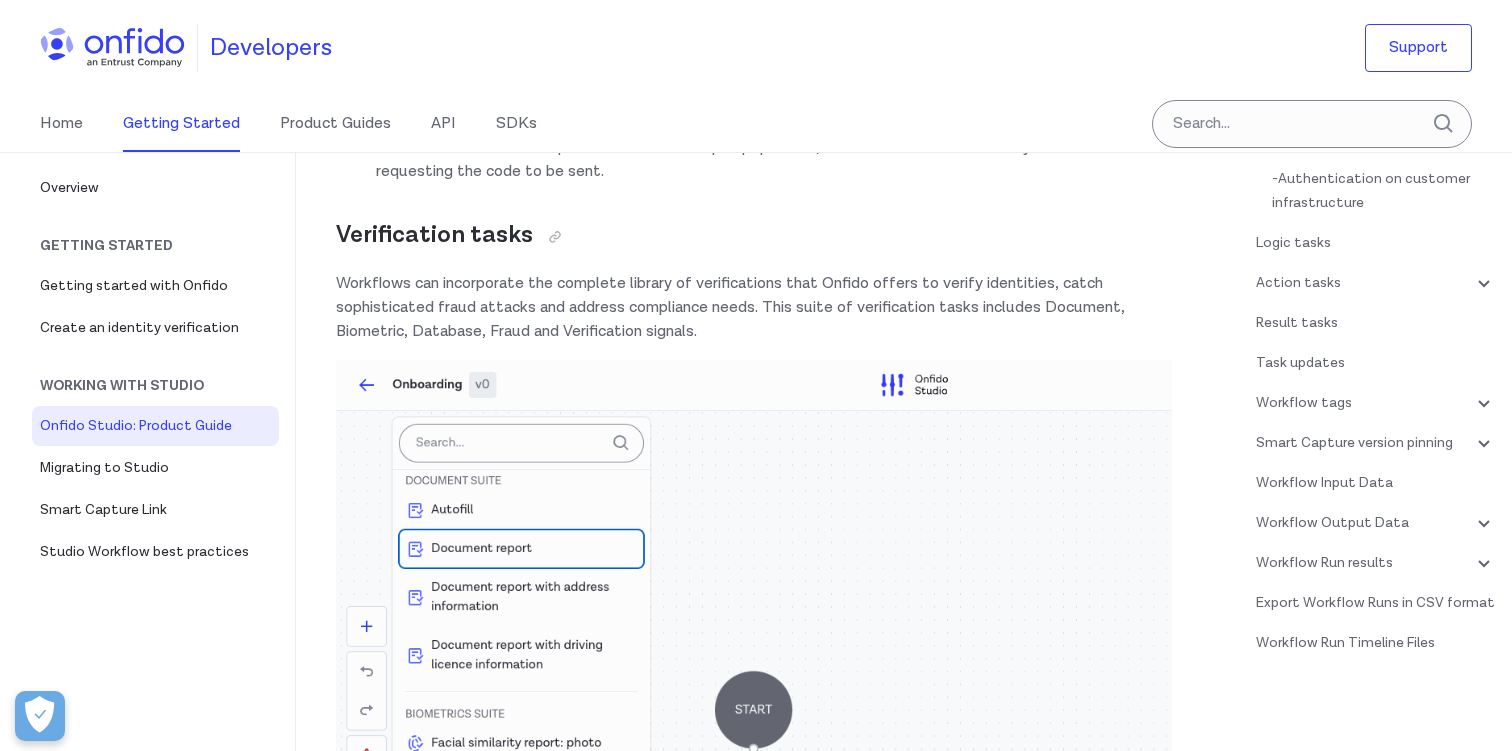 scroll, scrollTop: 18725, scrollLeft: 0, axis: vertical 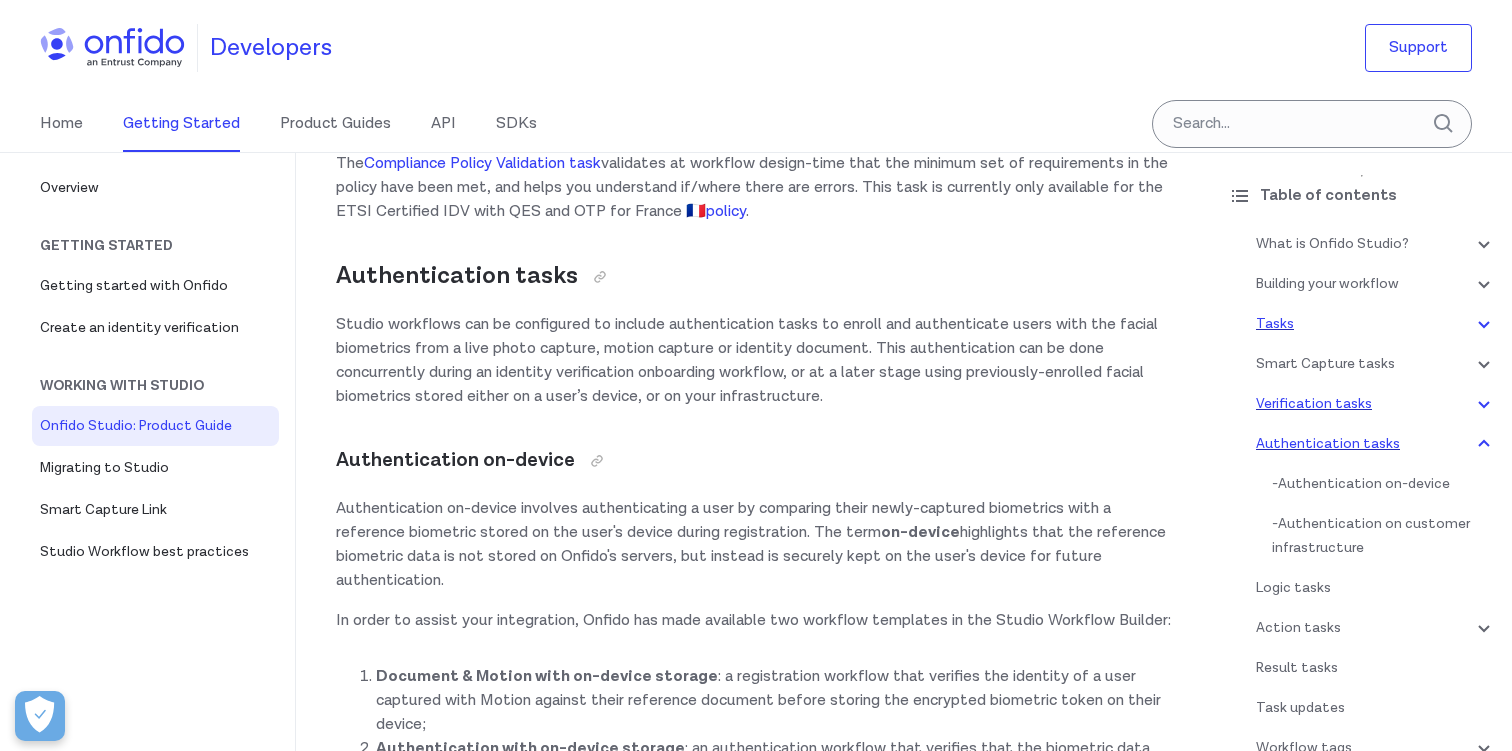 click 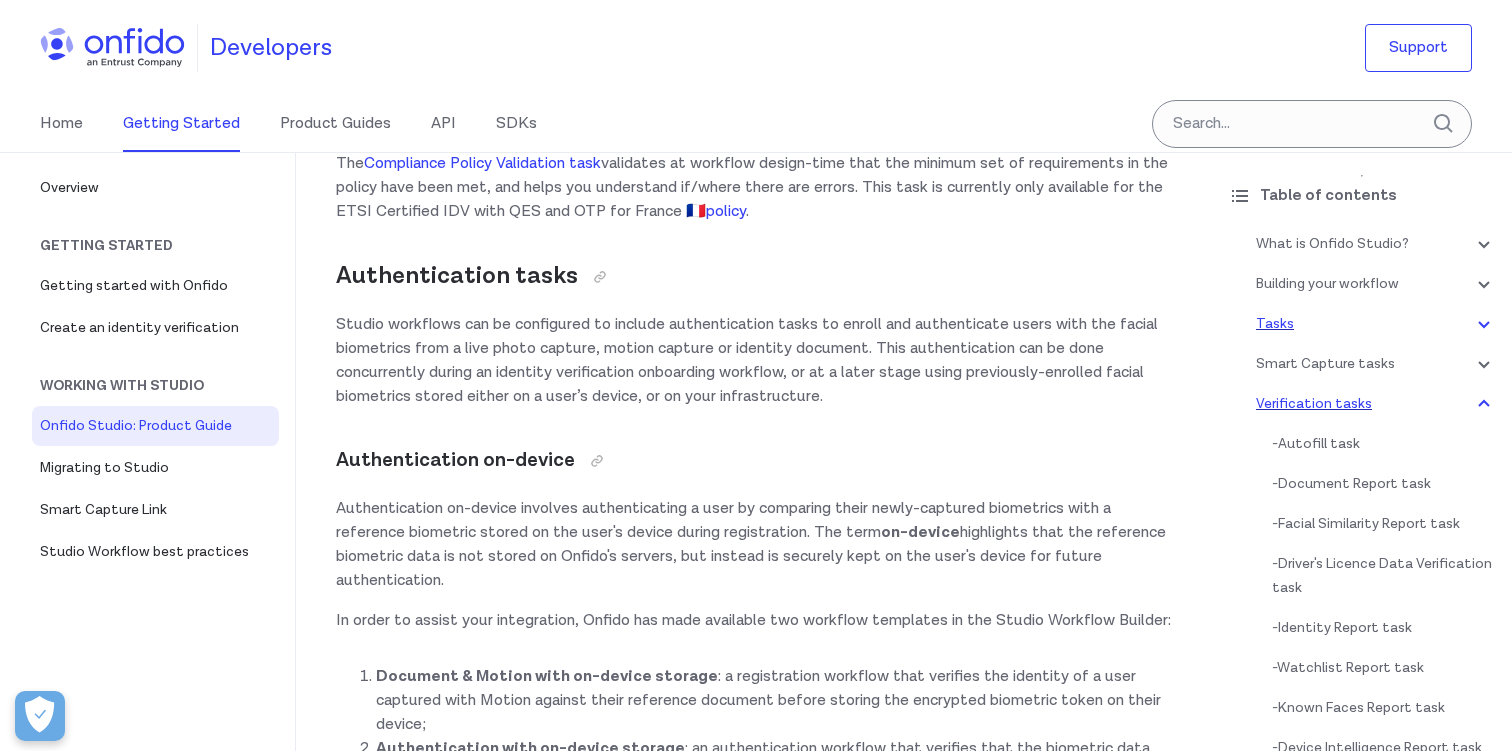 scroll, scrollTop: 12764, scrollLeft: 0, axis: vertical 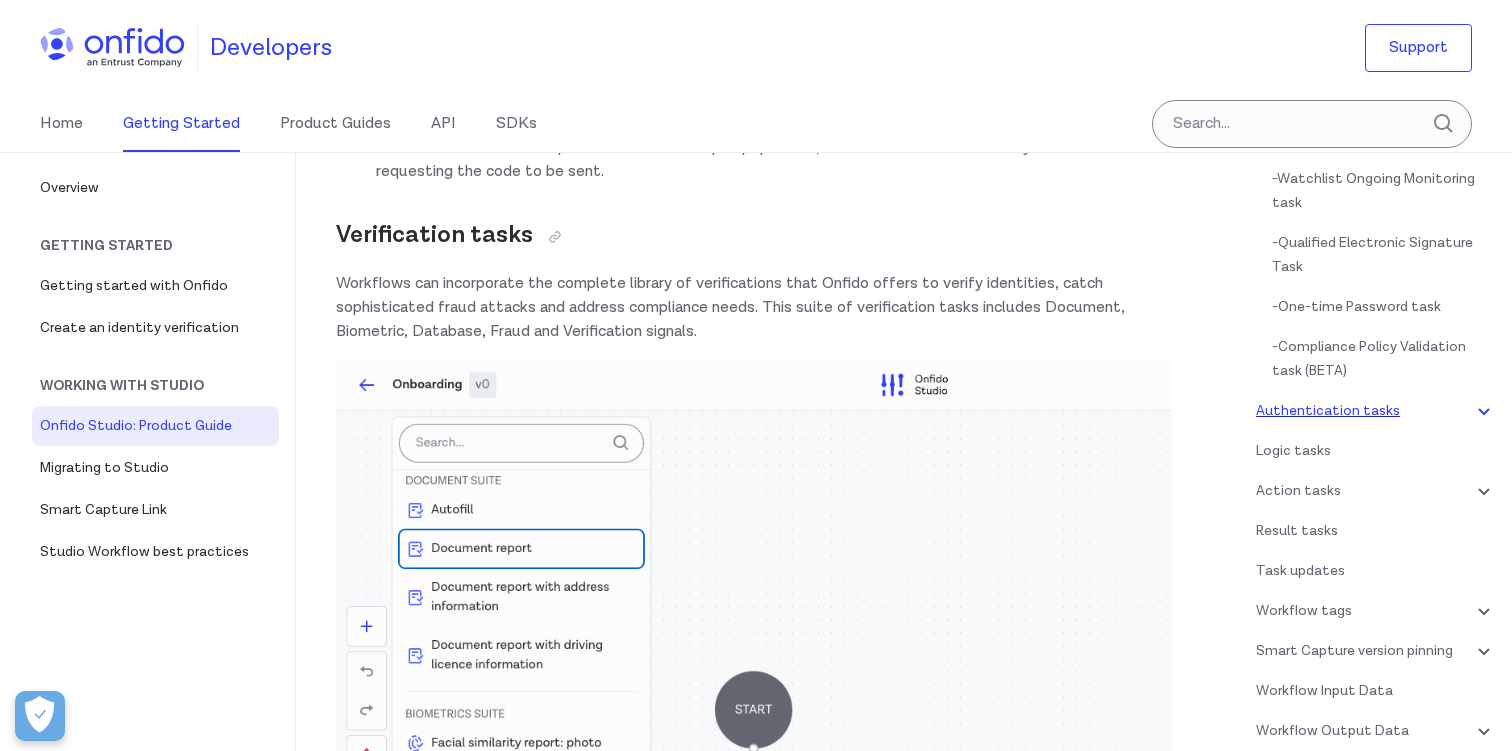 click 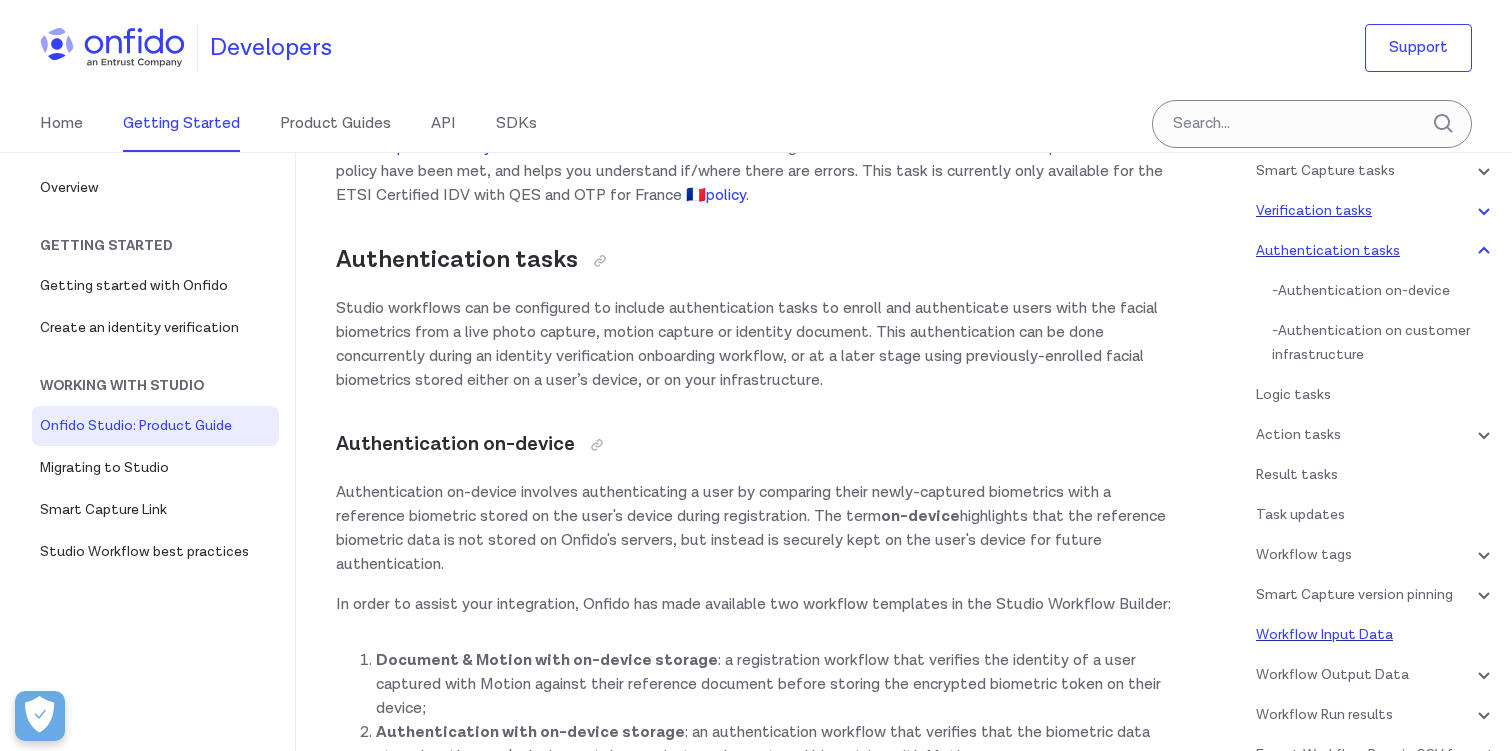 scroll, scrollTop: 177, scrollLeft: 0, axis: vertical 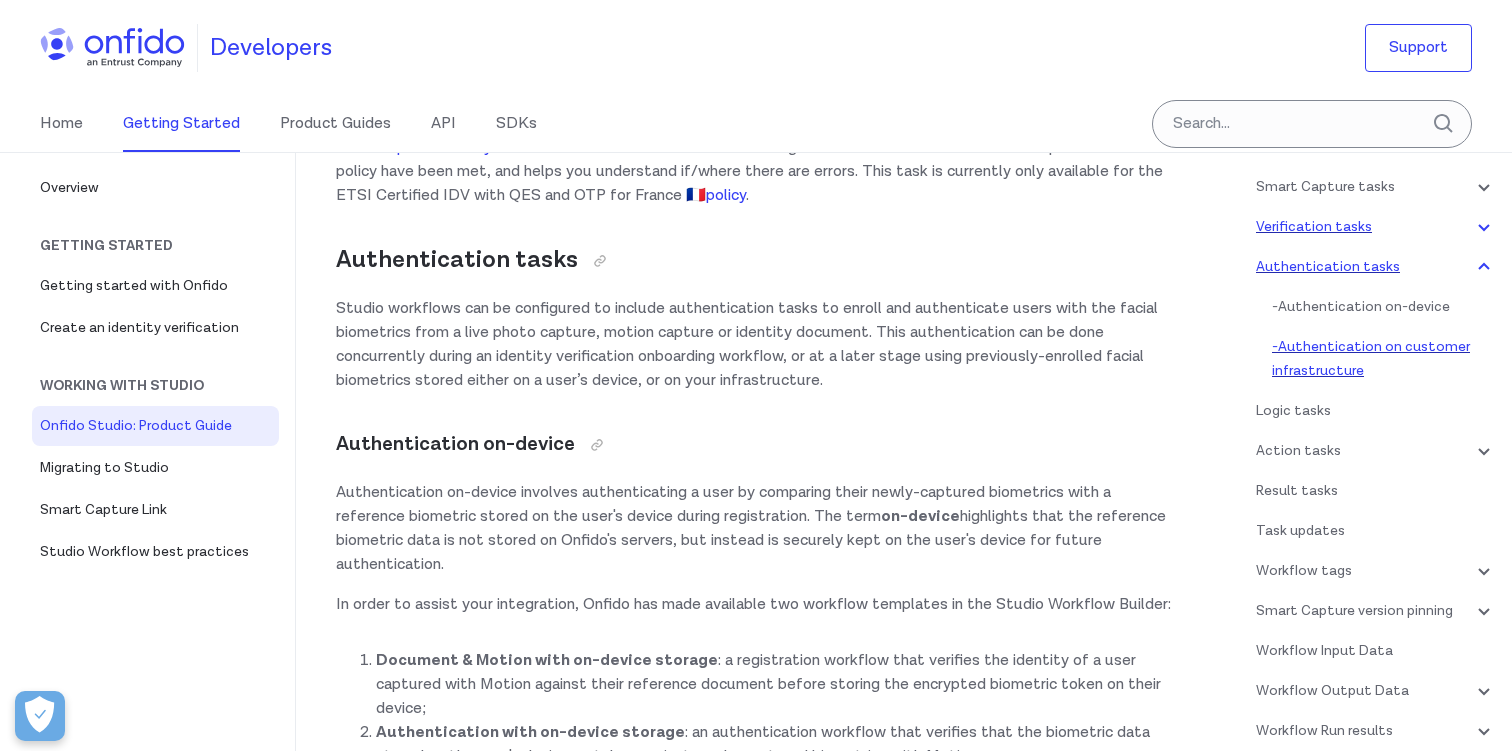 click on "-  Authentication on customer infrastructure" at bounding box center [1384, 359] 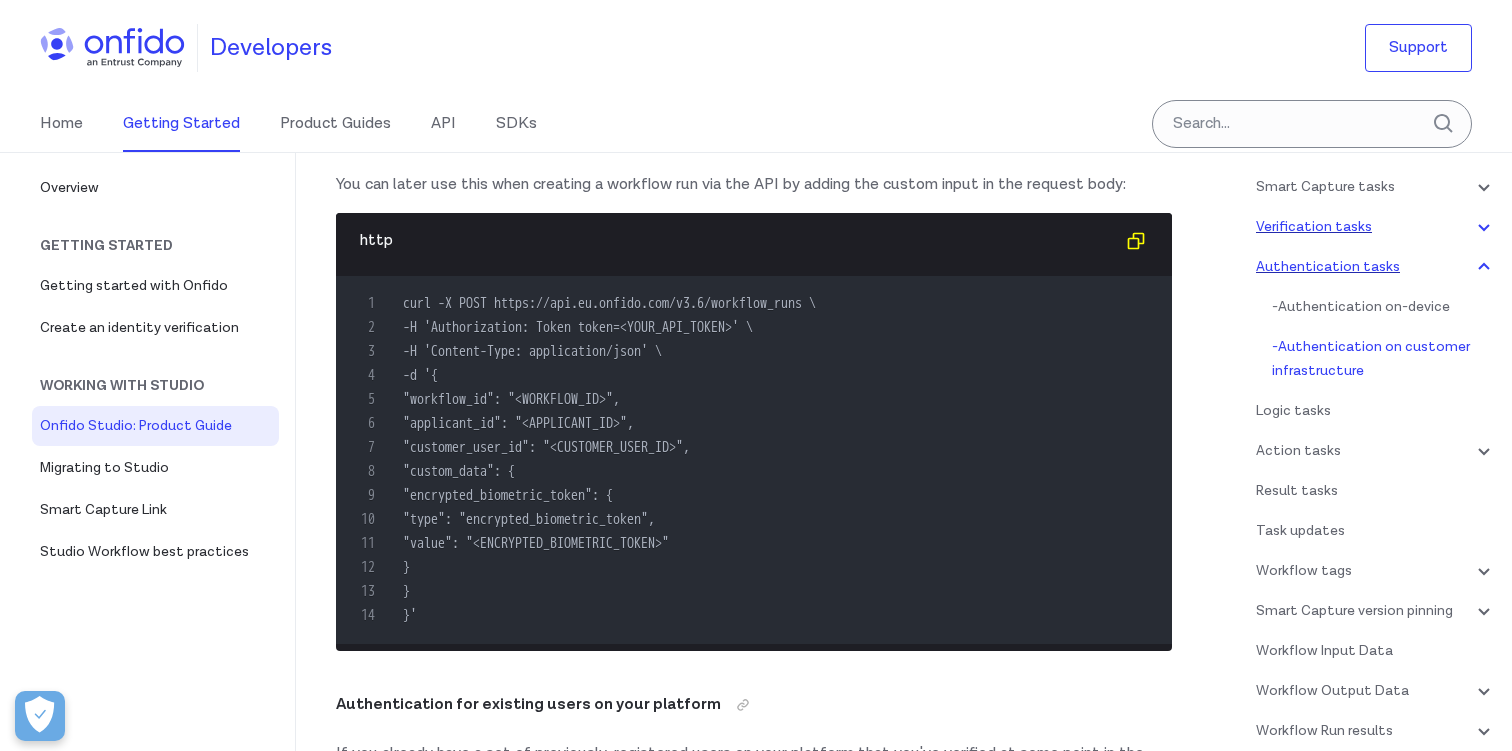 scroll, scrollTop: 14509, scrollLeft: 0, axis: vertical 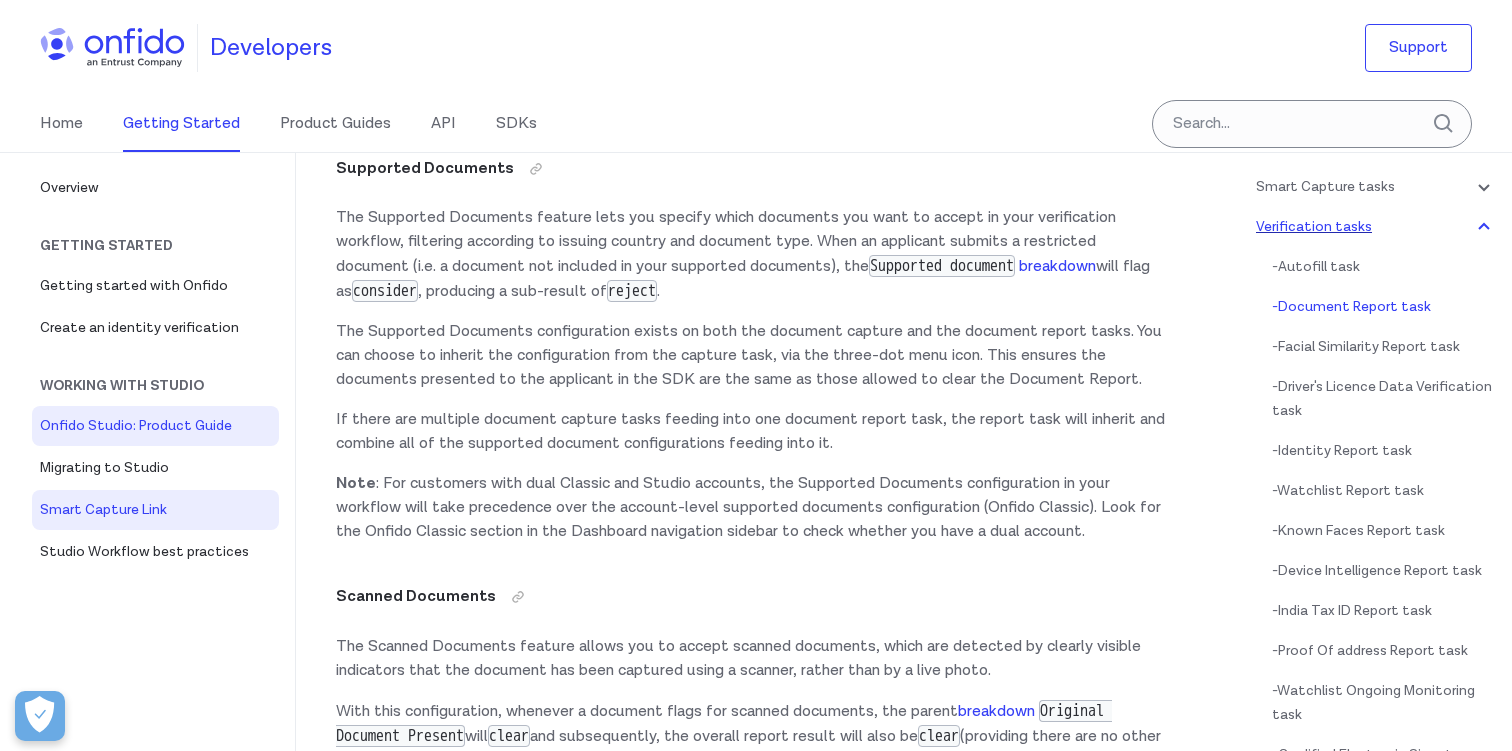 click on "Smart Capture Link" at bounding box center (155, 510) 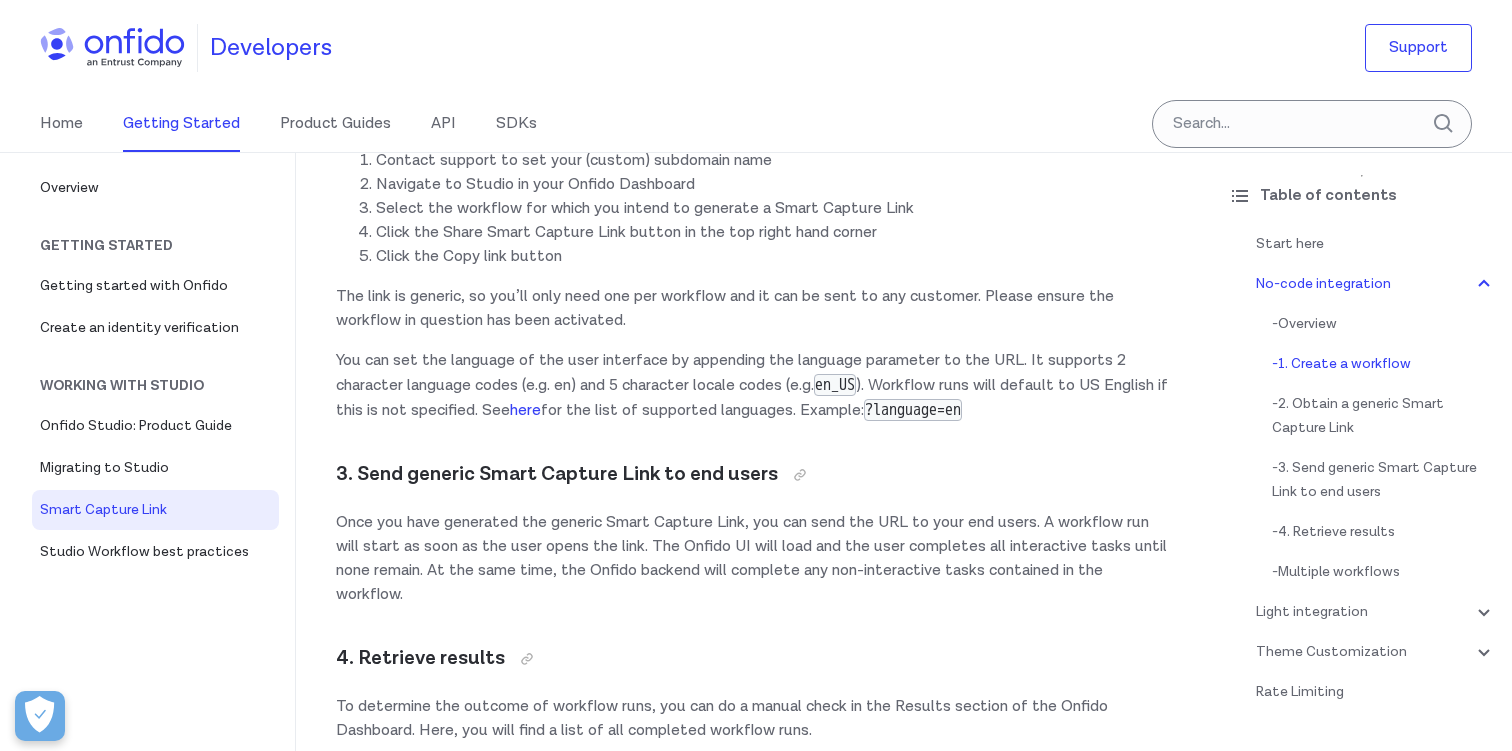 scroll, scrollTop: 1333, scrollLeft: 0, axis: vertical 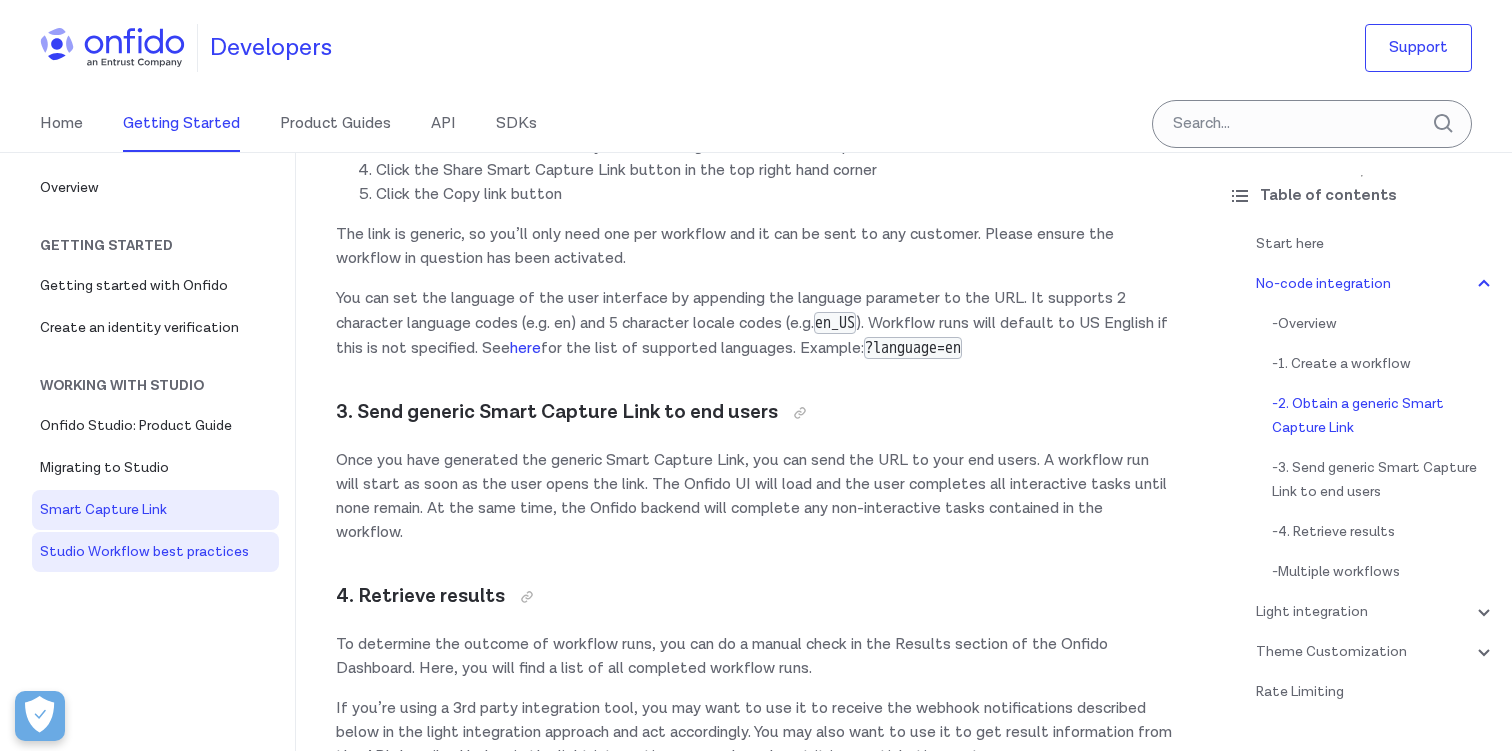 click on "Studio Workflow best practices" at bounding box center [155, 552] 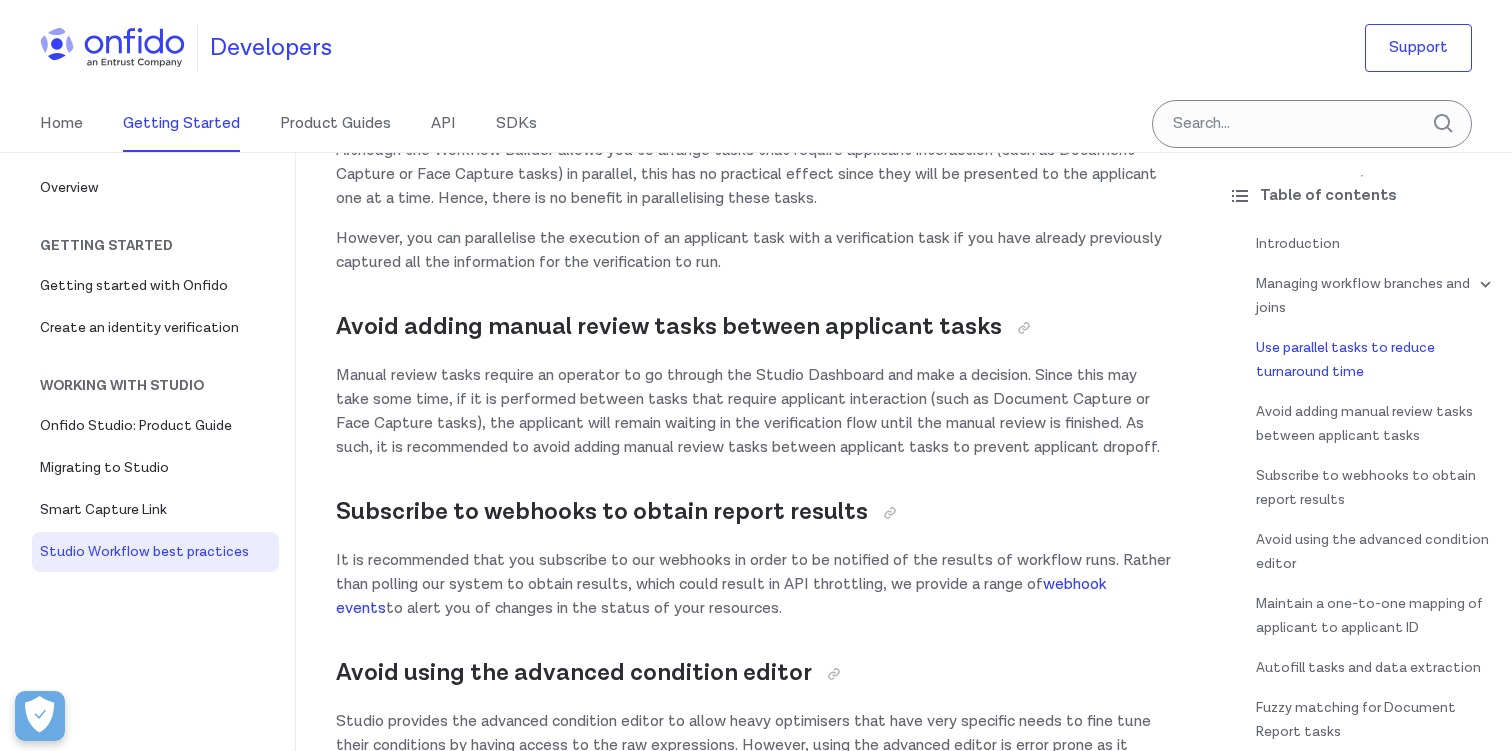 scroll, scrollTop: 3423, scrollLeft: 0, axis: vertical 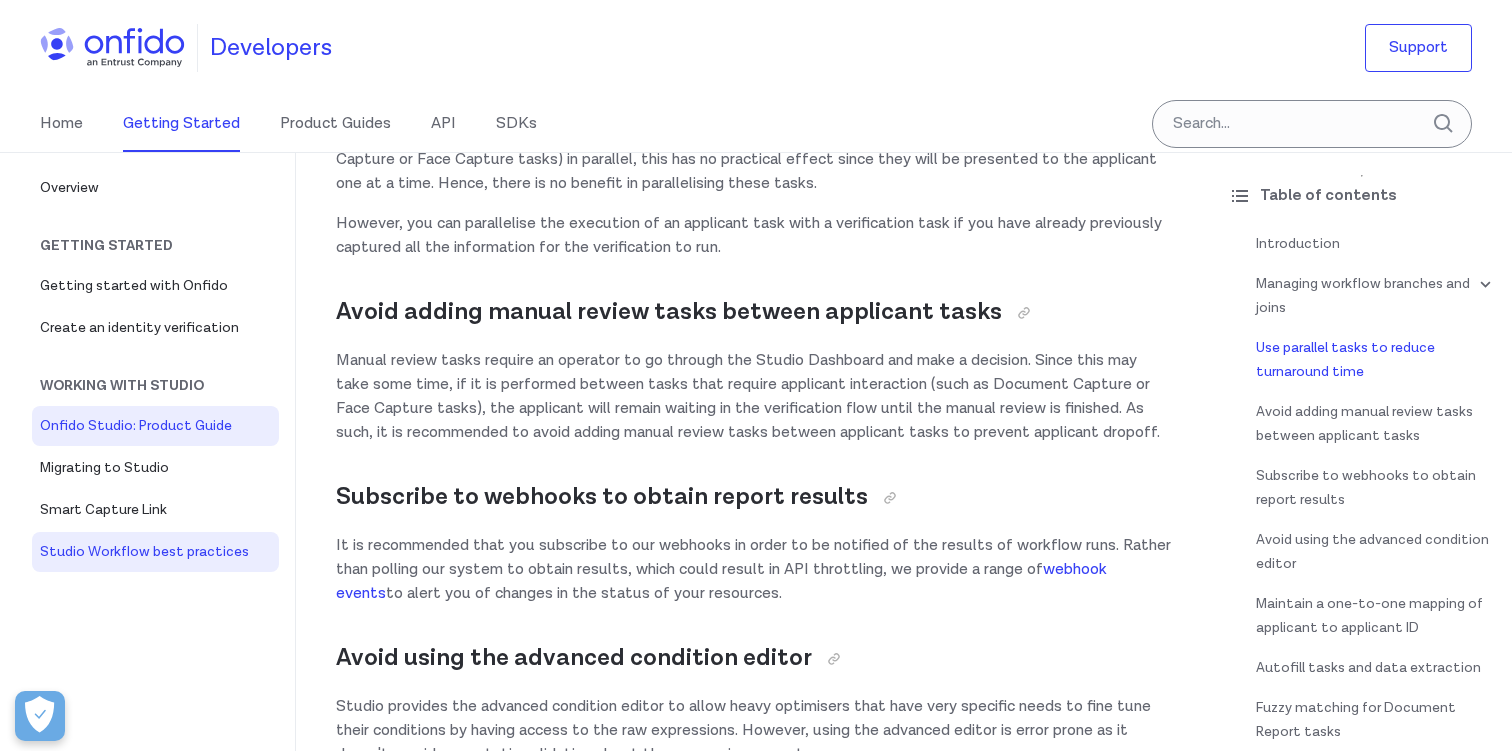 click on "Onfido Studio: Product Guide" at bounding box center (155, 426) 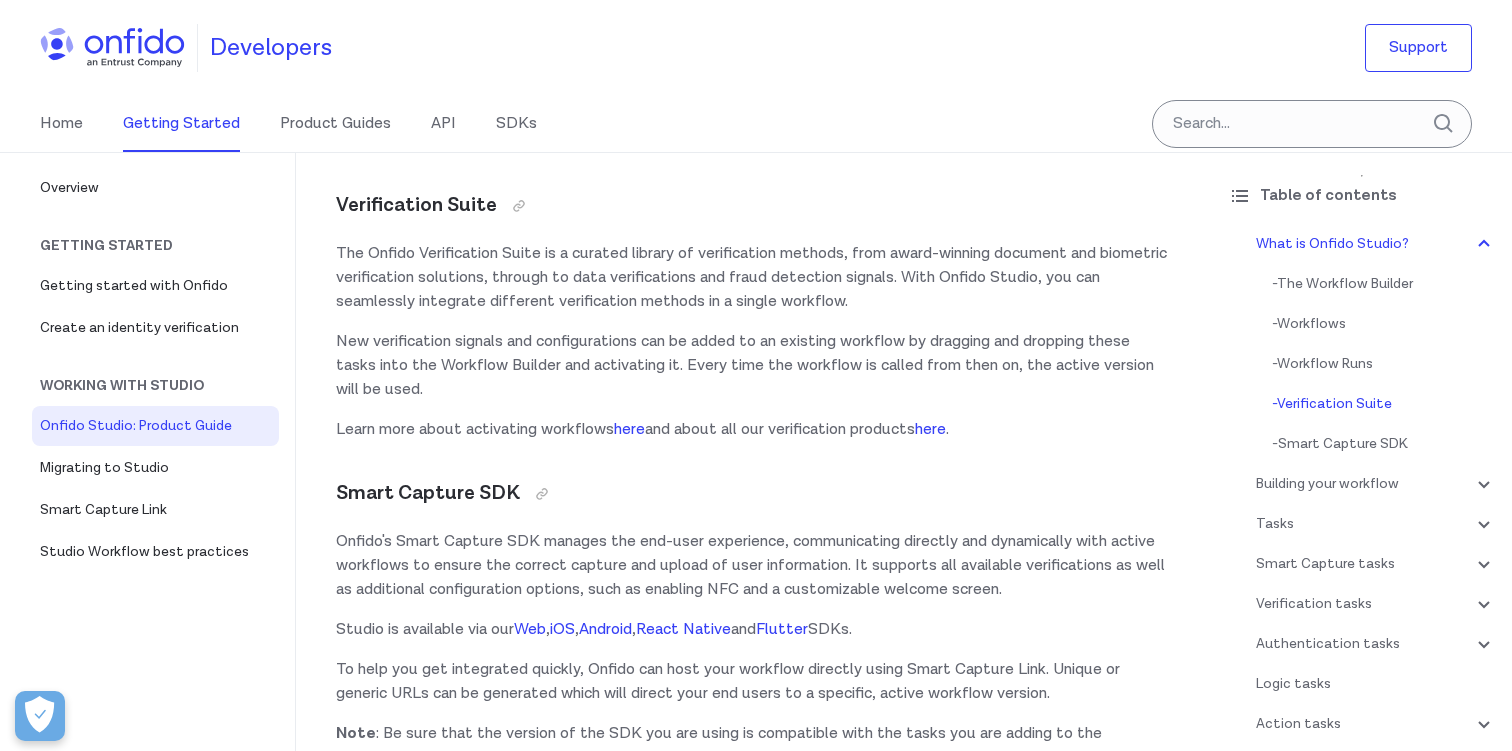 scroll, scrollTop: 1830, scrollLeft: 0, axis: vertical 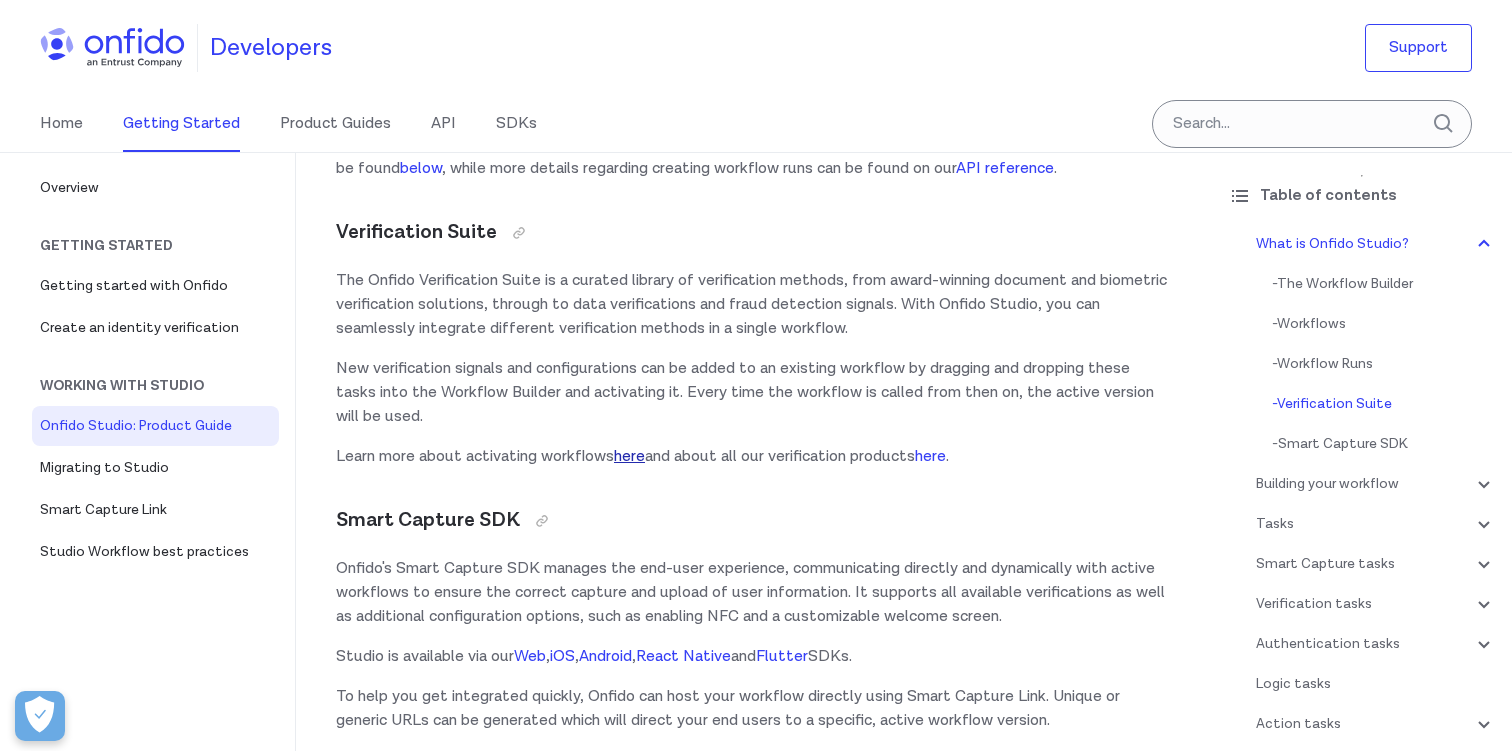 click on "here" at bounding box center (629, 456) 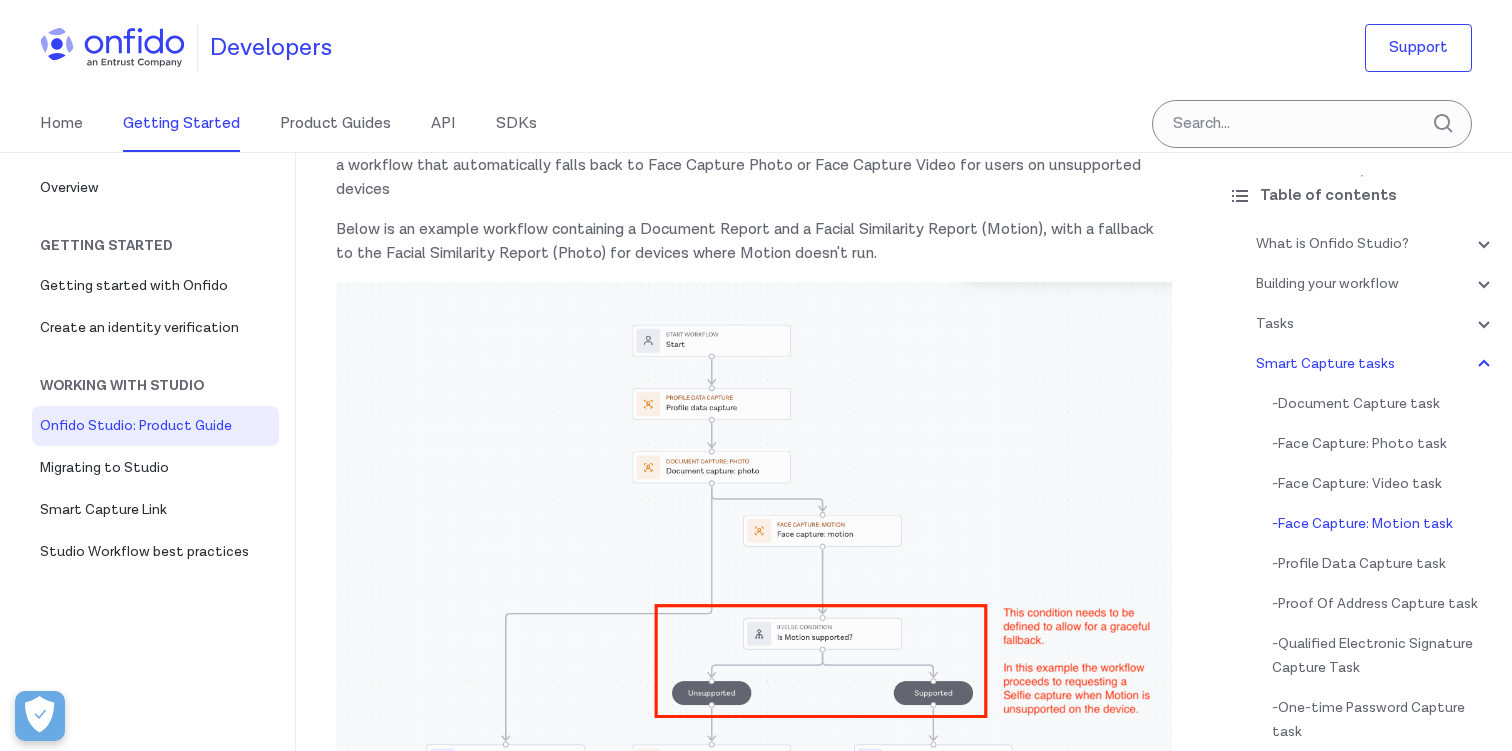 scroll, scrollTop: 7657, scrollLeft: 0, axis: vertical 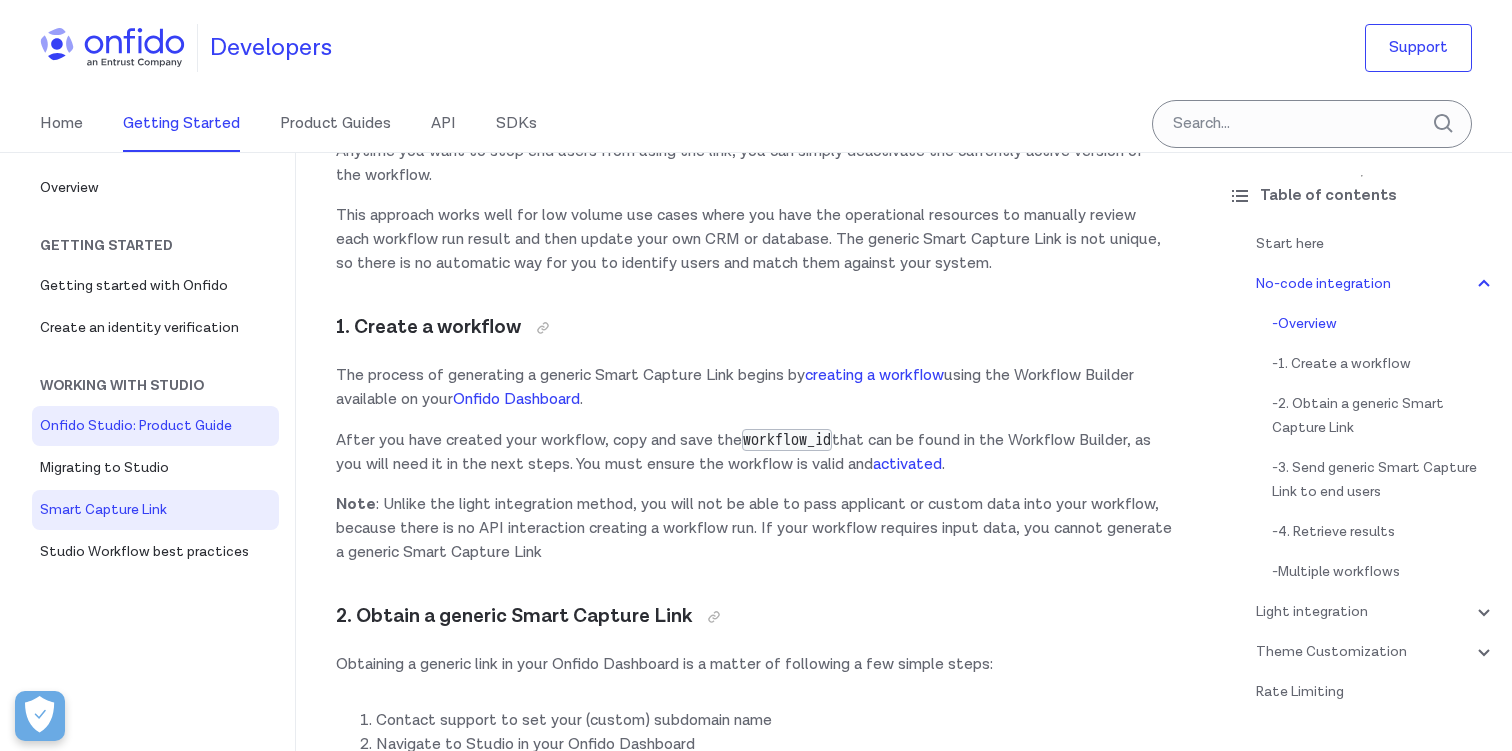 click on "Onfido Studio: Product Guide" at bounding box center (155, 426) 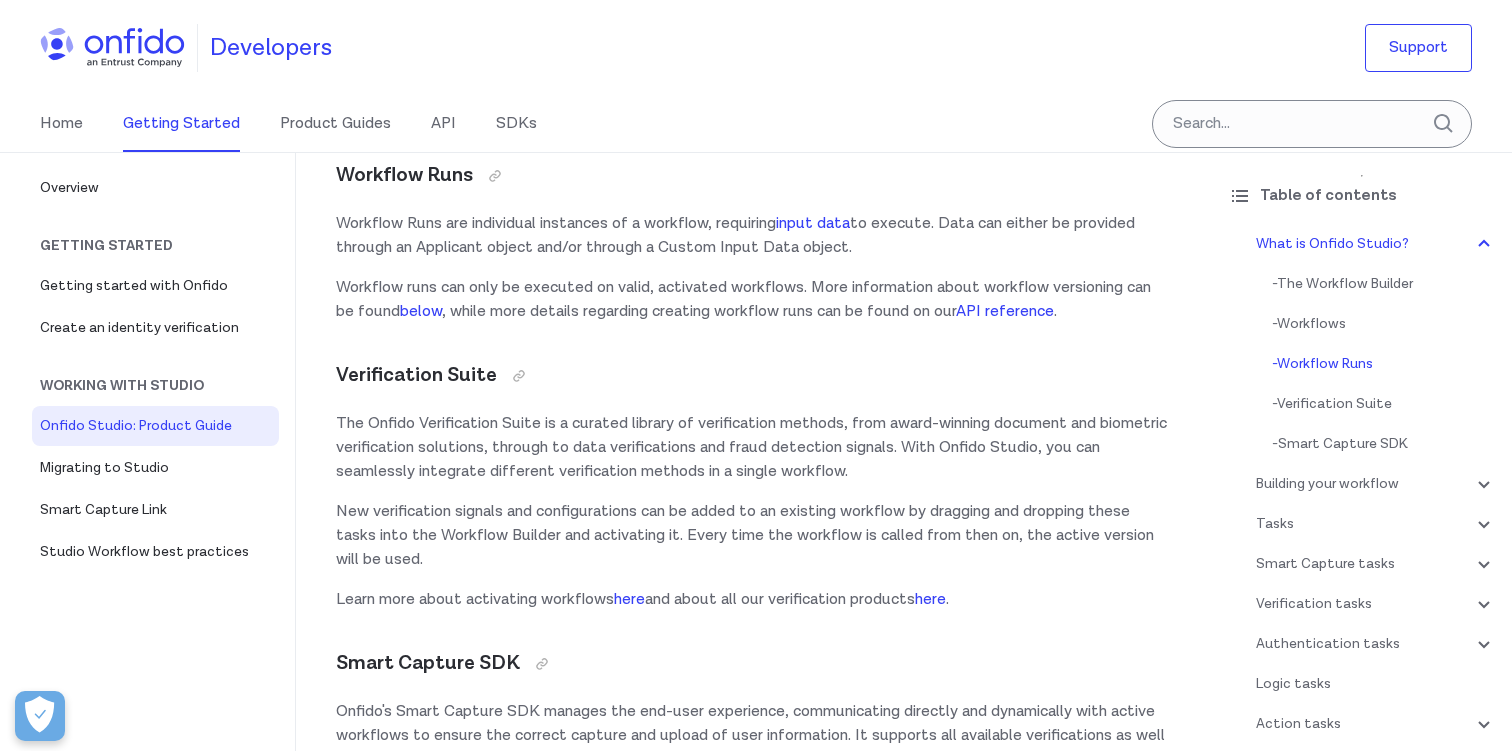 scroll, scrollTop: 1692, scrollLeft: 0, axis: vertical 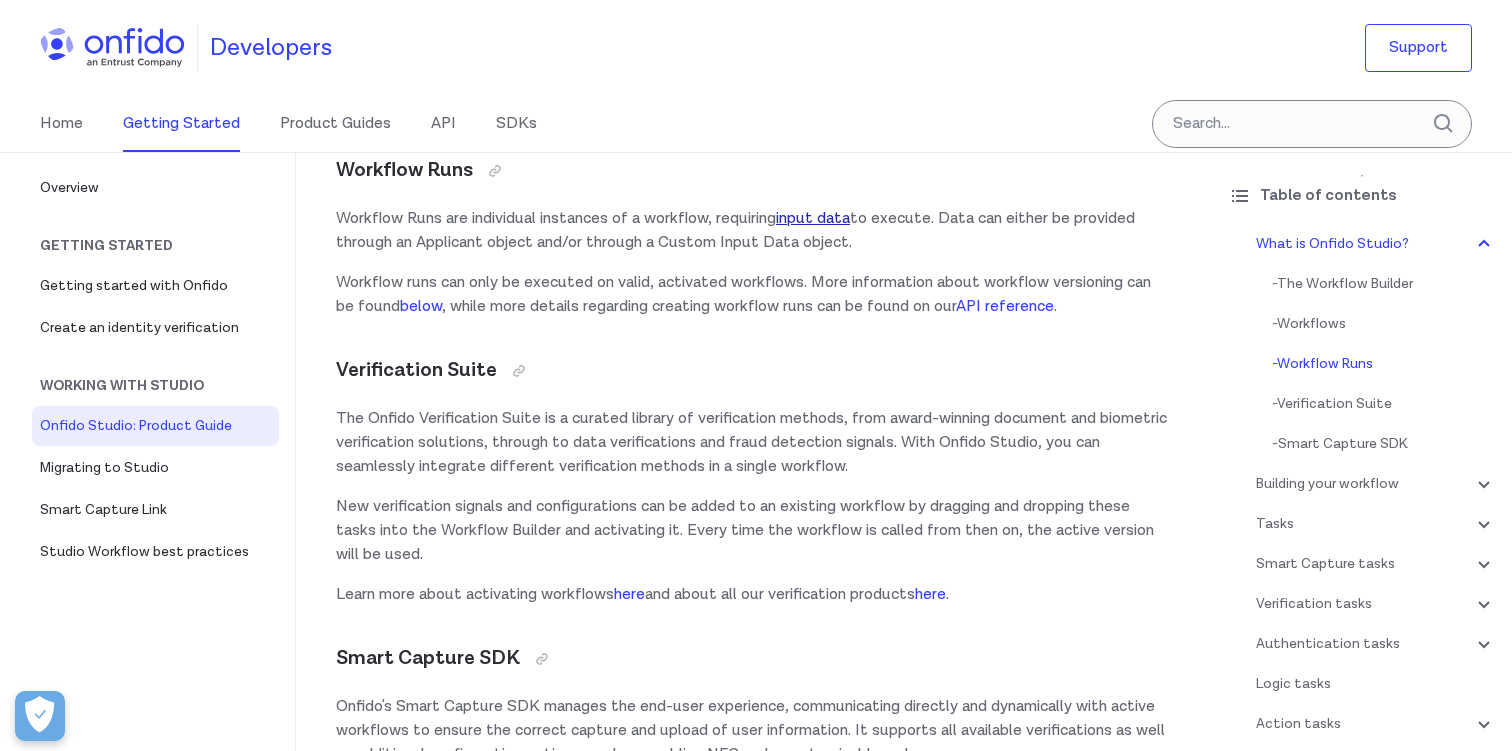 click on "input data" at bounding box center [813, 218] 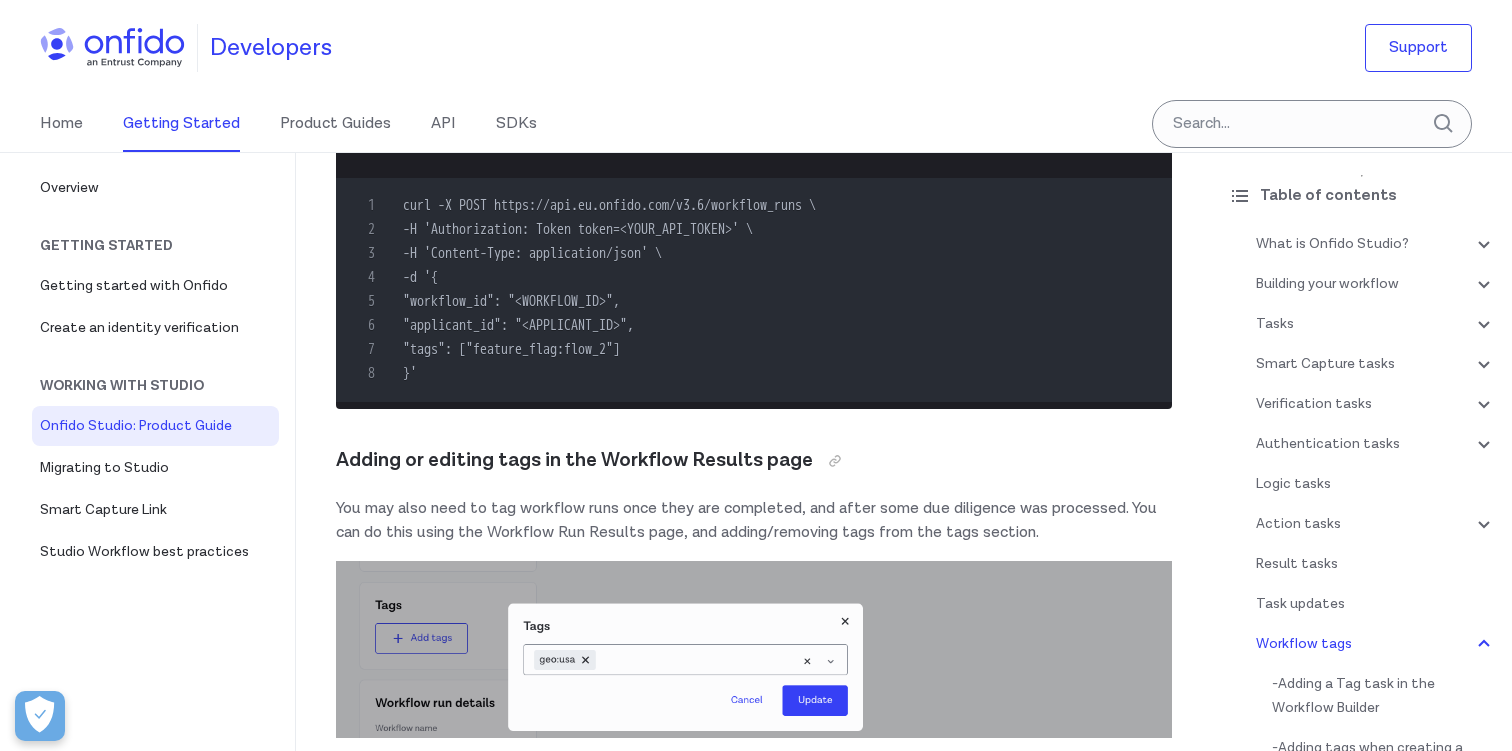 scroll, scrollTop: 39411, scrollLeft: 0, axis: vertical 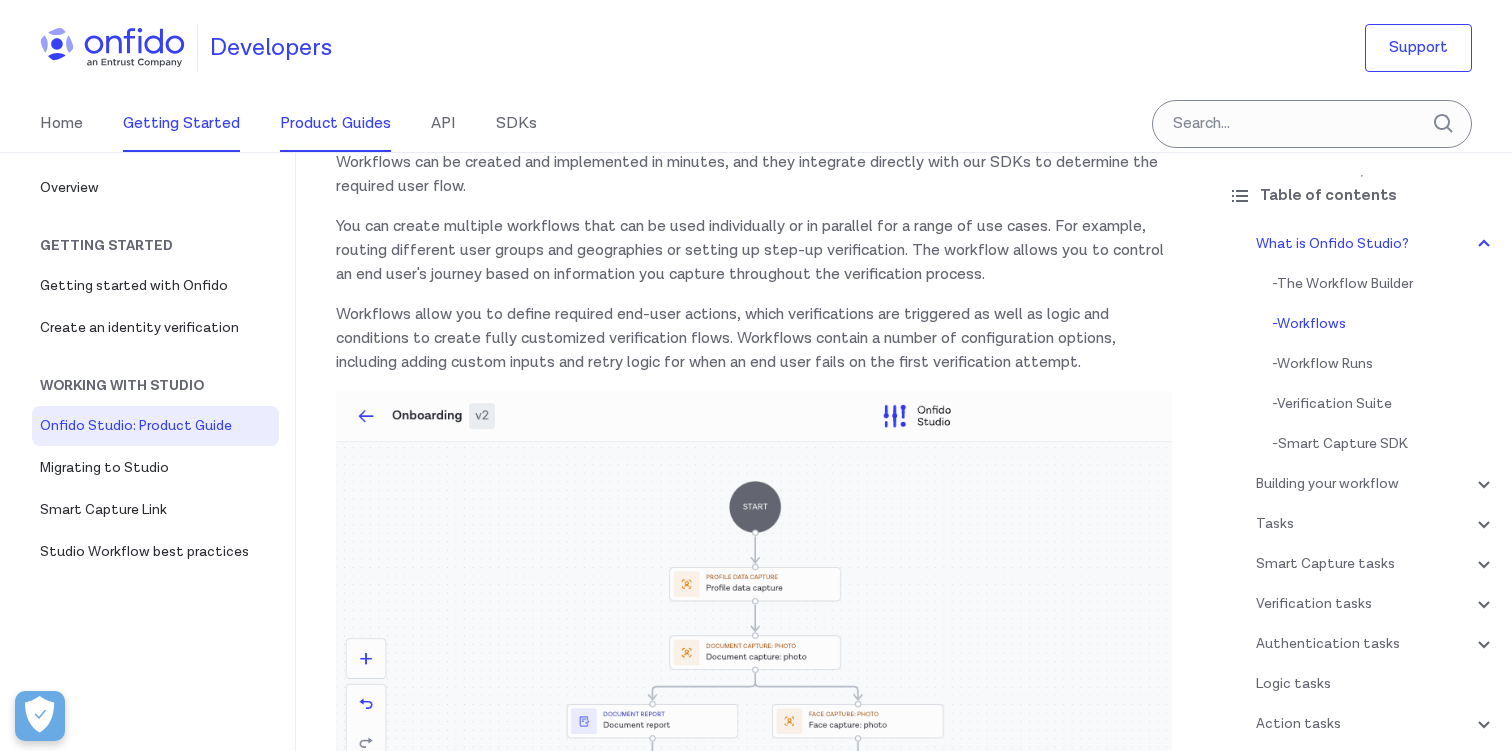 click on "Product Guides" at bounding box center (335, 124) 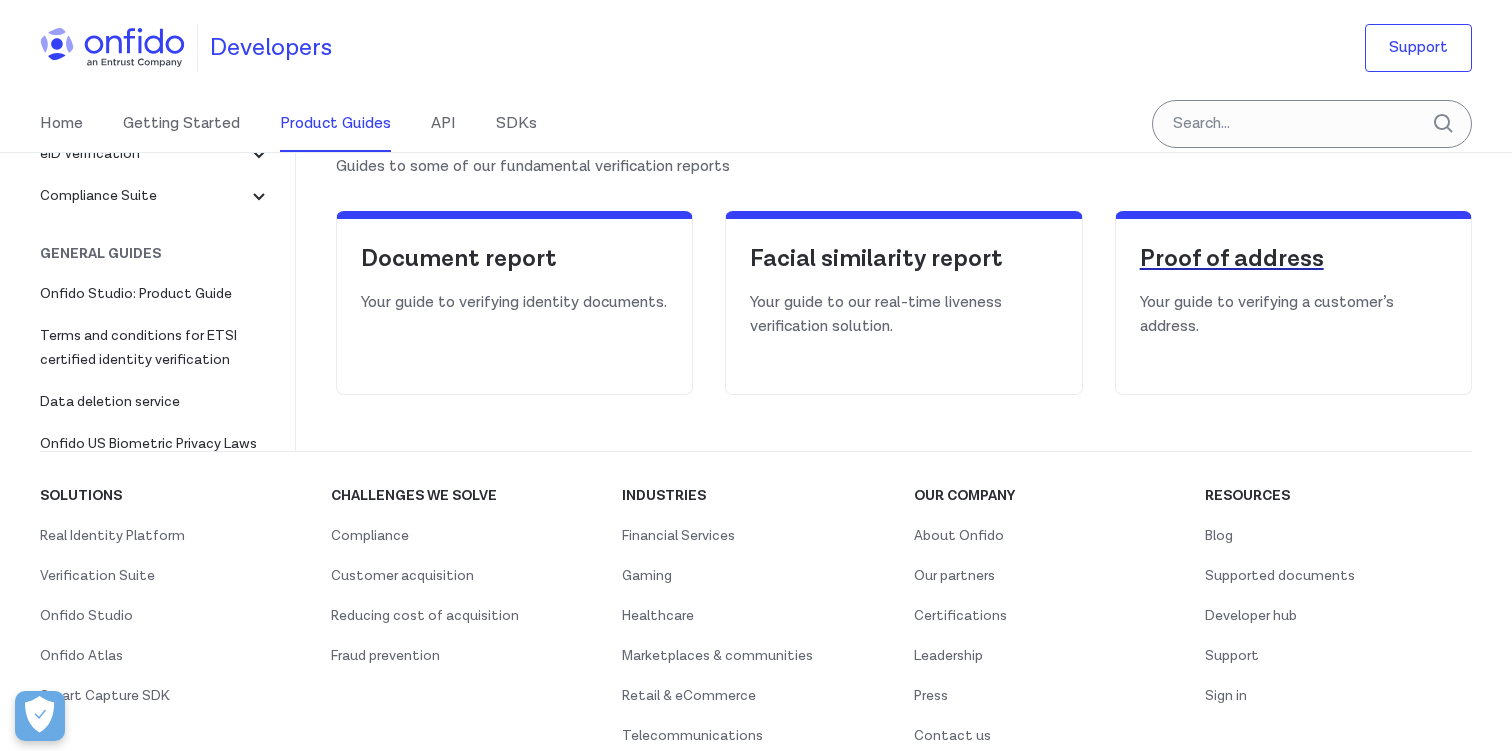 scroll, scrollTop: 397, scrollLeft: 0, axis: vertical 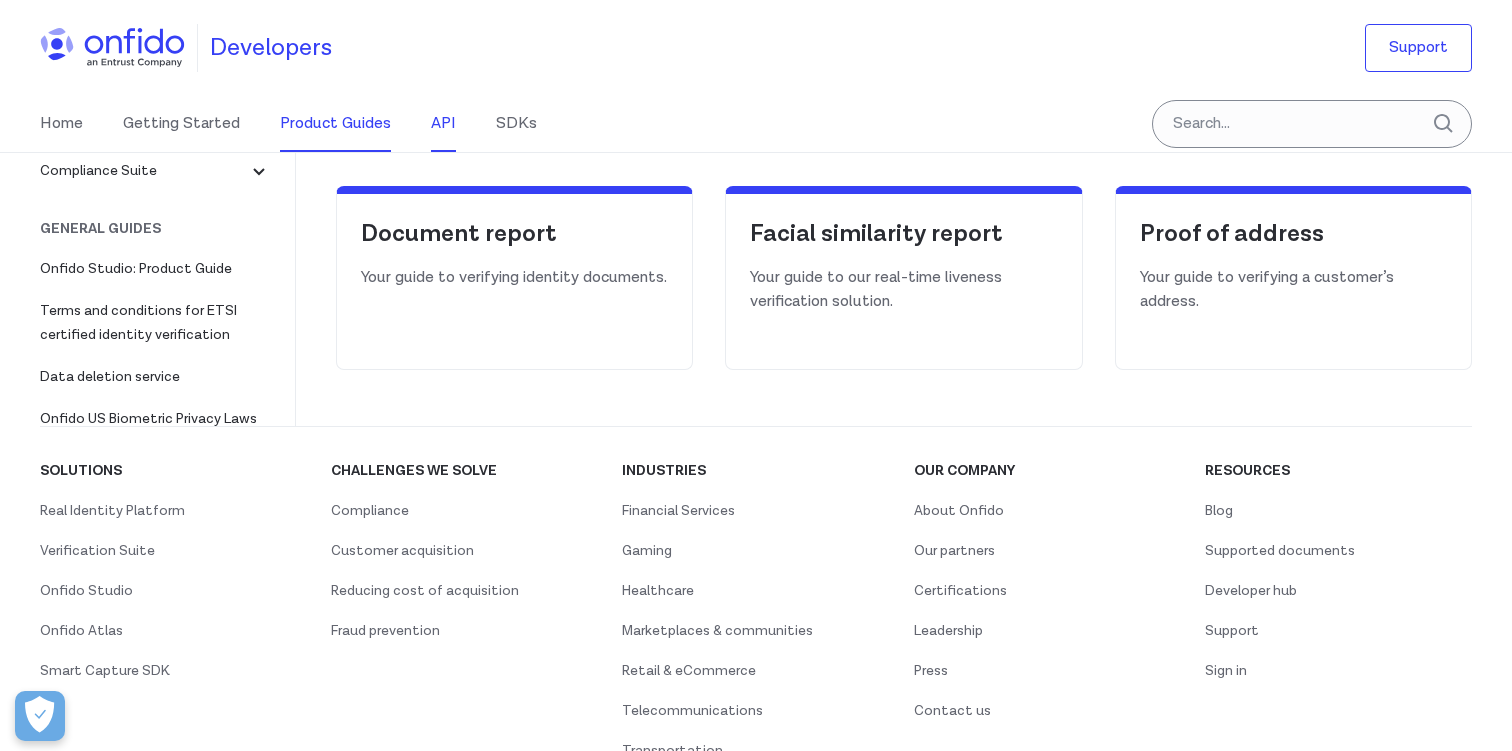 click on "API" at bounding box center [443, 124] 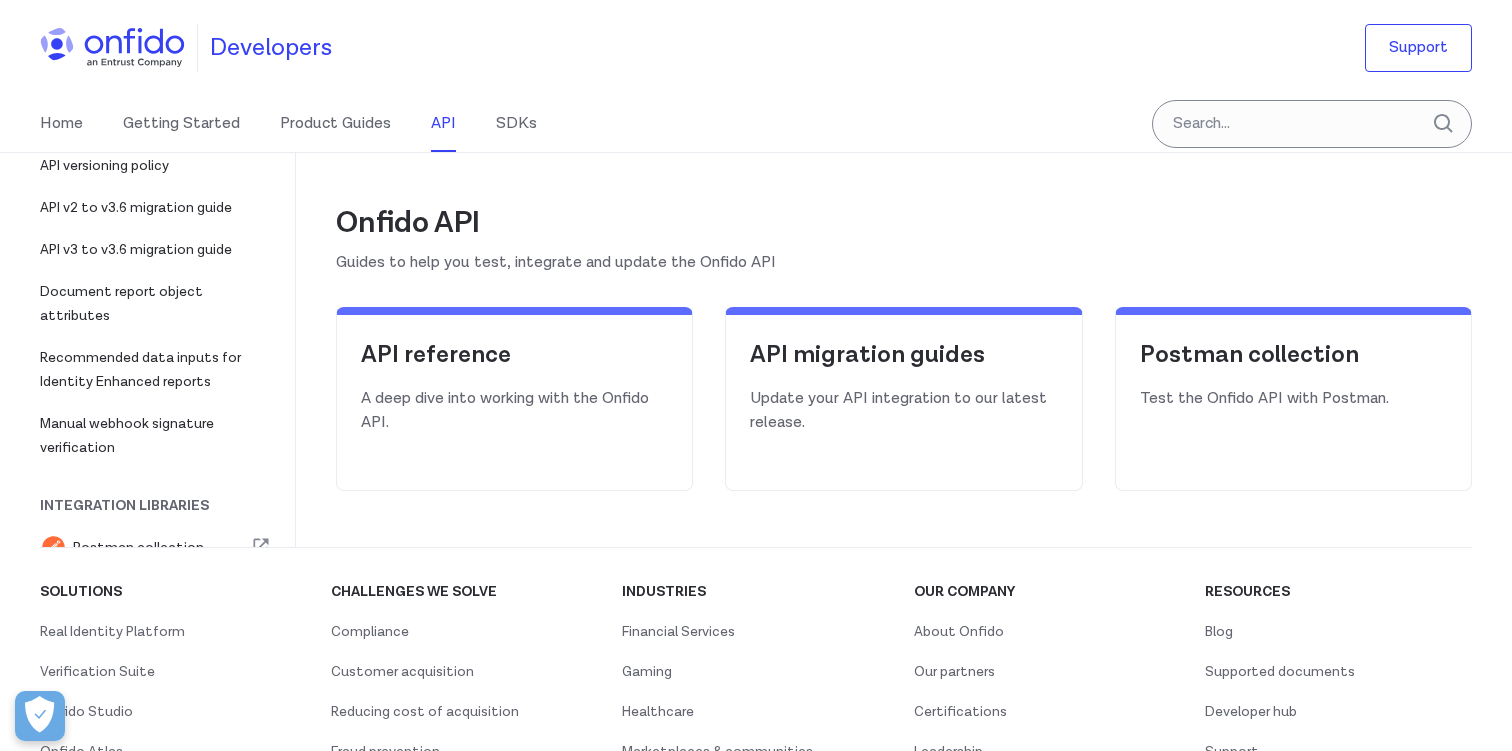 scroll, scrollTop: 263, scrollLeft: 0, axis: vertical 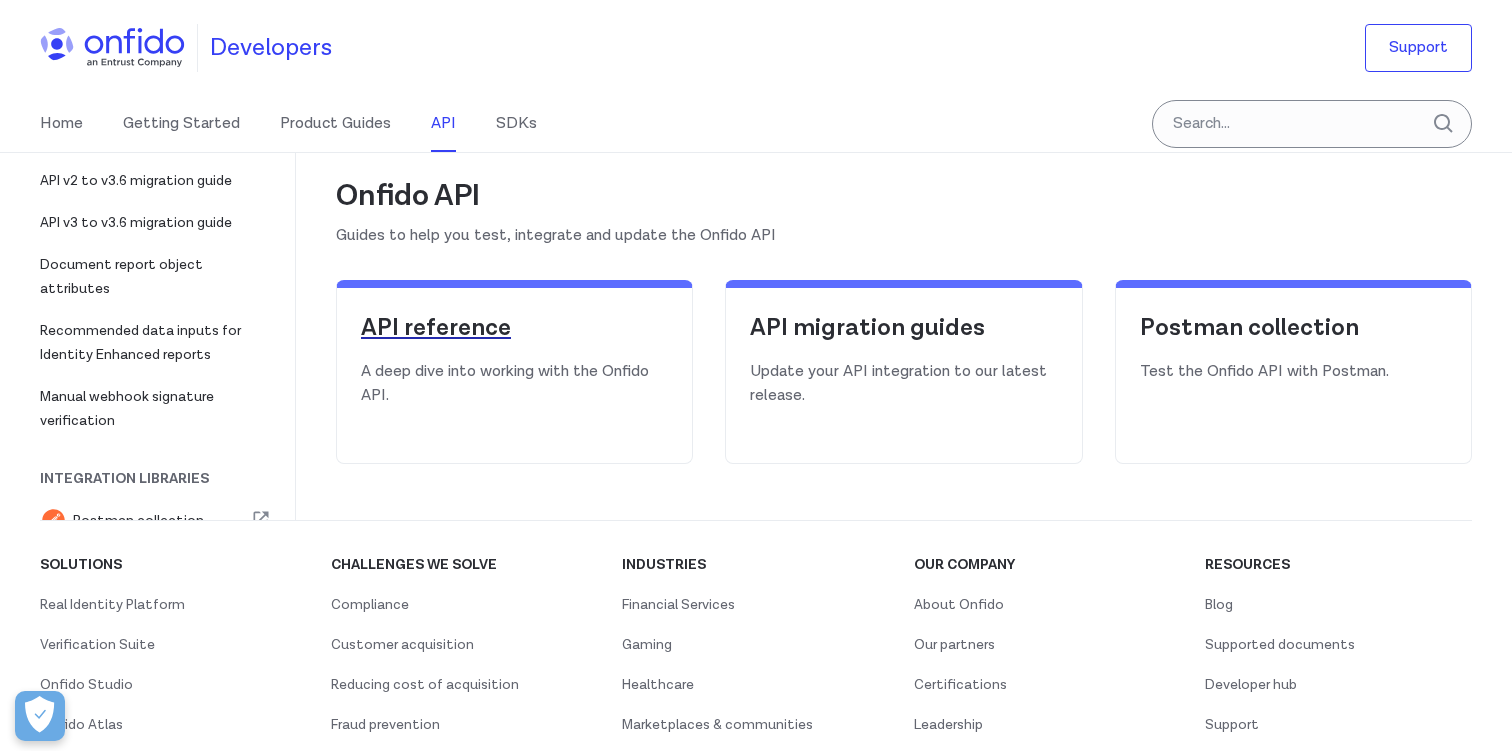 click on "API reference" at bounding box center [514, 328] 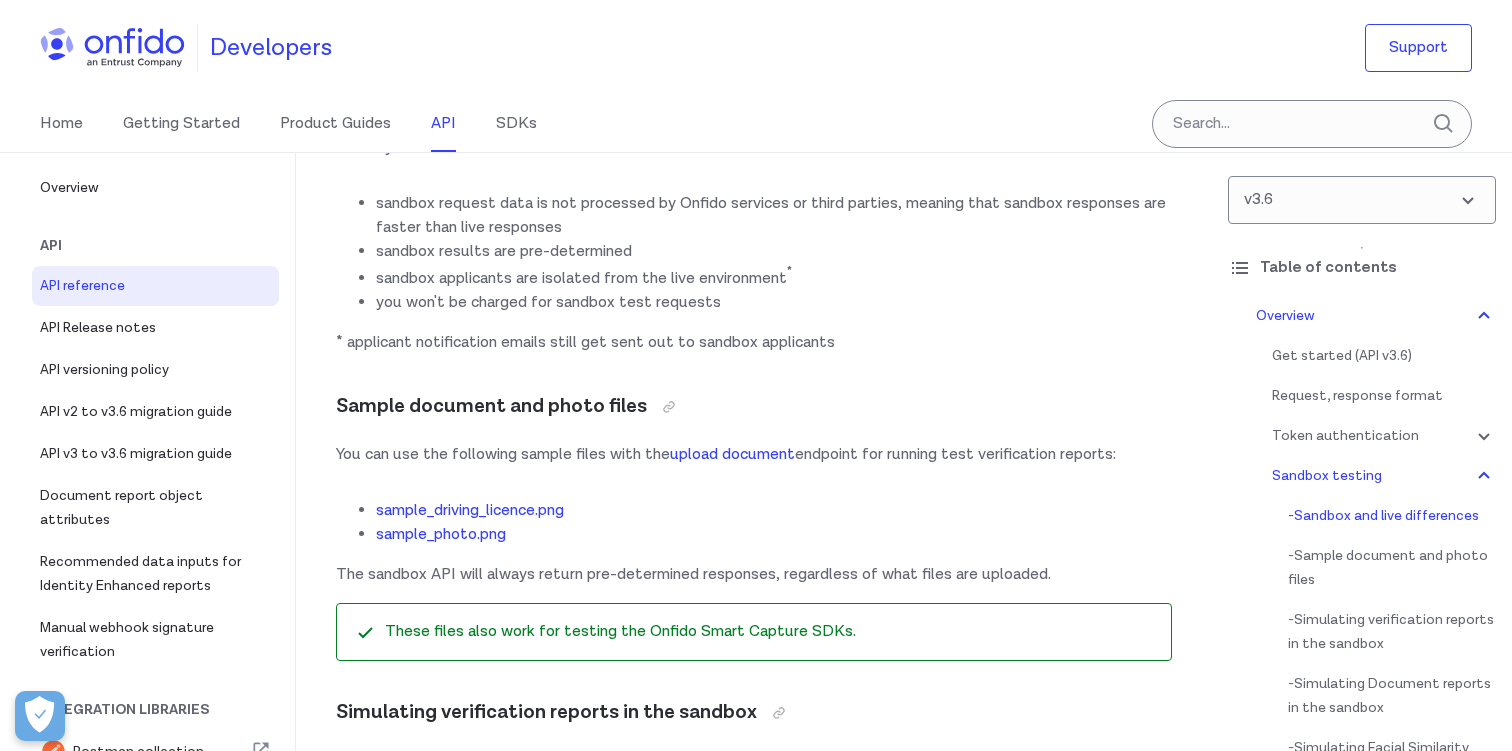scroll, scrollTop: 3626, scrollLeft: 0, axis: vertical 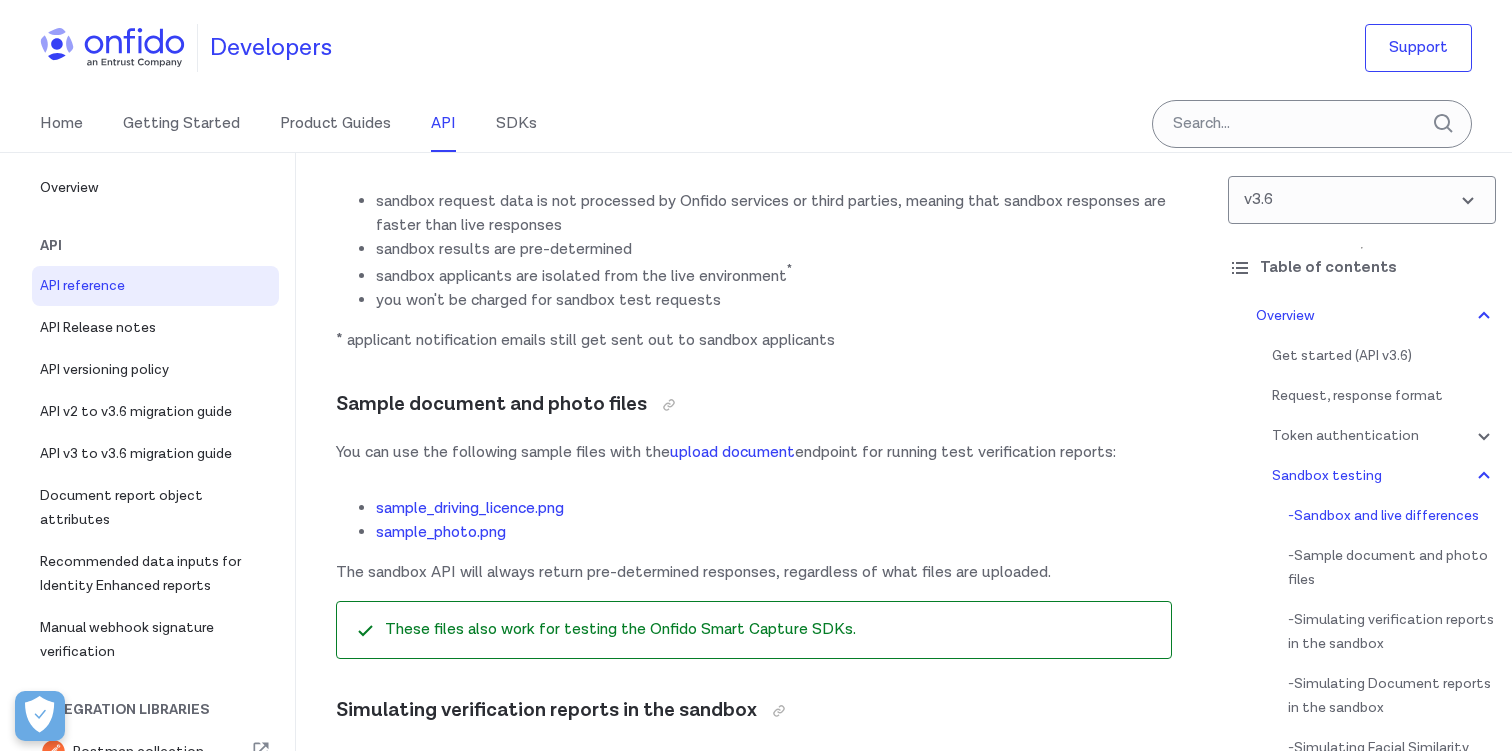 click on "* applicant notification emails still get sent out to sandbox applicants" at bounding box center (754, 341) 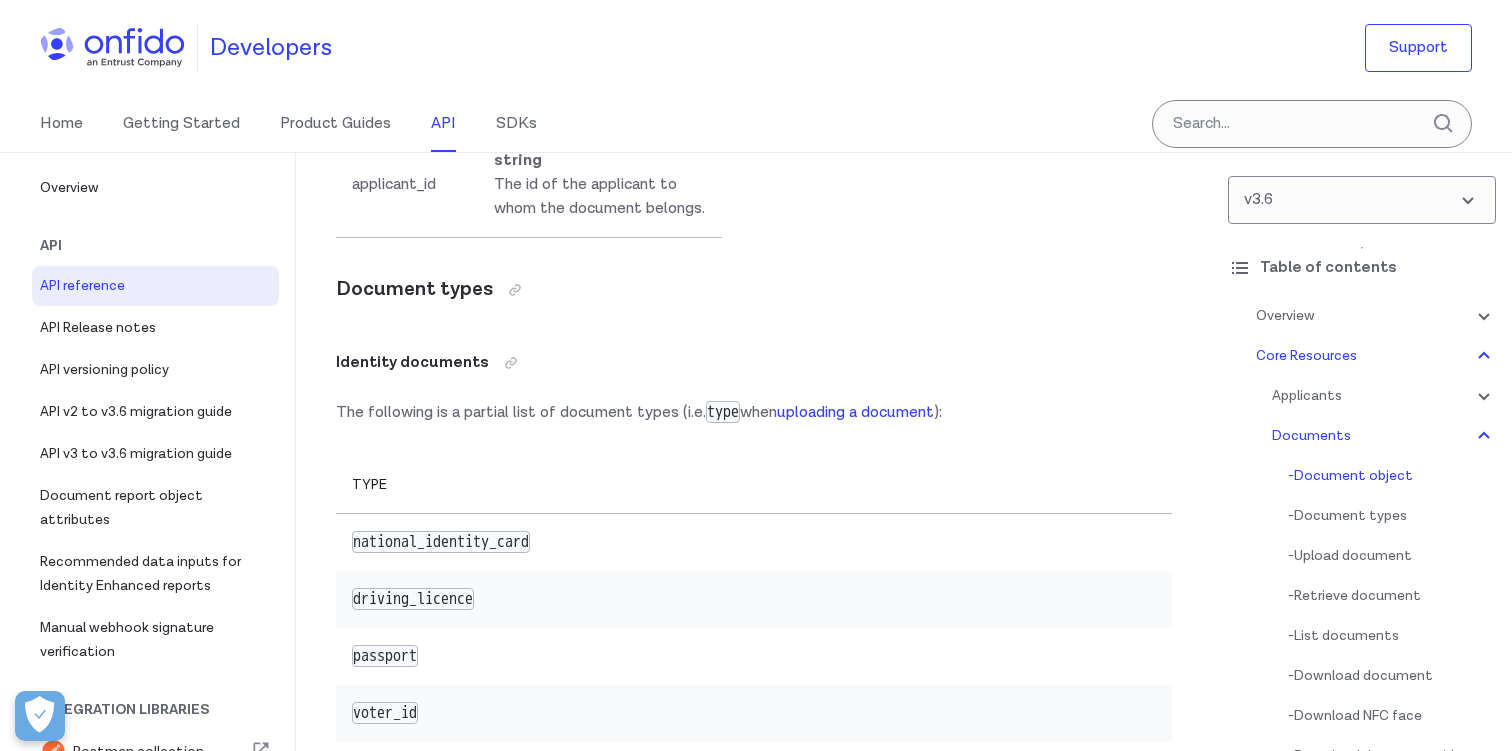 scroll, scrollTop: 3806, scrollLeft: 0, axis: vertical 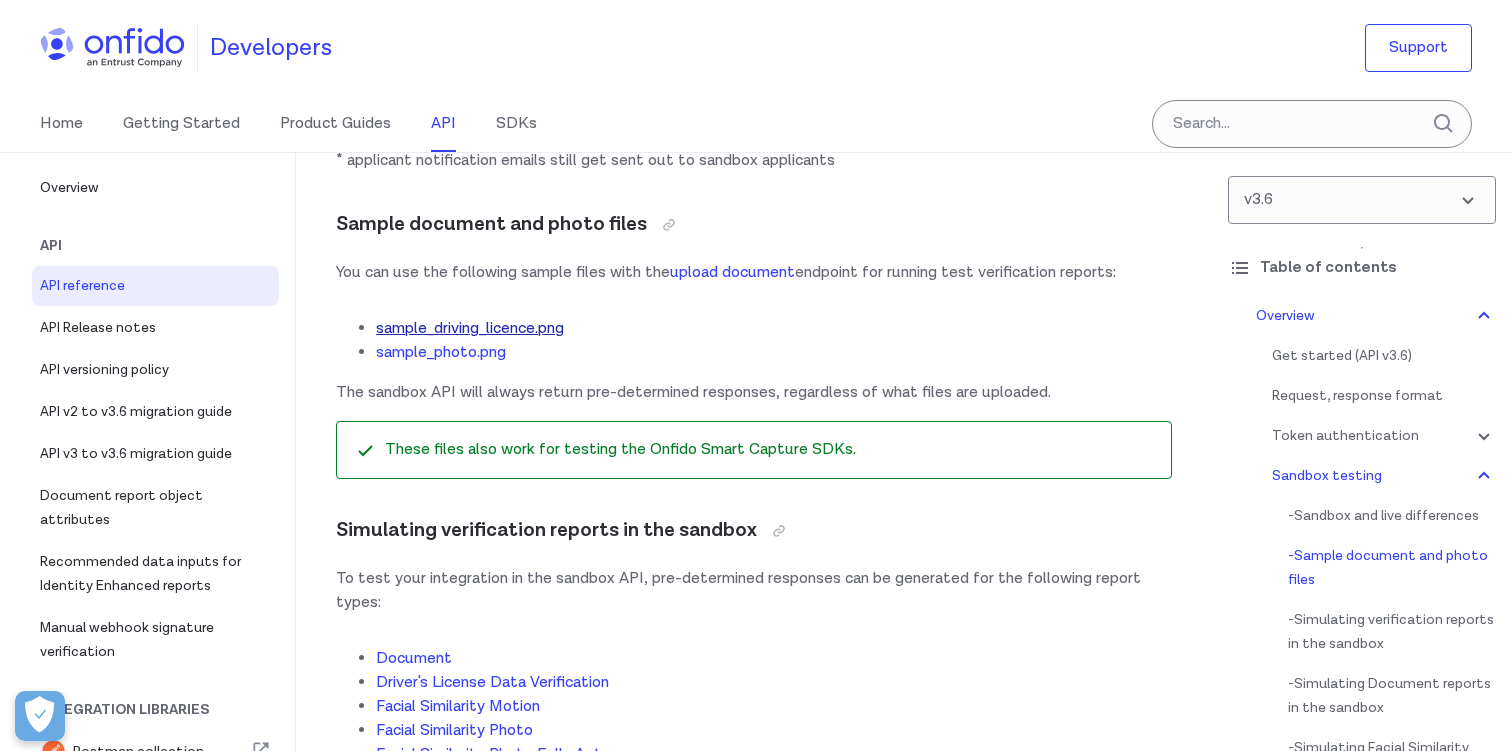 click on "sample_driving_licence.png" at bounding box center [470, 328] 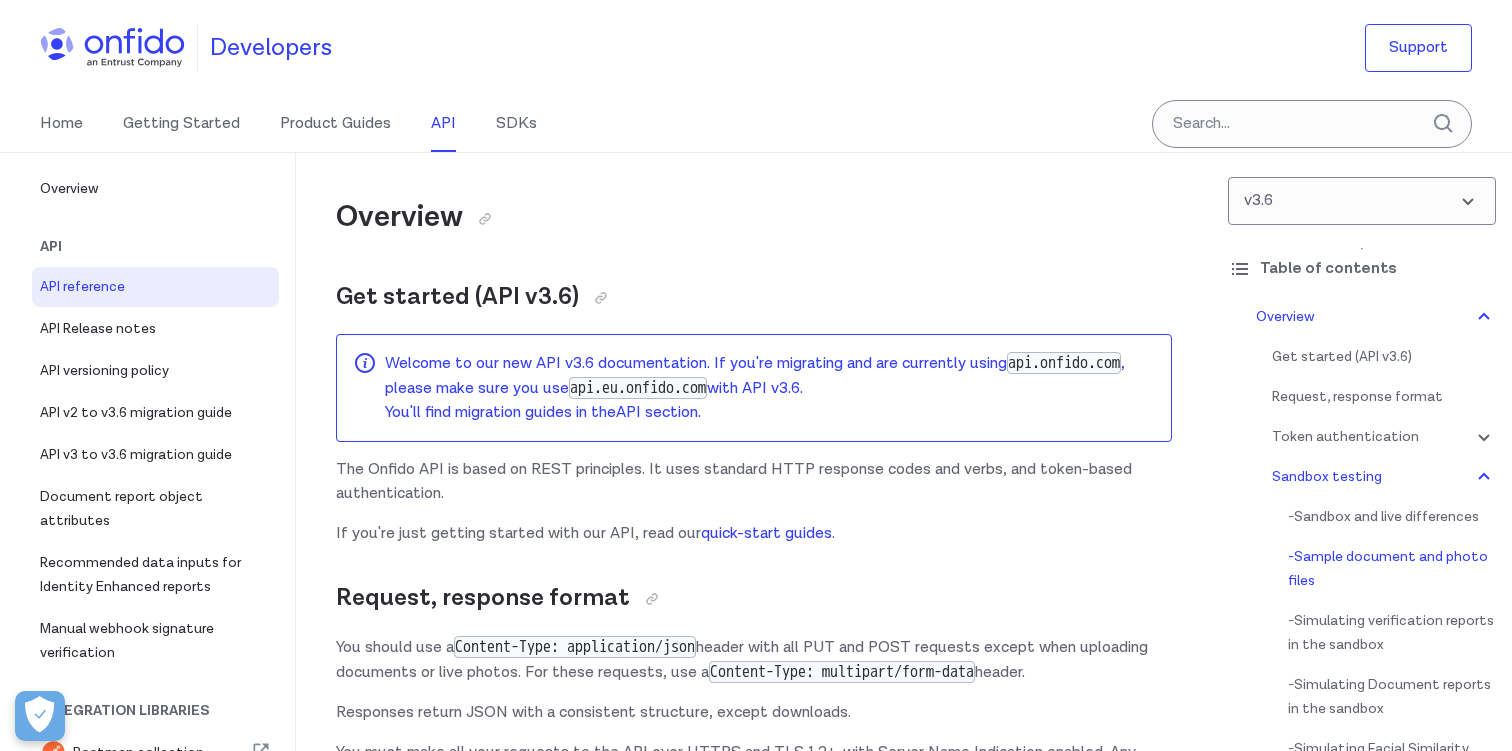 scroll, scrollTop: 3806, scrollLeft: 0, axis: vertical 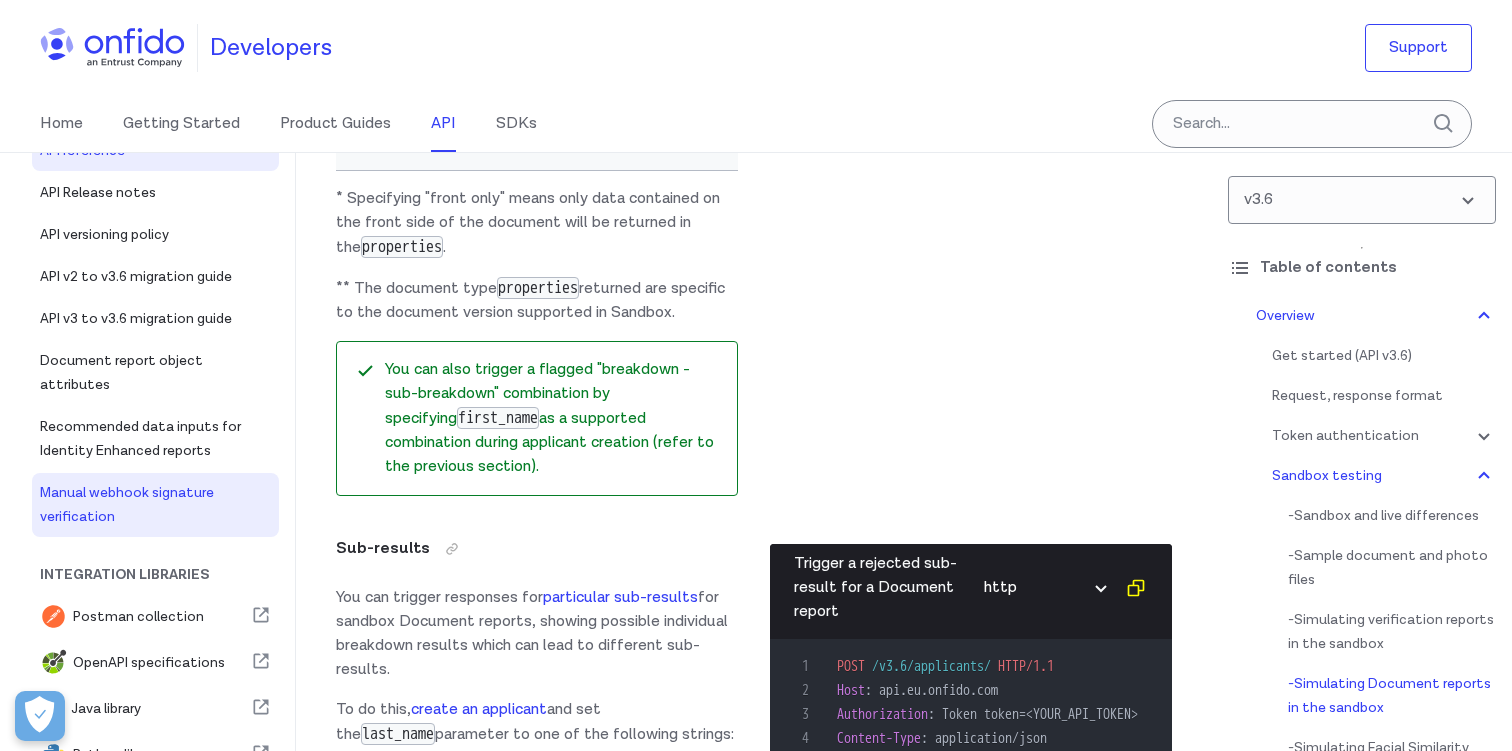click on "Manual webhook signature verification" at bounding box center (155, 505) 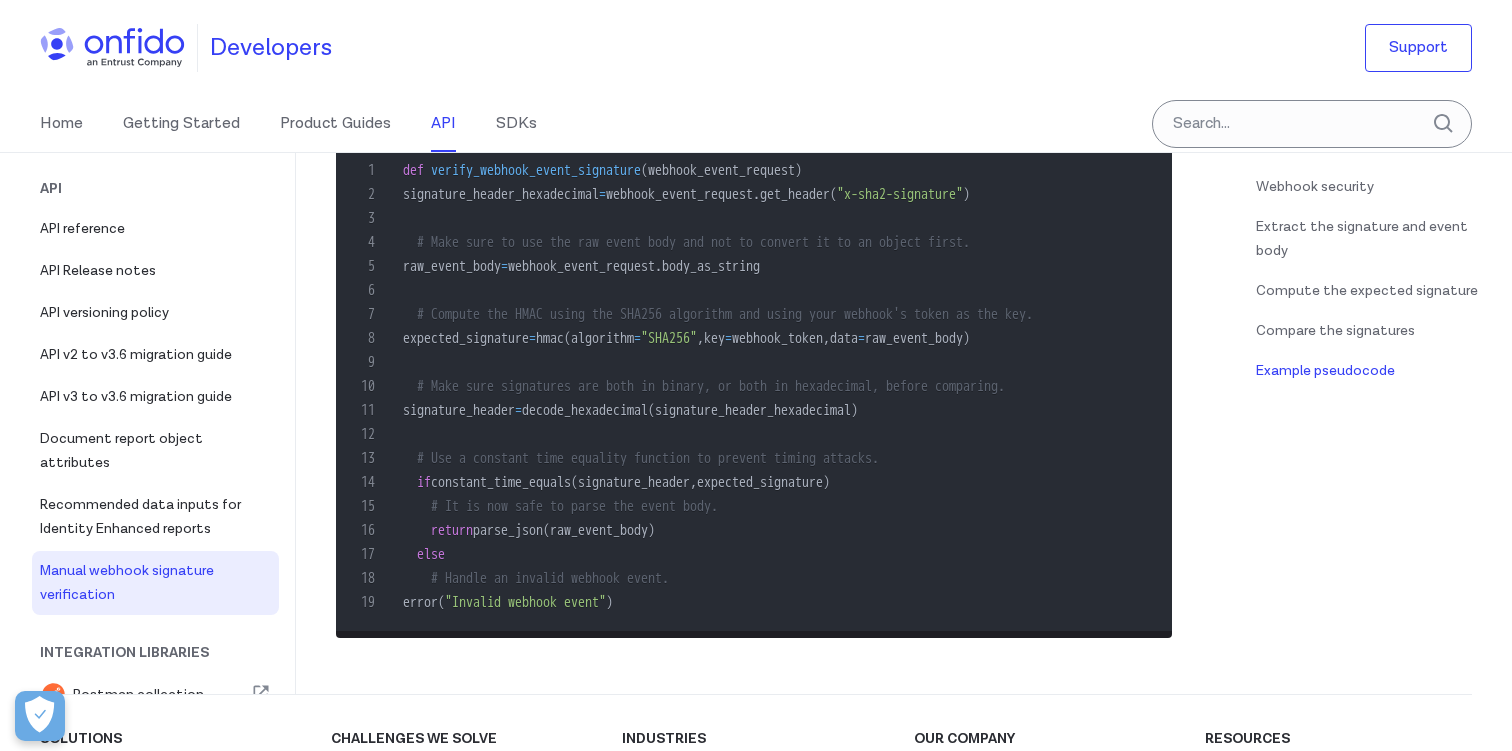 scroll, scrollTop: 1007, scrollLeft: 0, axis: vertical 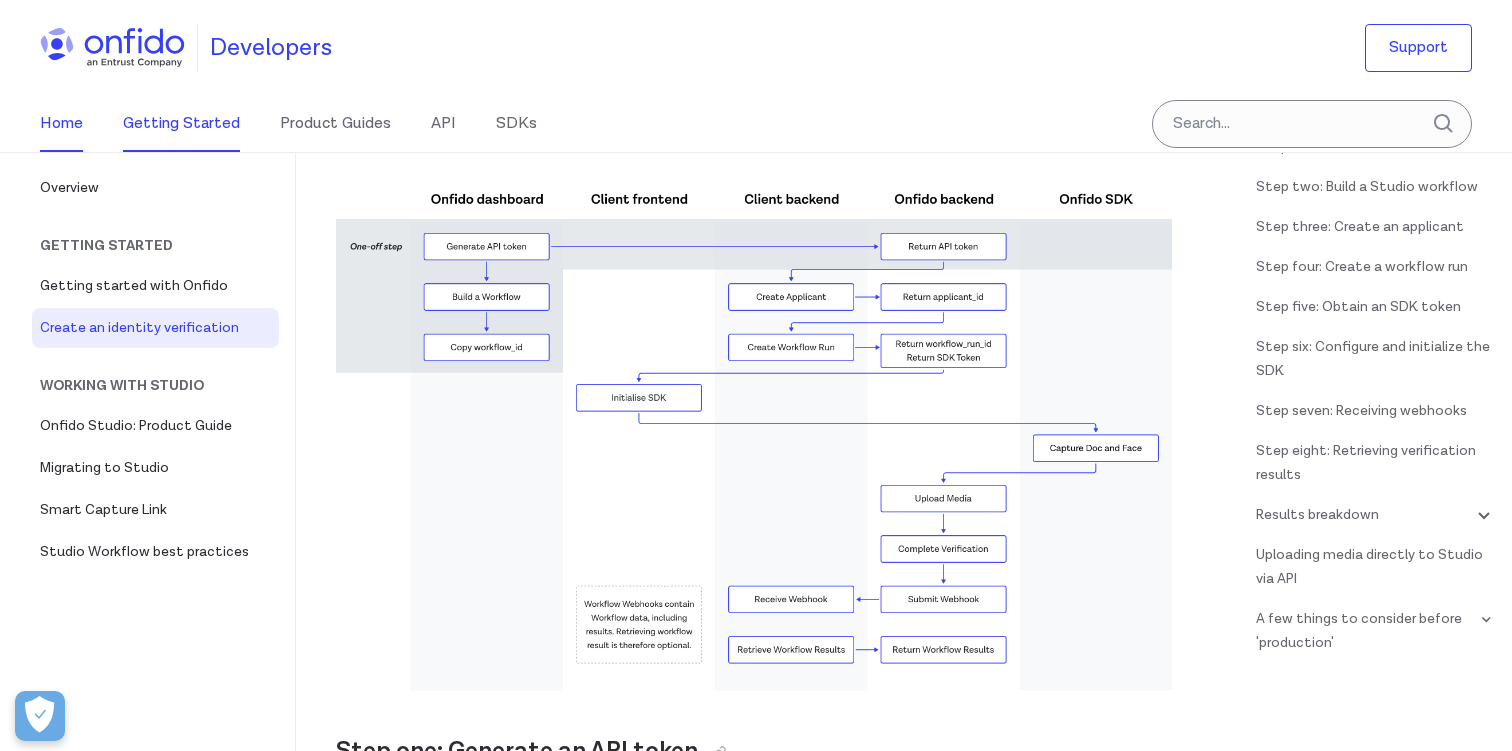 click on "Home" at bounding box center [61, 124] 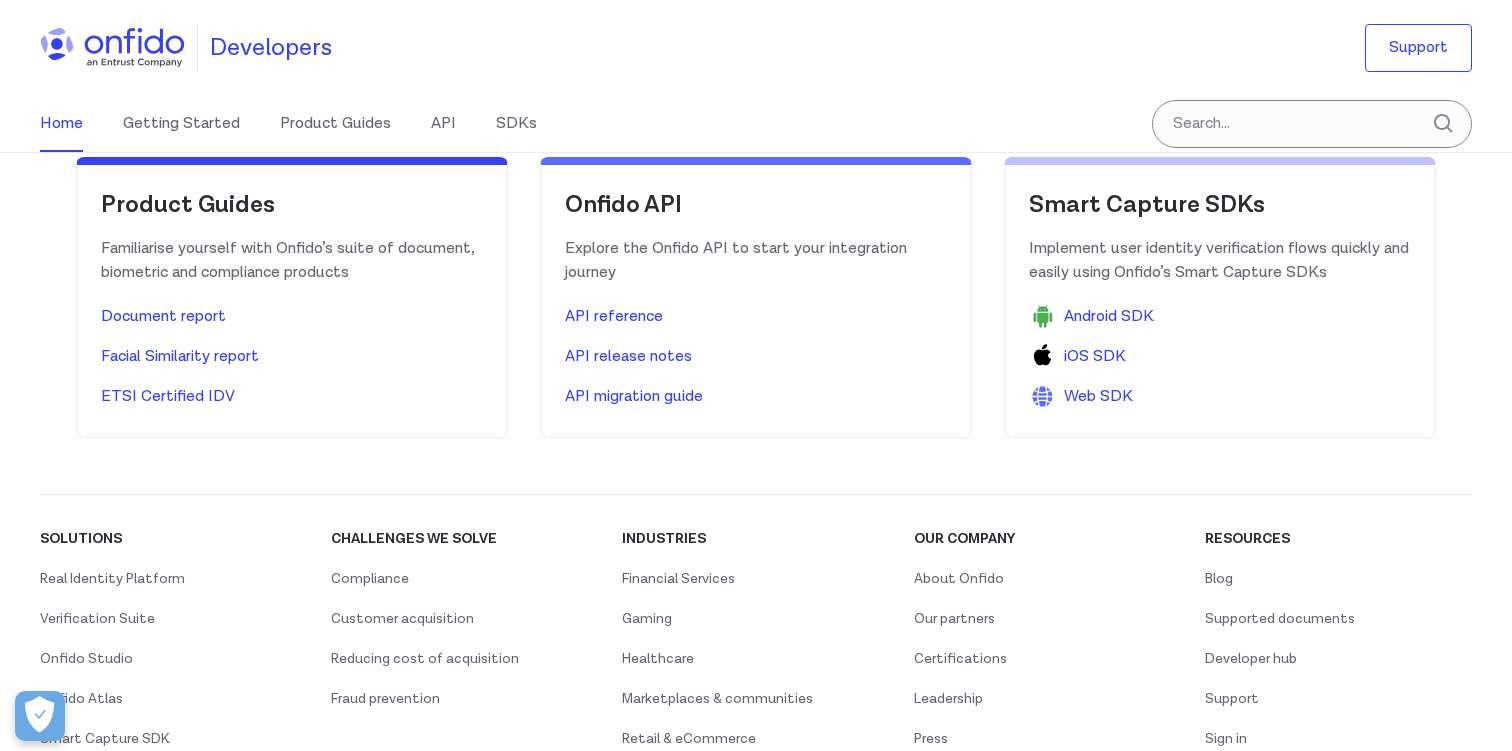 scroll, scrollTop: 638, scrollLeft: 0, axis: vertical 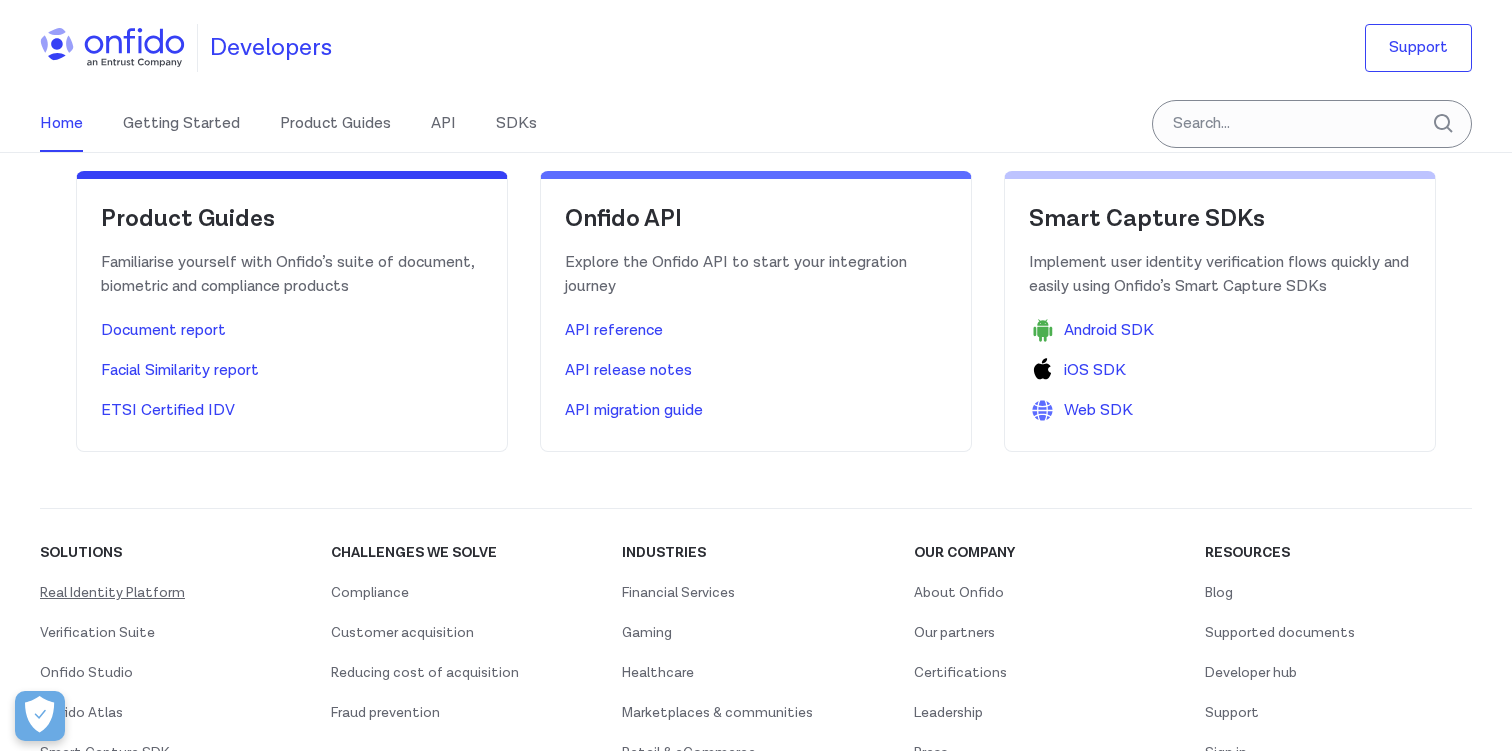 click on "Real Identity Platform" at bounding box center (112, 593) 